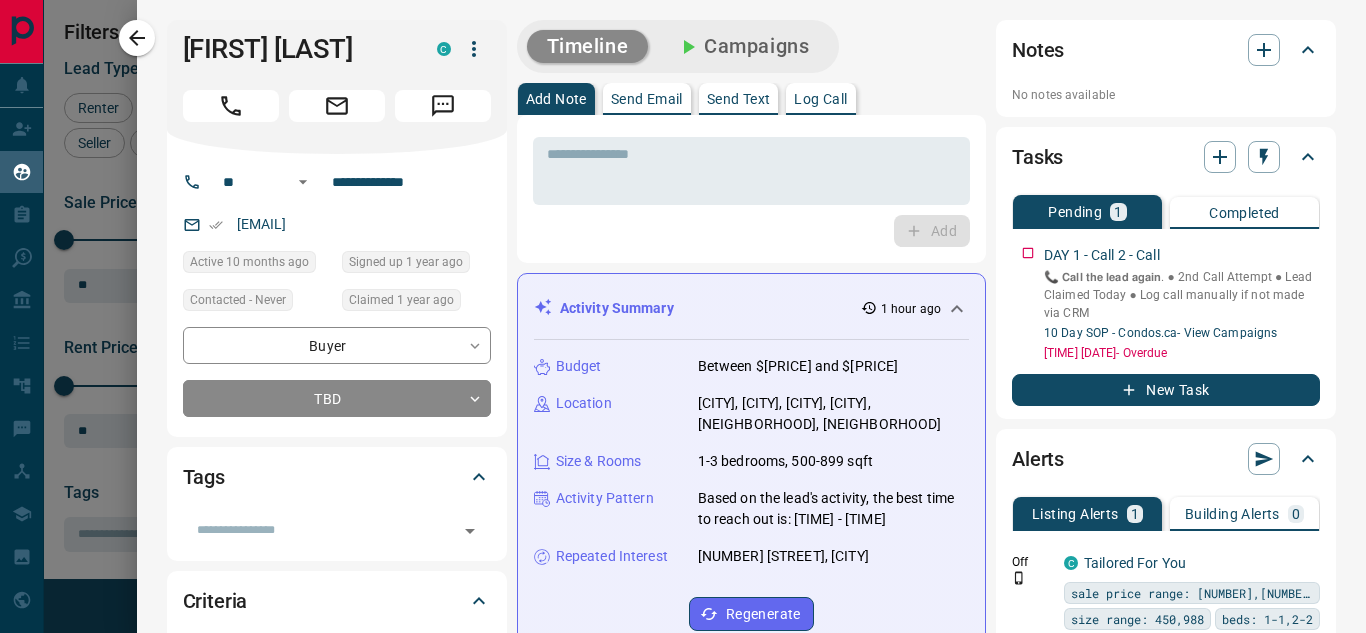scroll, scrollTop: 0, scrollLeft: 0, axis: both 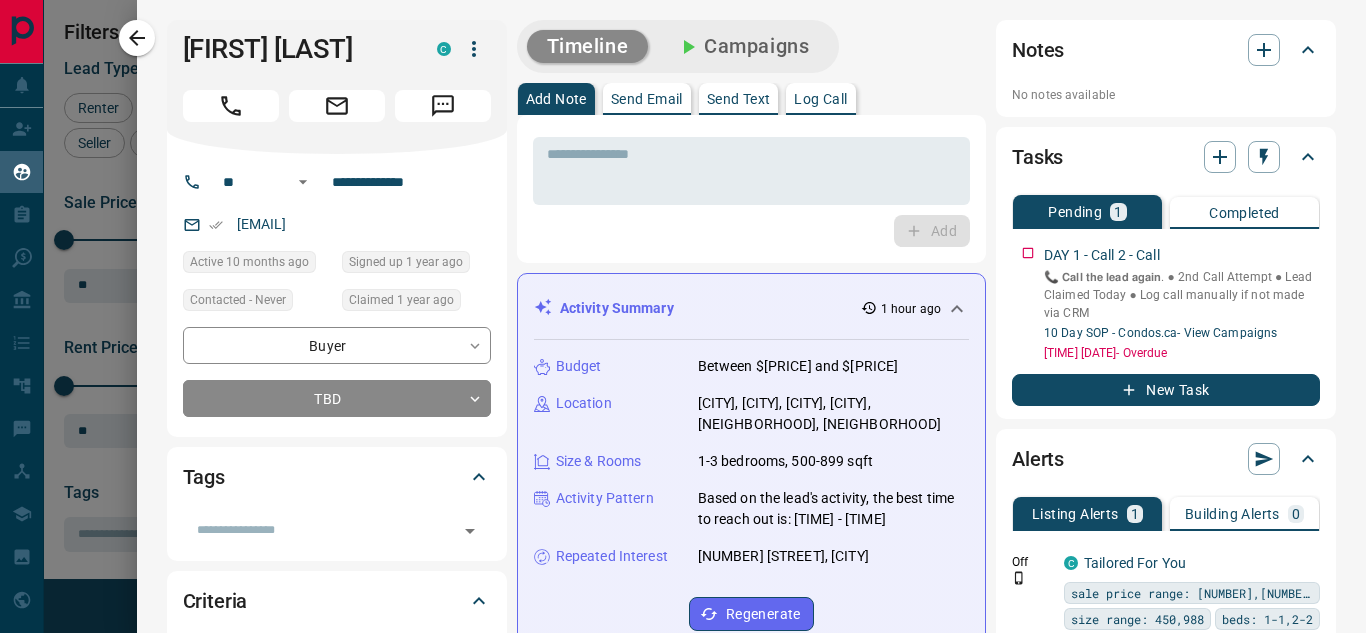 type 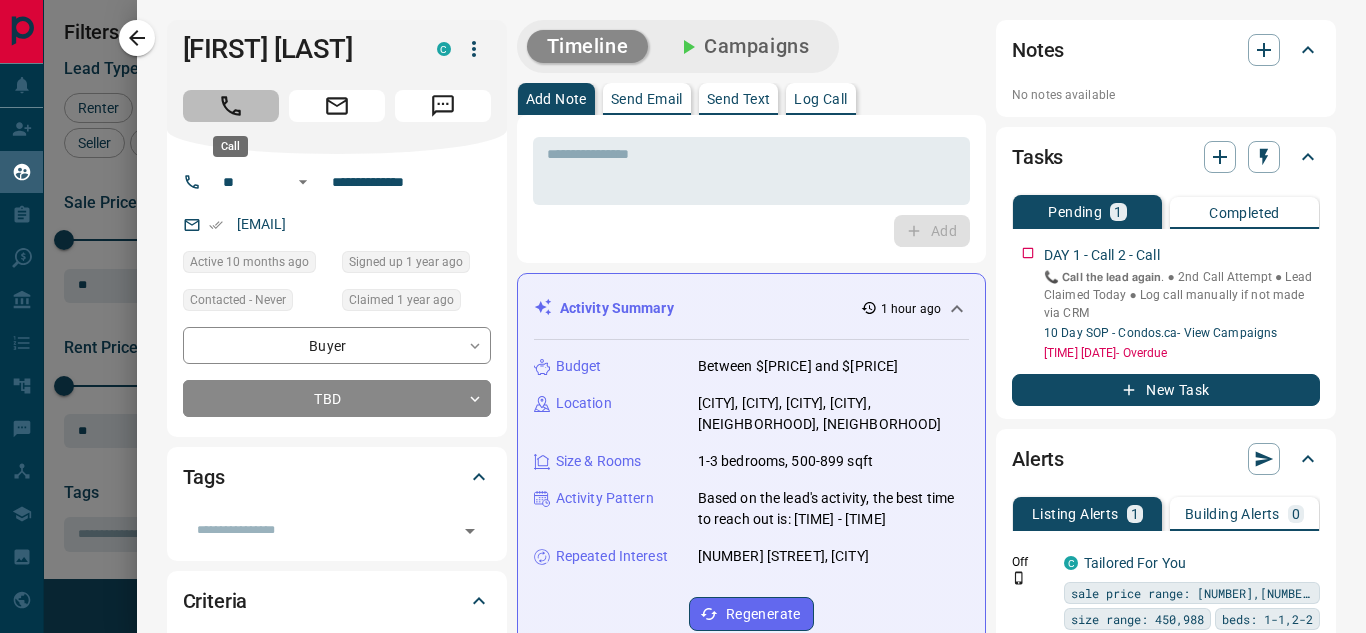click 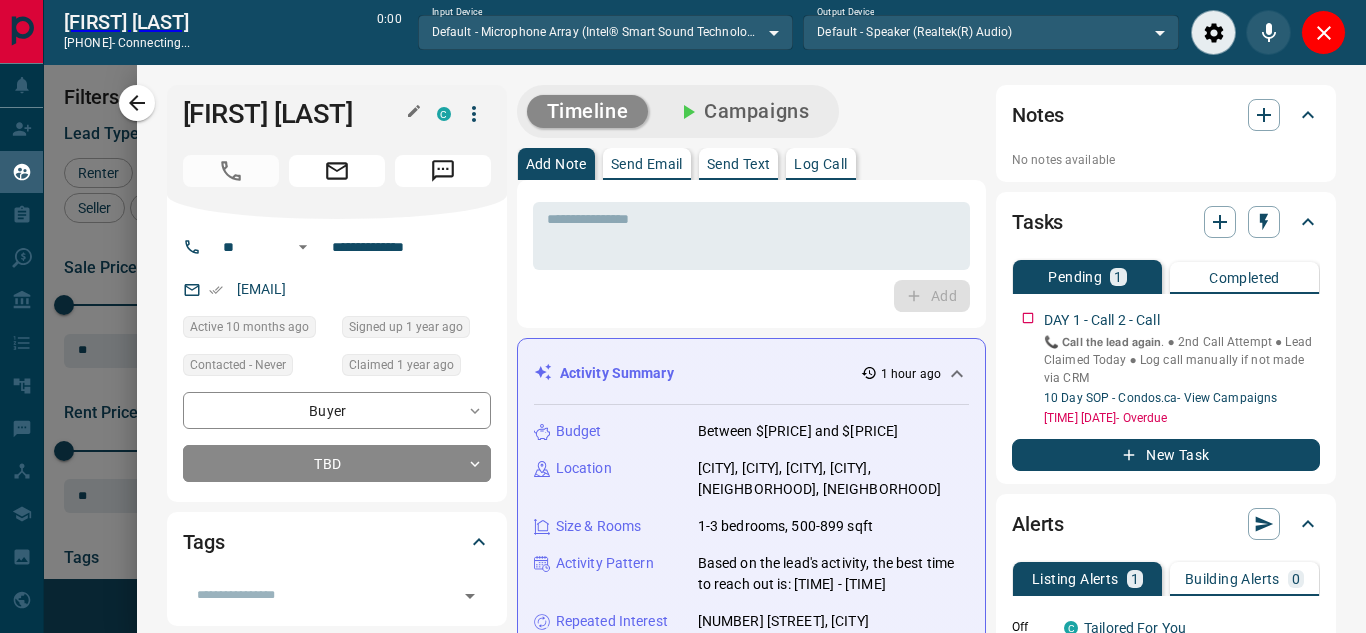 scroll, scrollTop: 377, scrollLeft: 973, axis: both 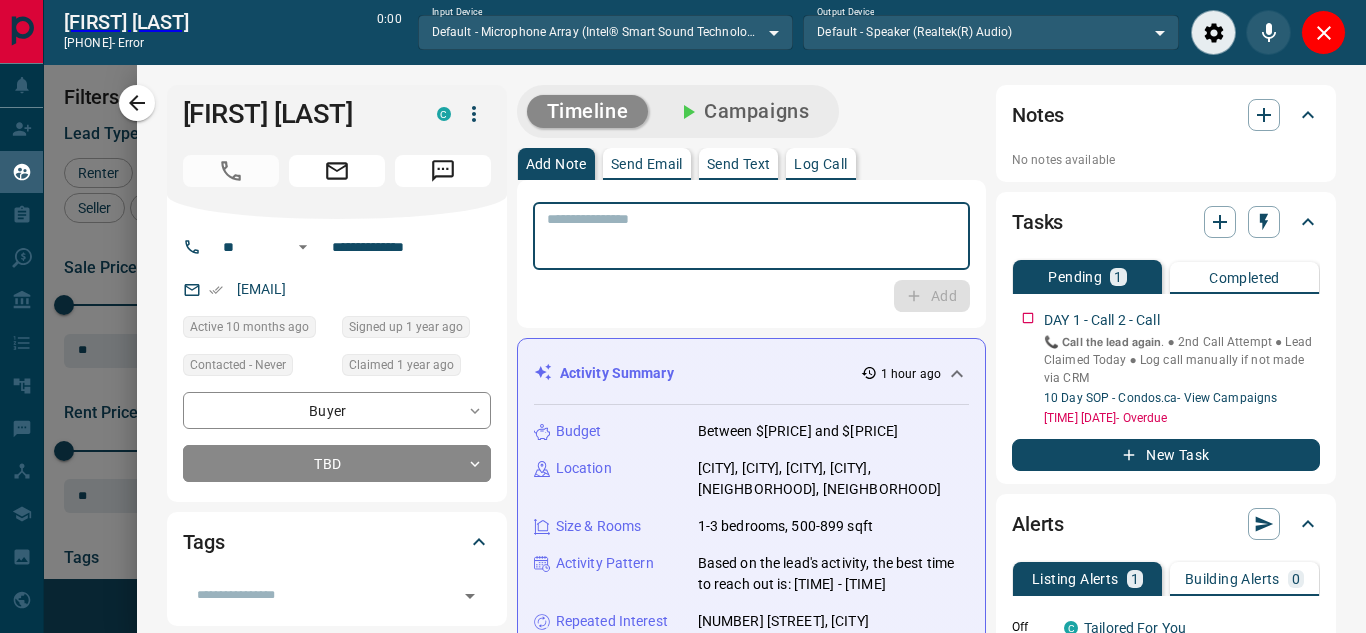 click at bounding box center (751, 236) 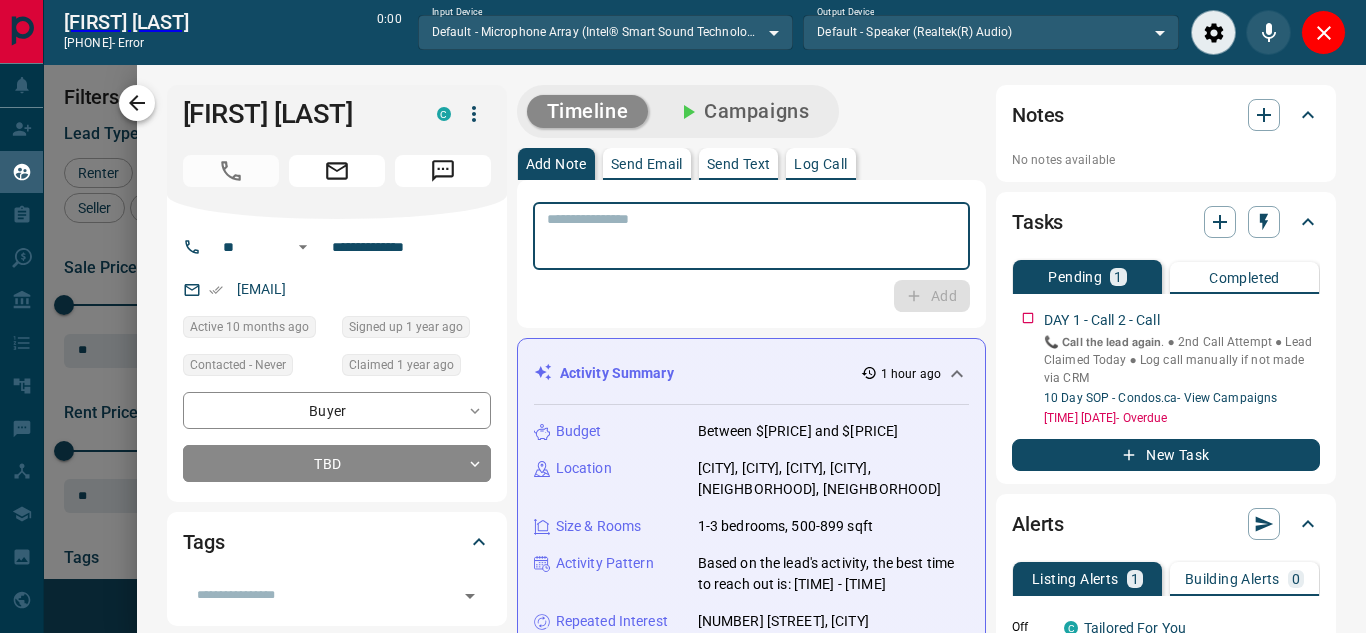 click 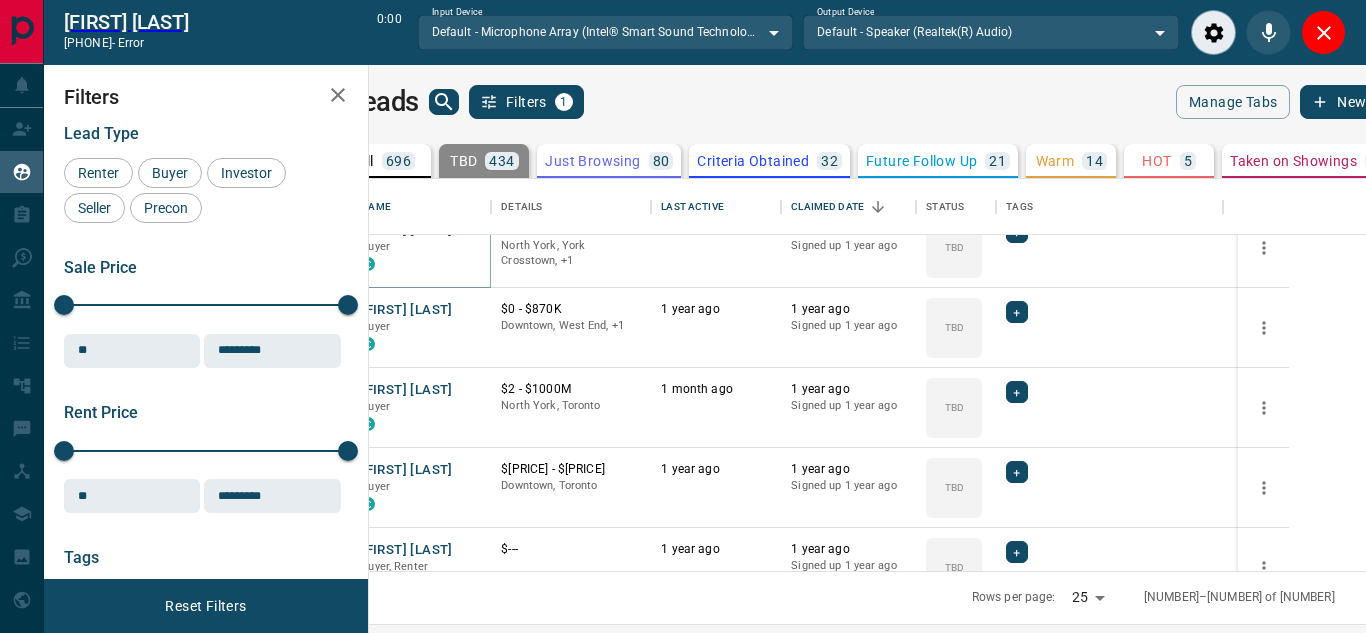 scroll, scrollTop: 189, scrollLeft: 0, axis: vertical 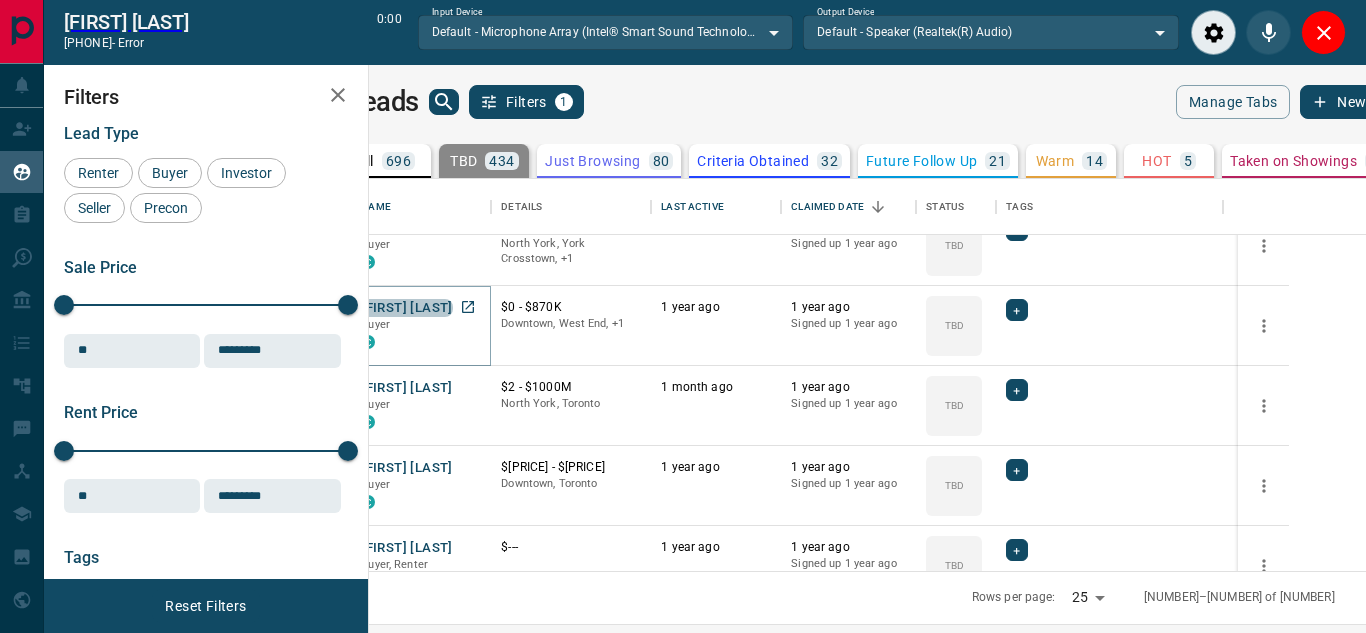 click on "[FIRST] [LAST]" at bounding box center (406, 308) 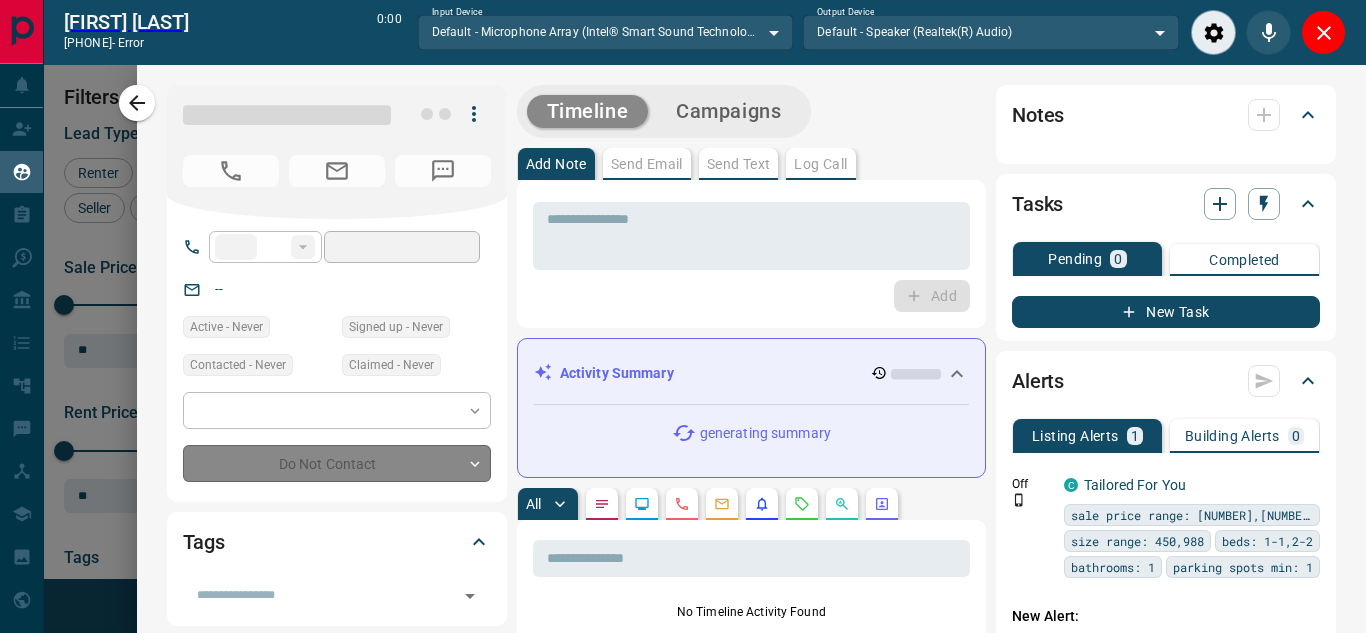 type on "**" 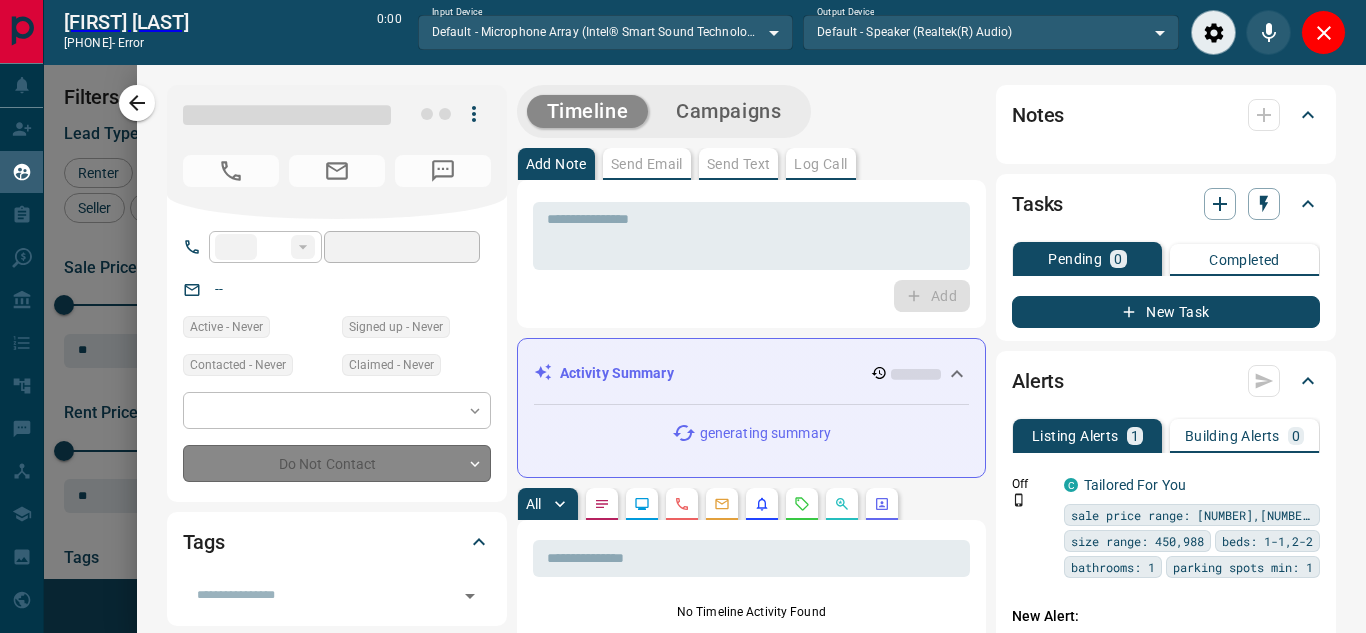 type on "**********" 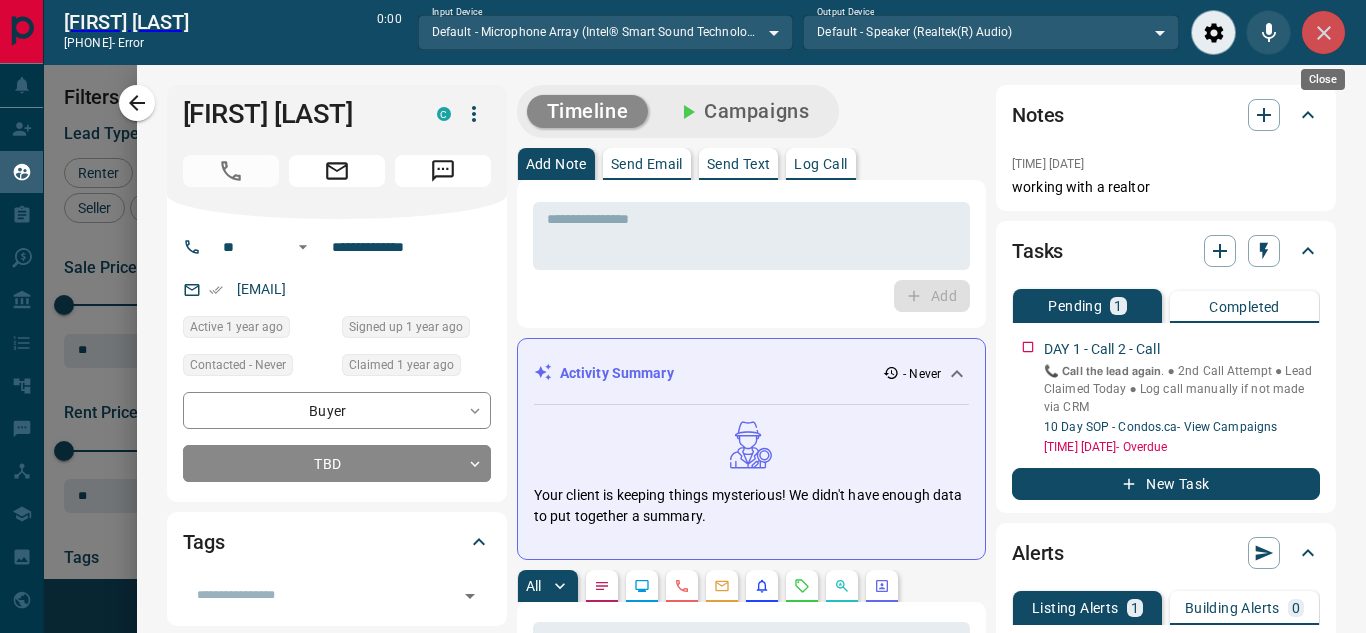 click 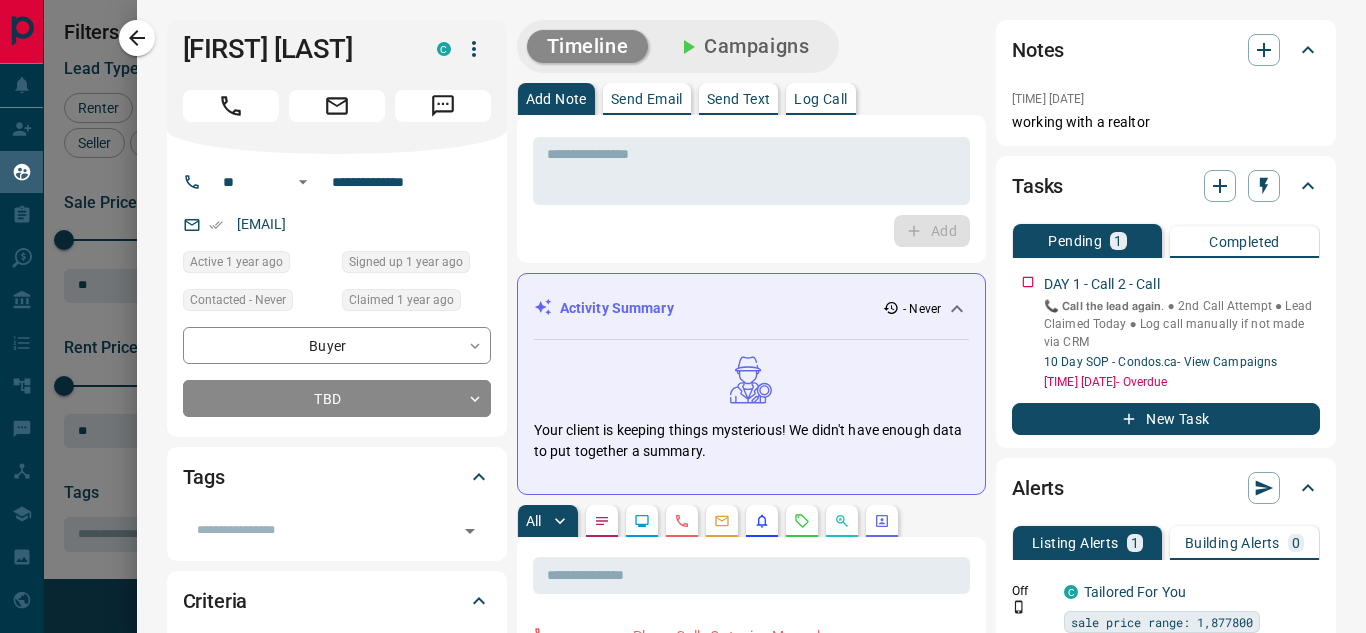 scroll, scrollTop: 16, scrollLeft: 16, axis: both 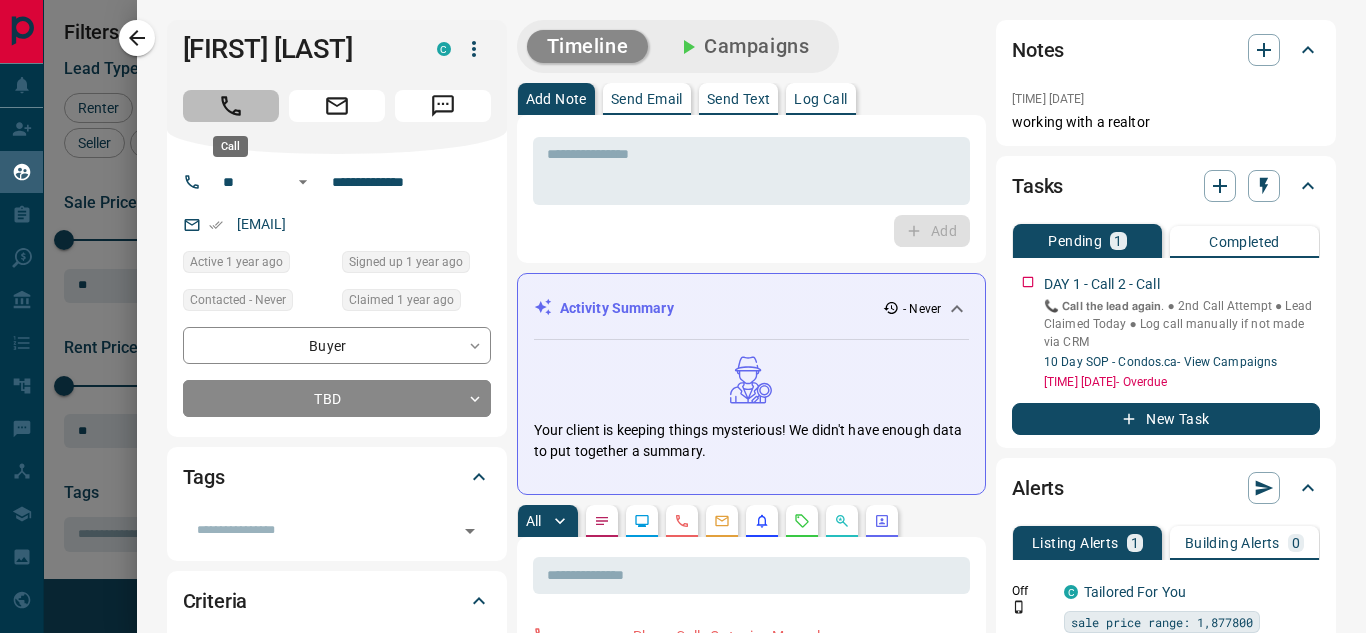 click 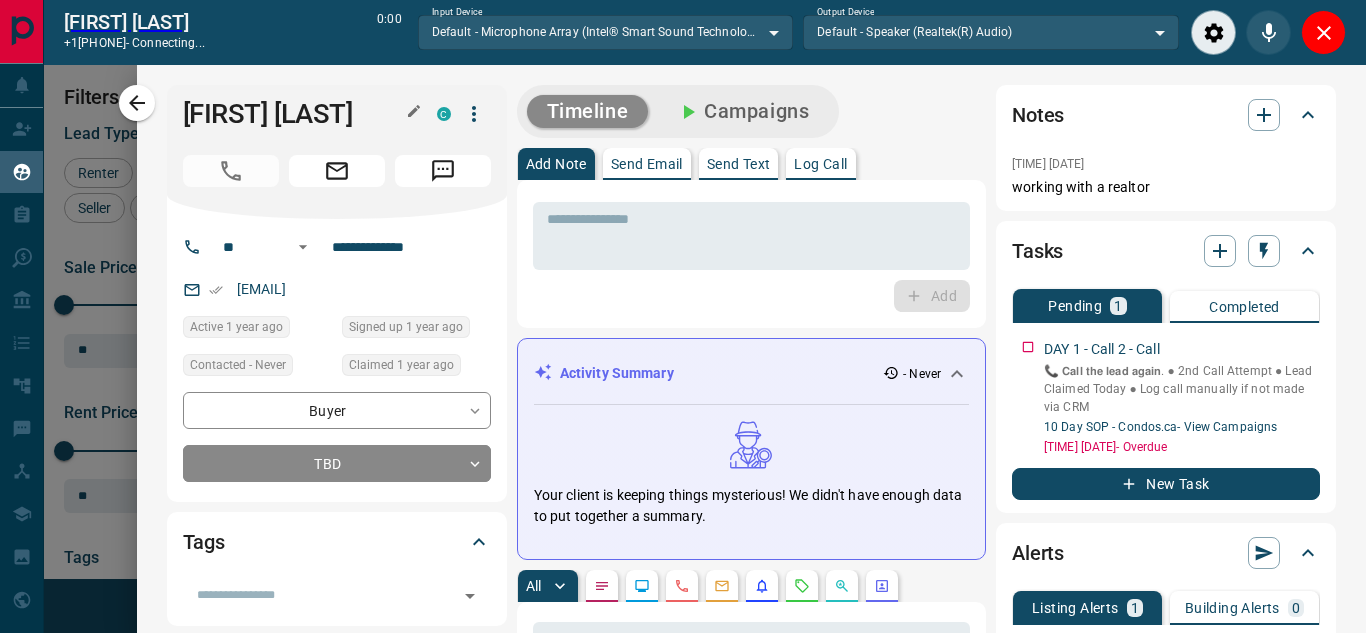 scroll, scrollTop: 377, scrollLeft: 973, axis: both 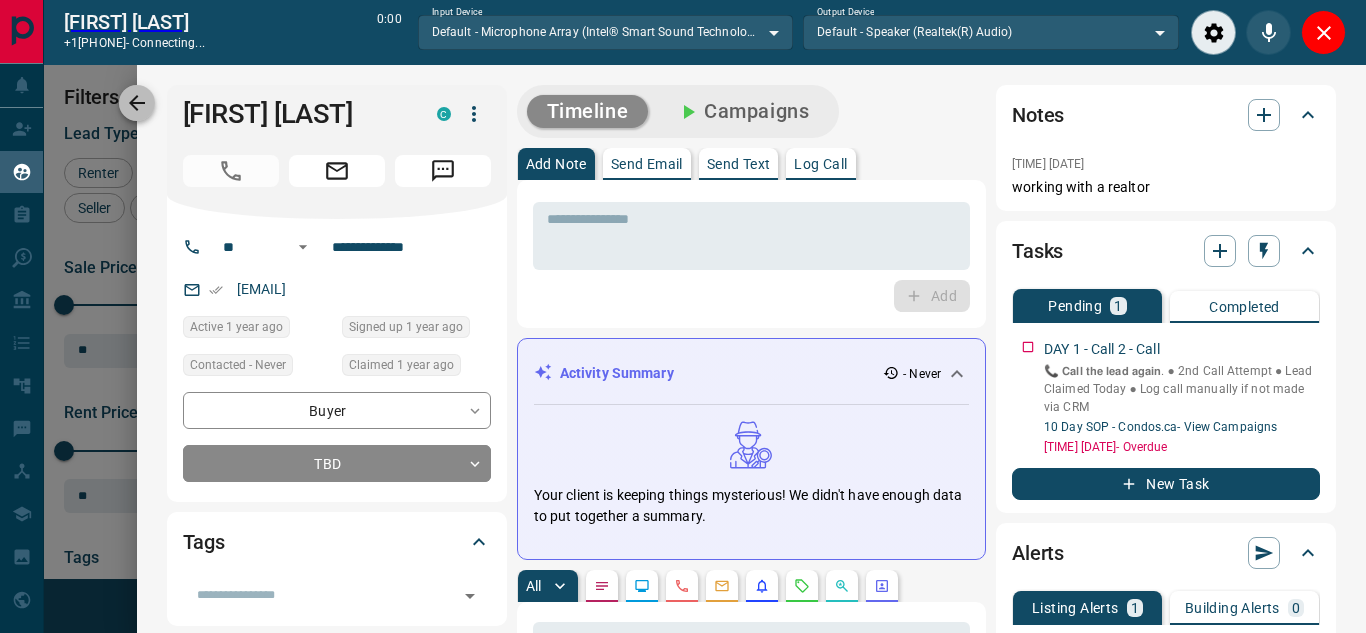 click at bounding box center [137, 103] 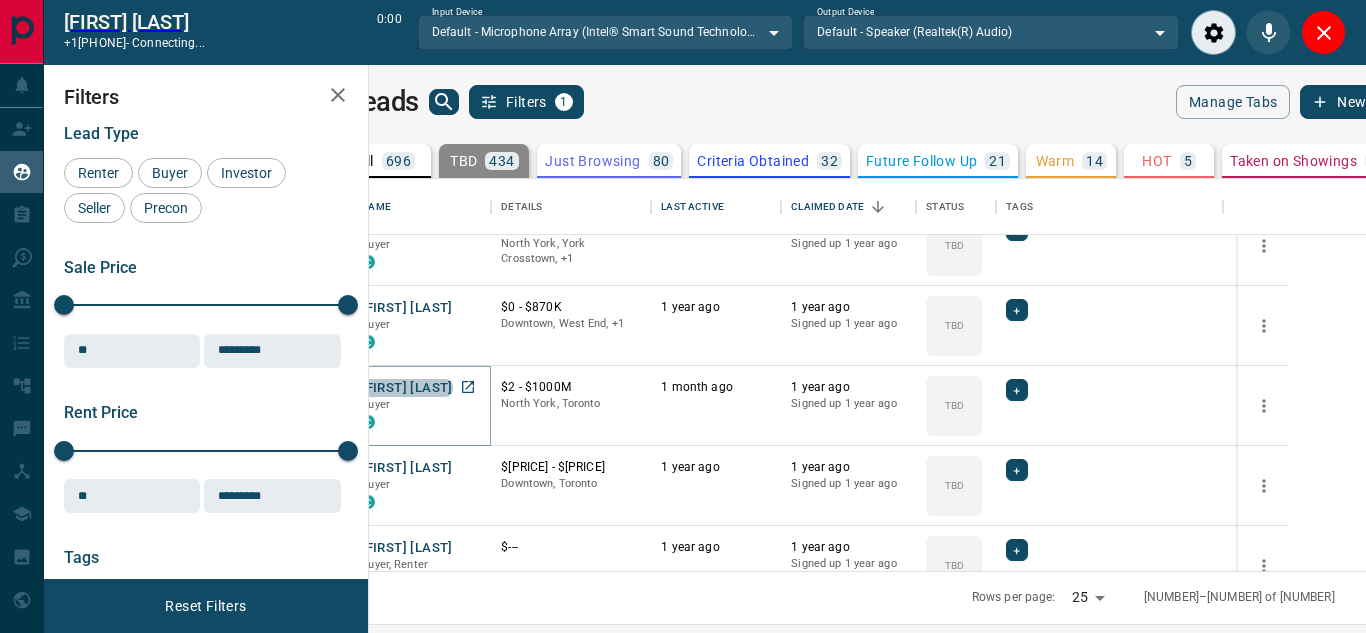 click on "[FIRST] [LAST]" at bounding box center [406, 388] 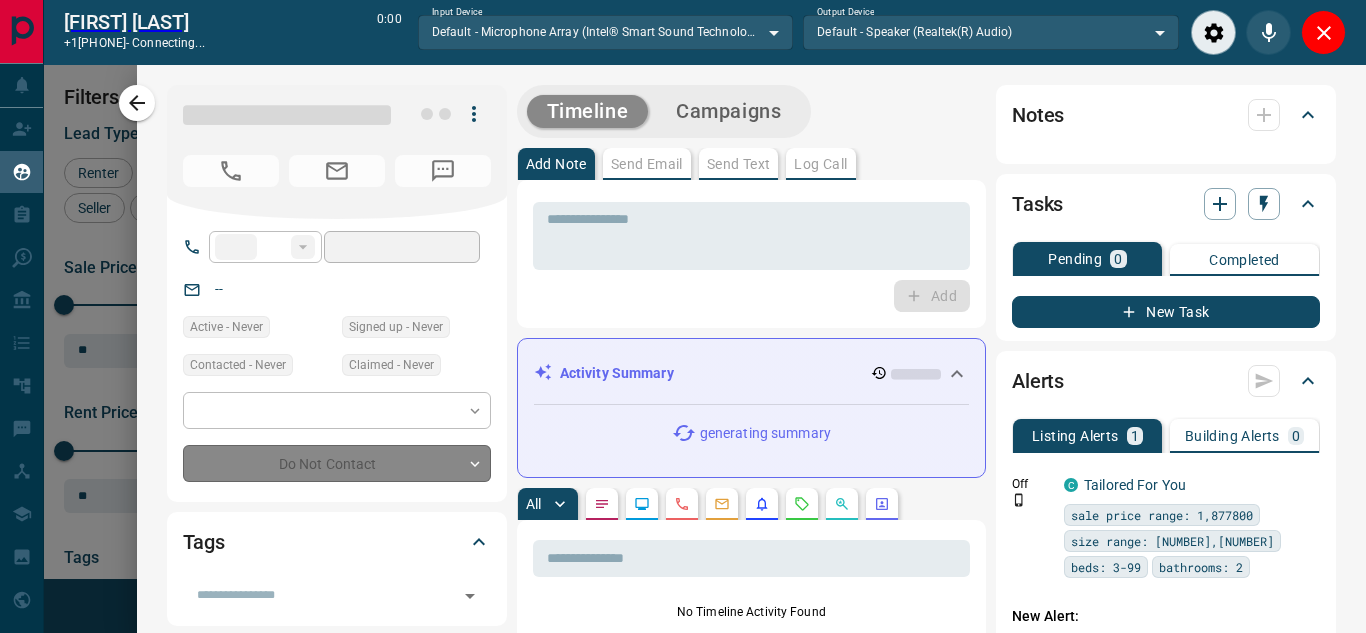 type on "**" 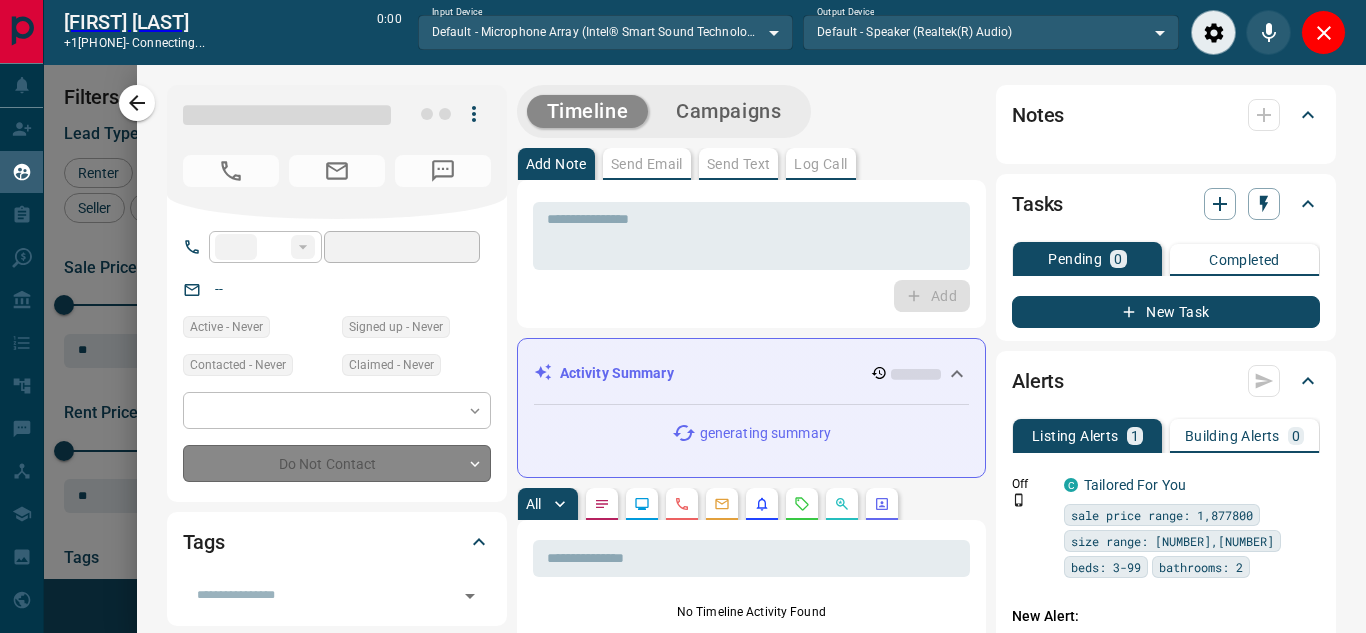 type on "**********" 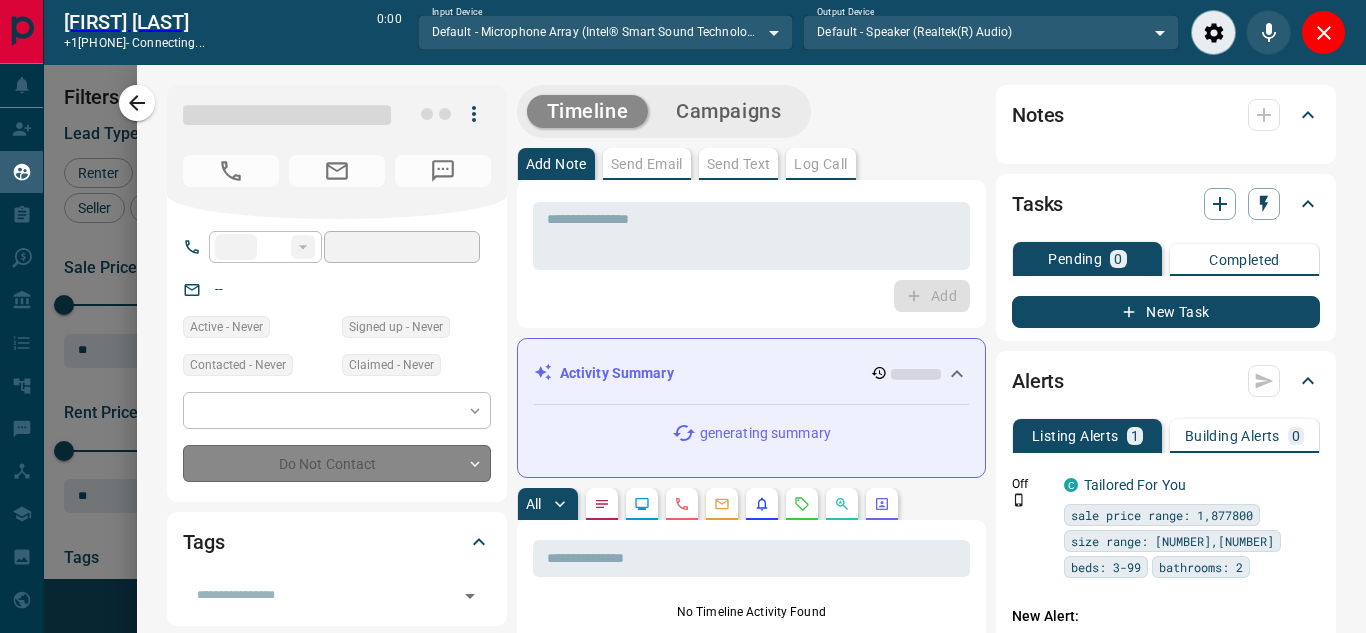type on "**" 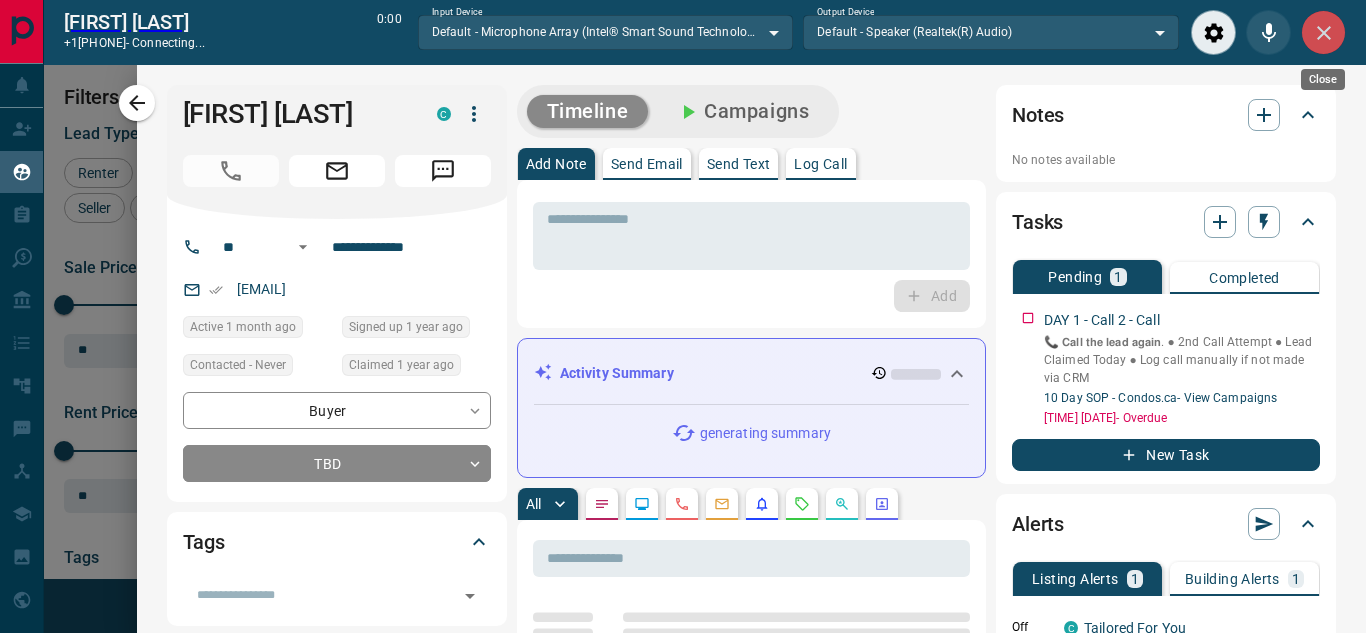 click 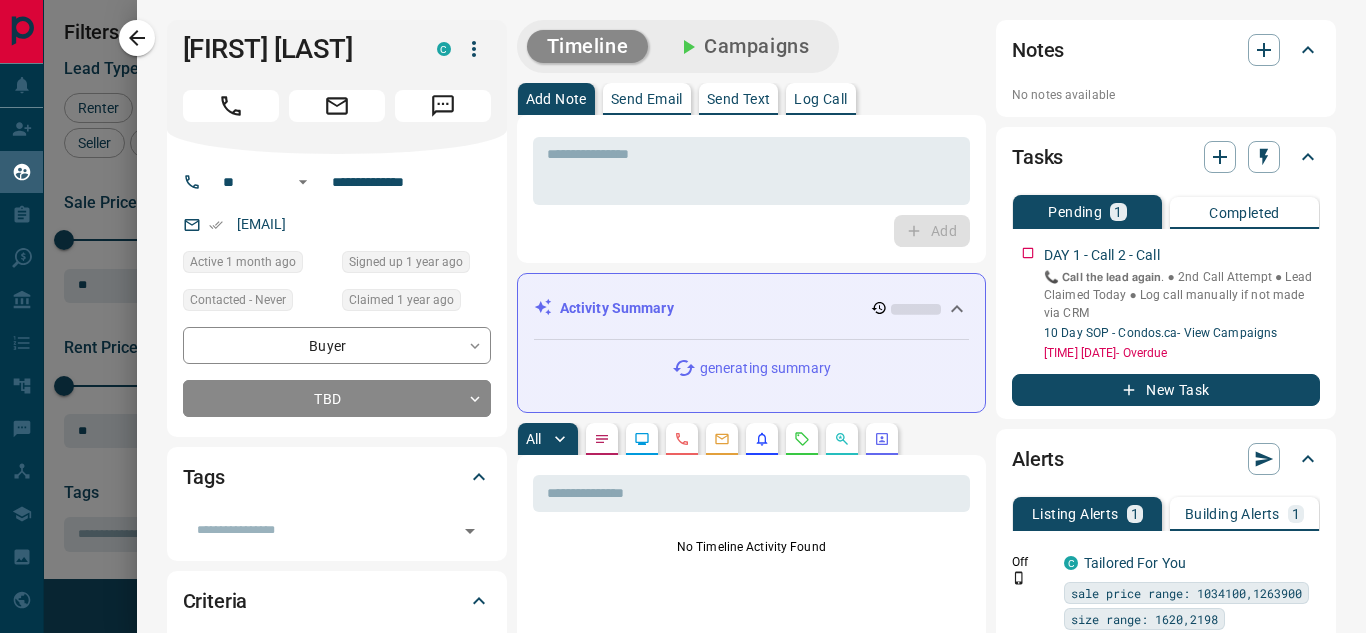 scroll, scrollTop: 16, scrollLeft: 16, axis: both 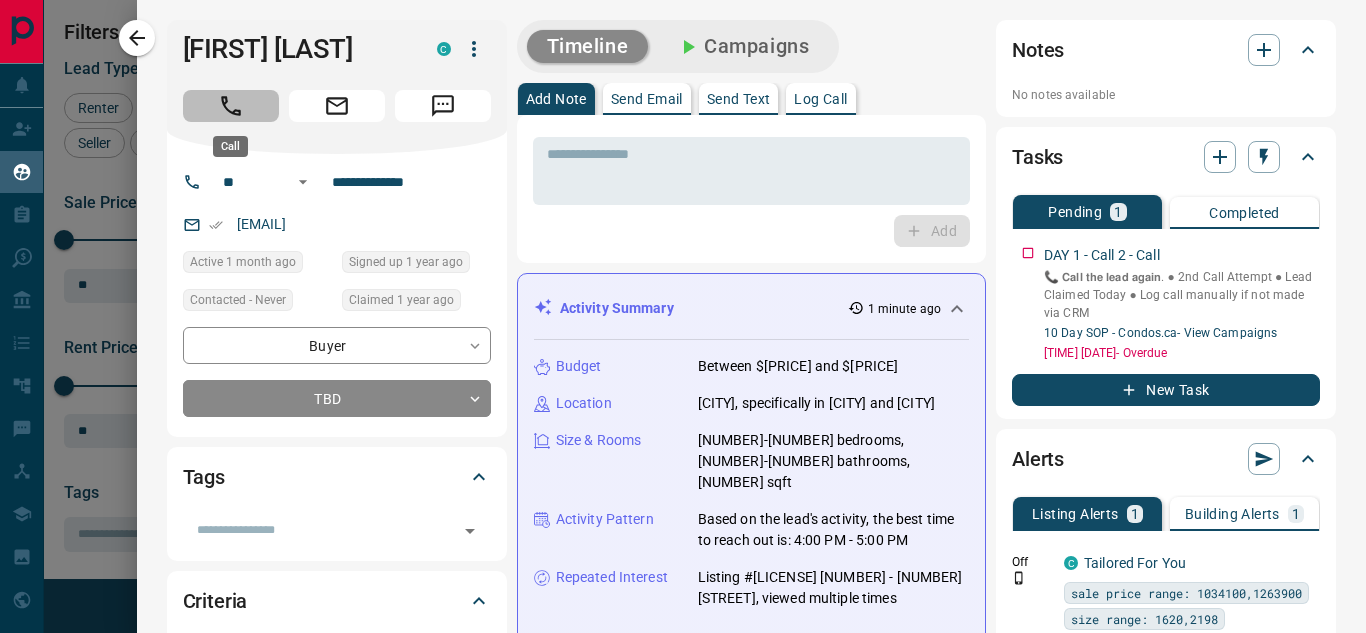 click 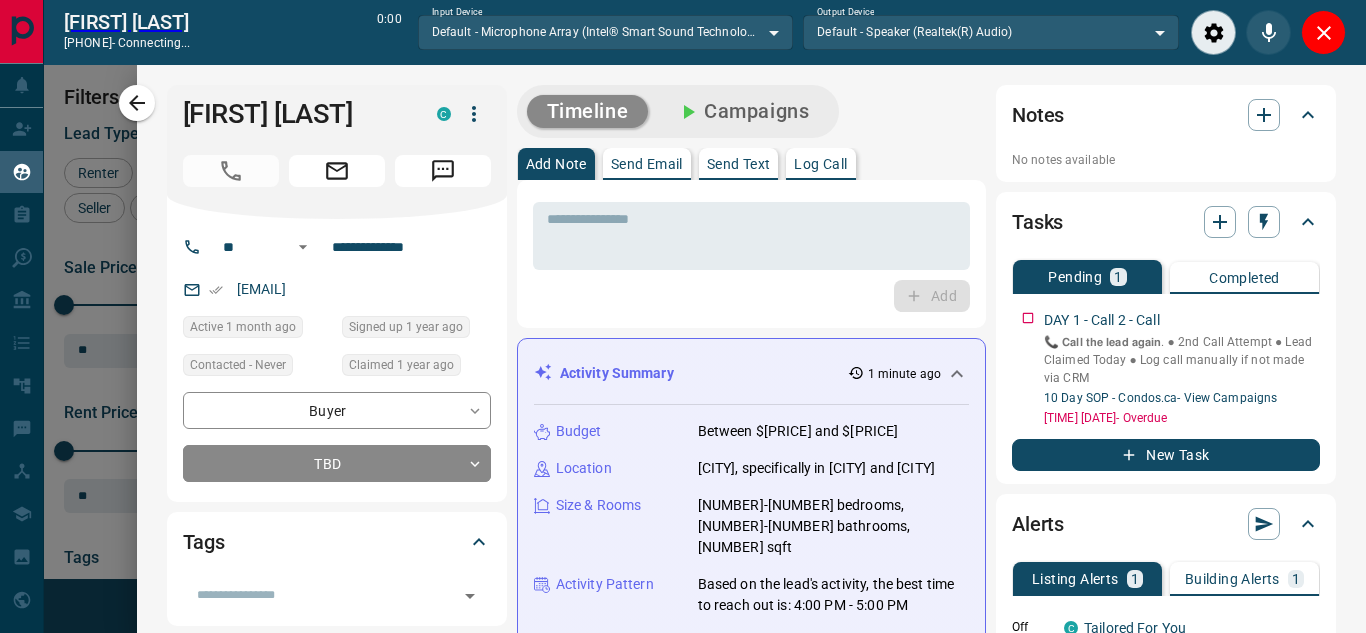 scroll, scrollTop: 377, scrollLeft: 973, axis: both 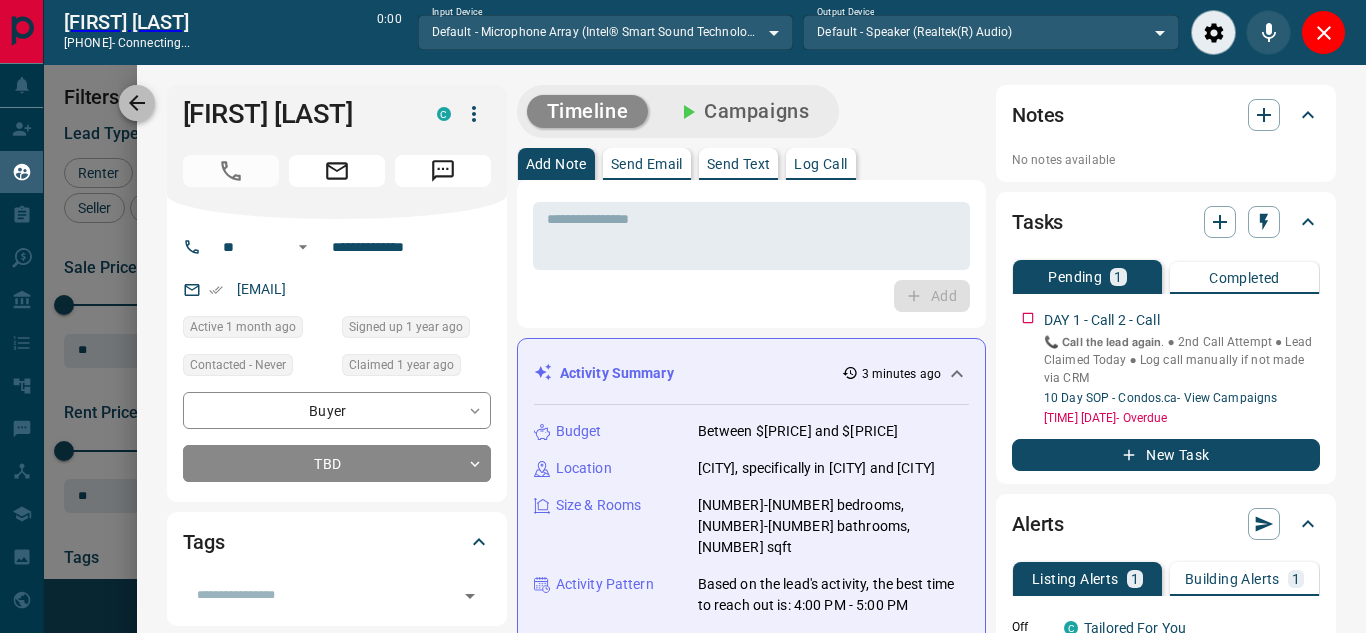 click 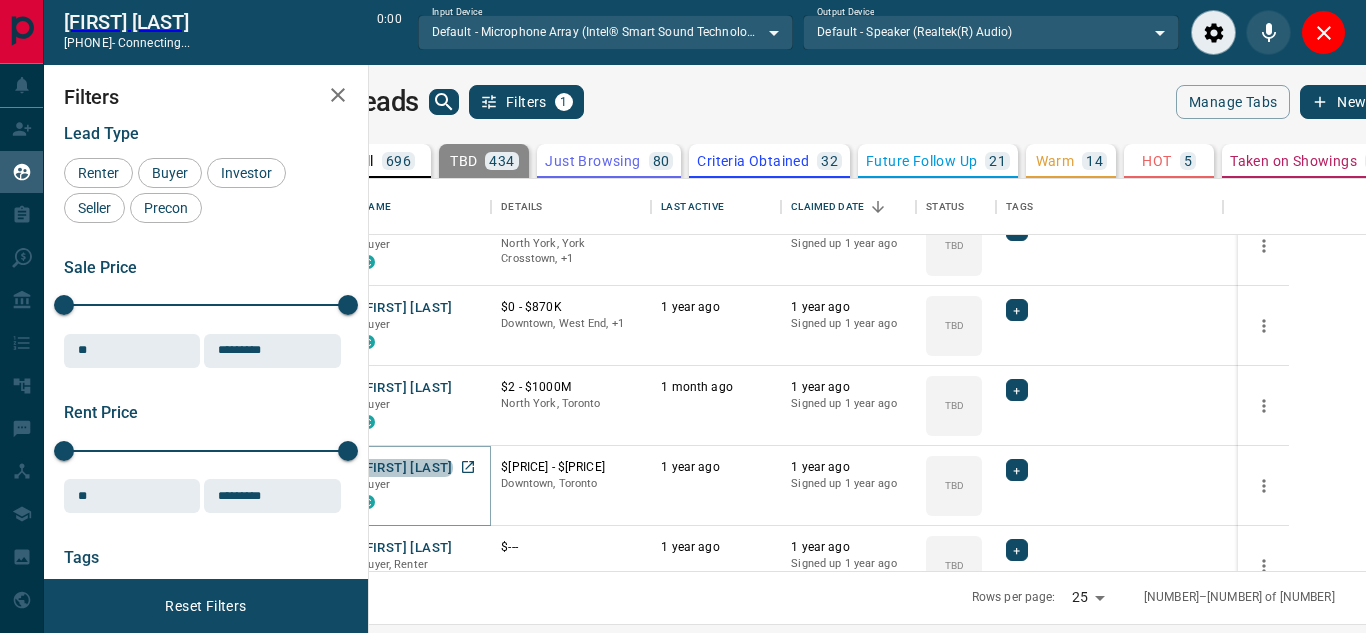 click on "[FIRST] [LAST]" at bounding box center (406, 468) 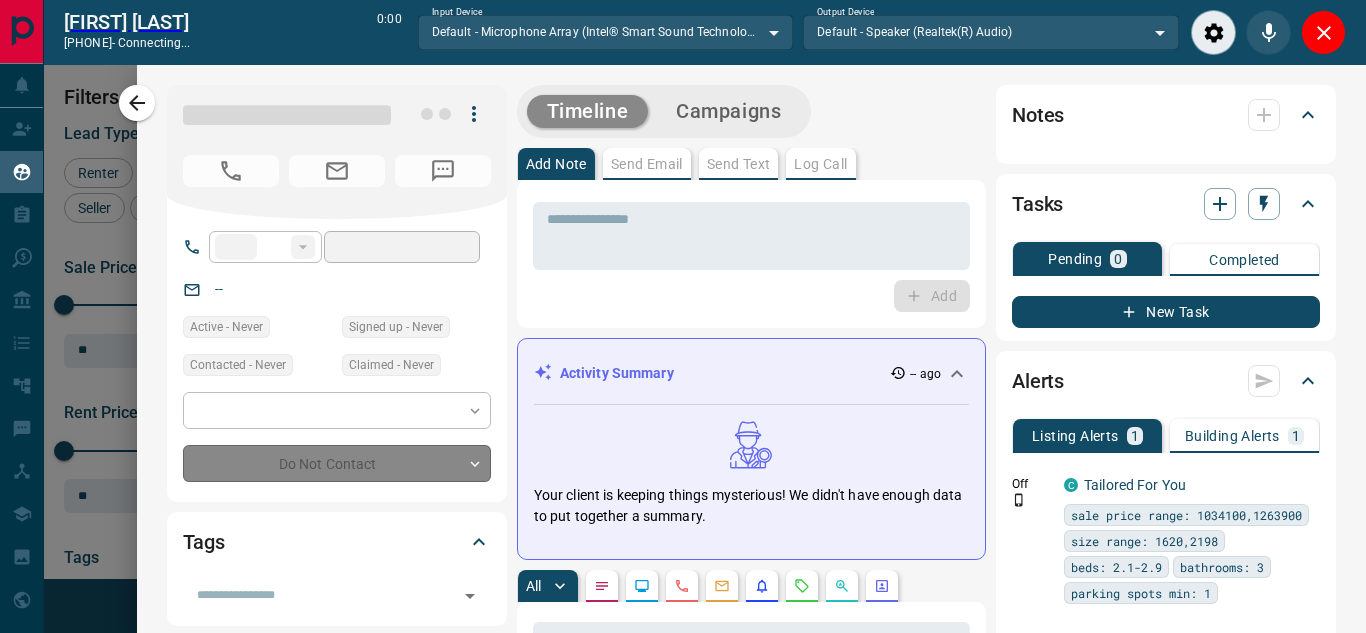 type on "**" 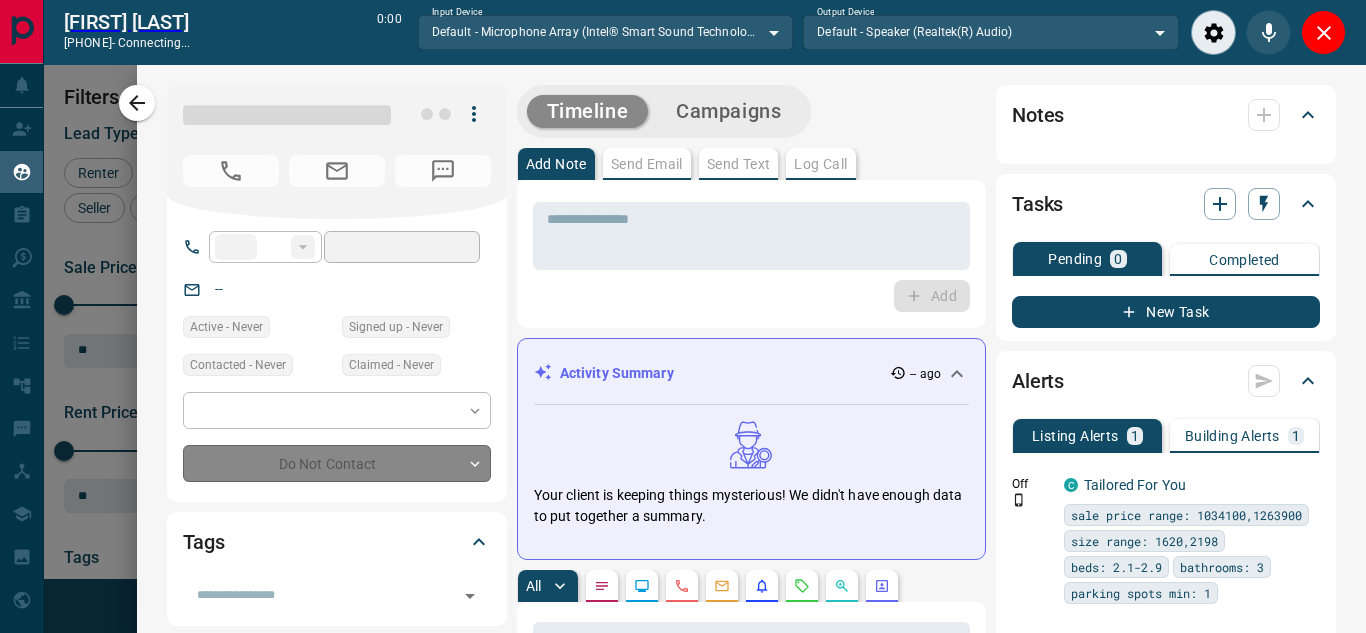 type on "**********" 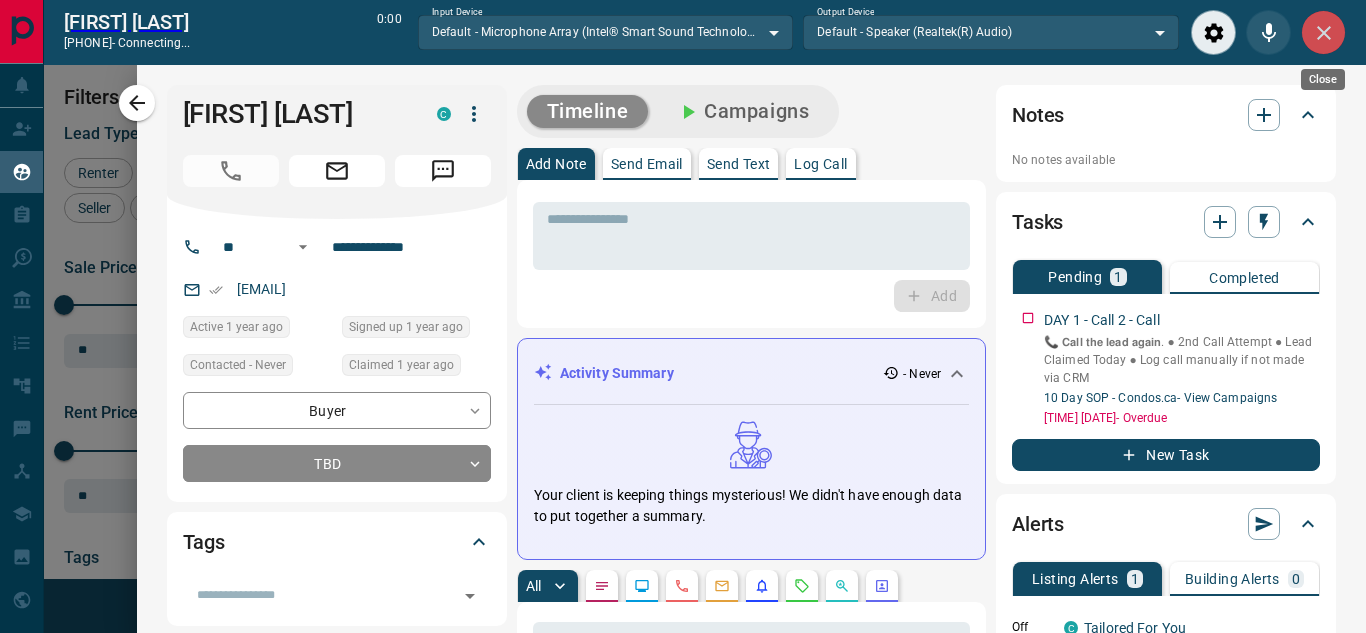 click 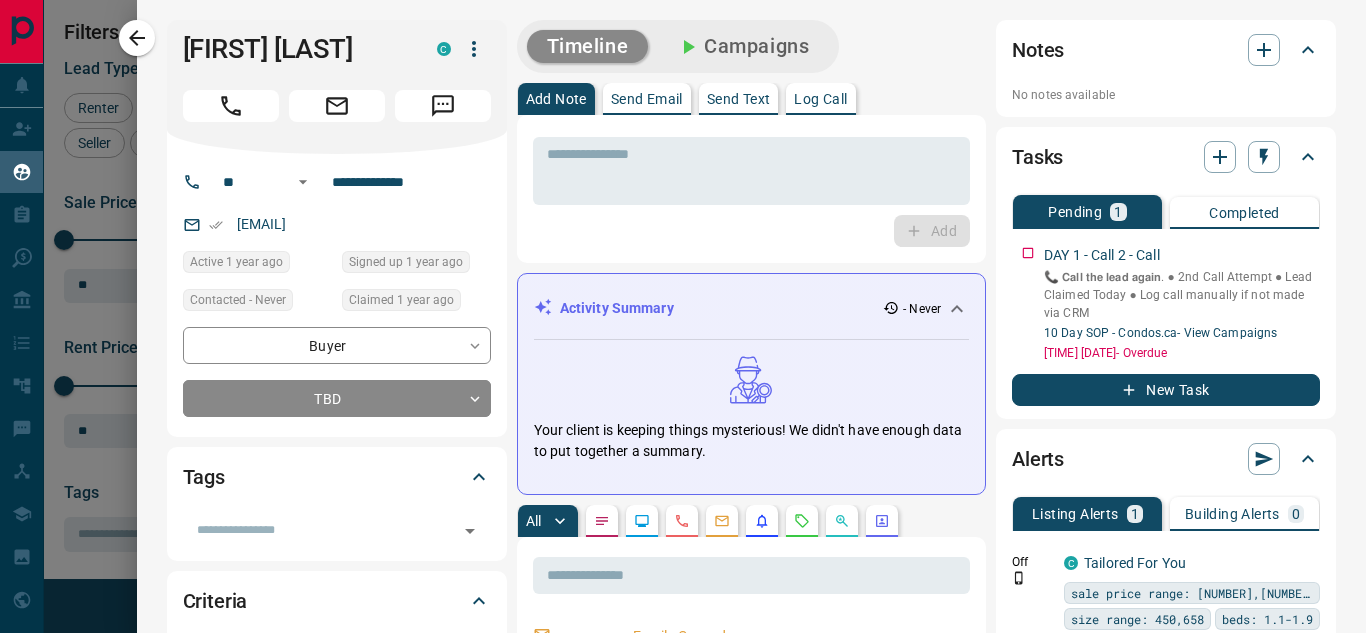 scroll, scrollTop: 16, scrollLeft: 16, axis: both 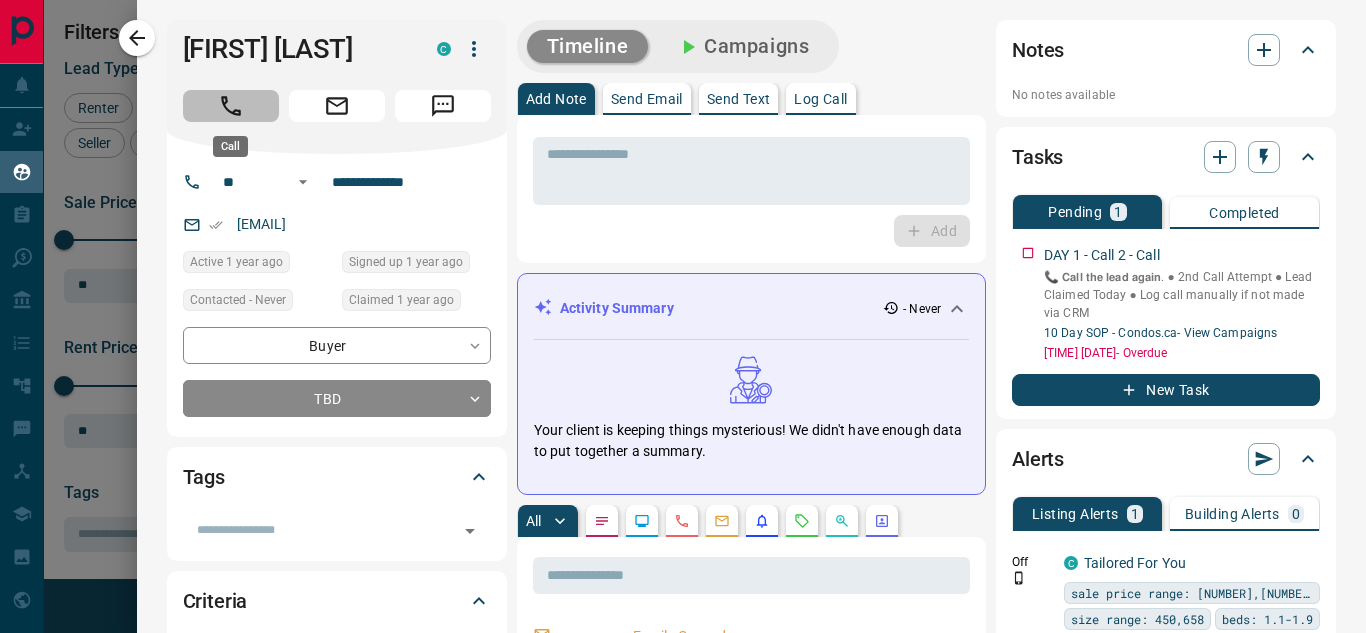 click 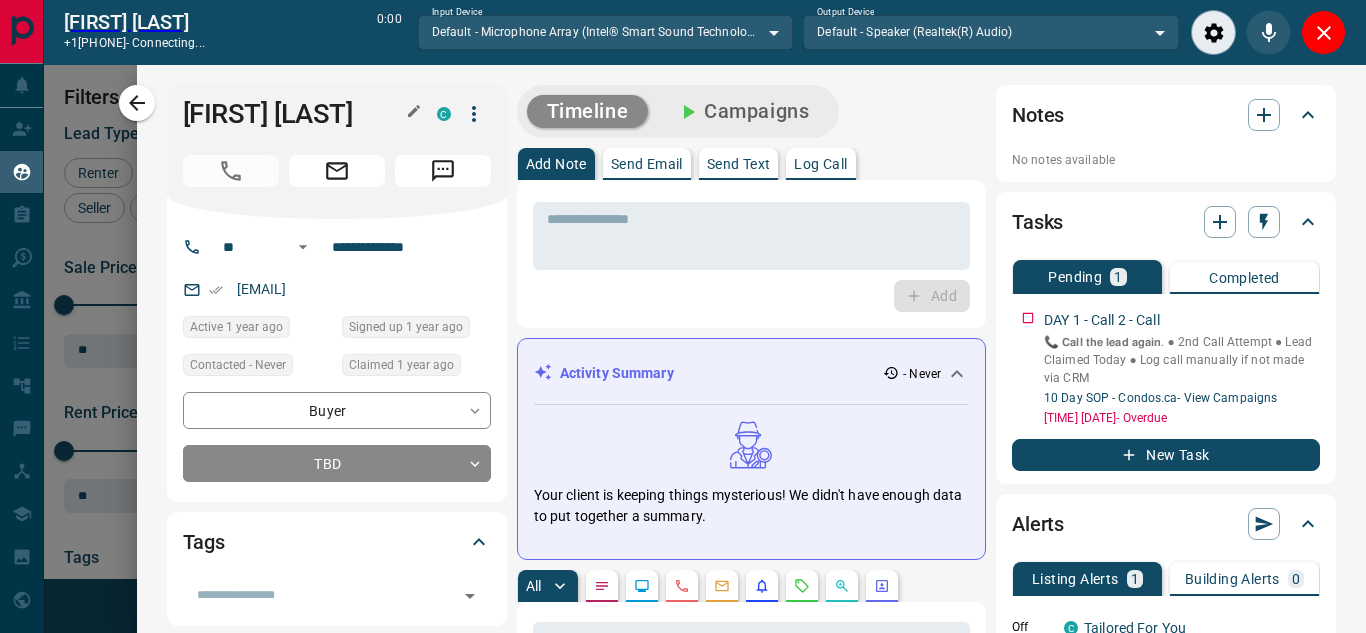 scroll, scrollTop: 377, scrollLeft: 973, axis: both 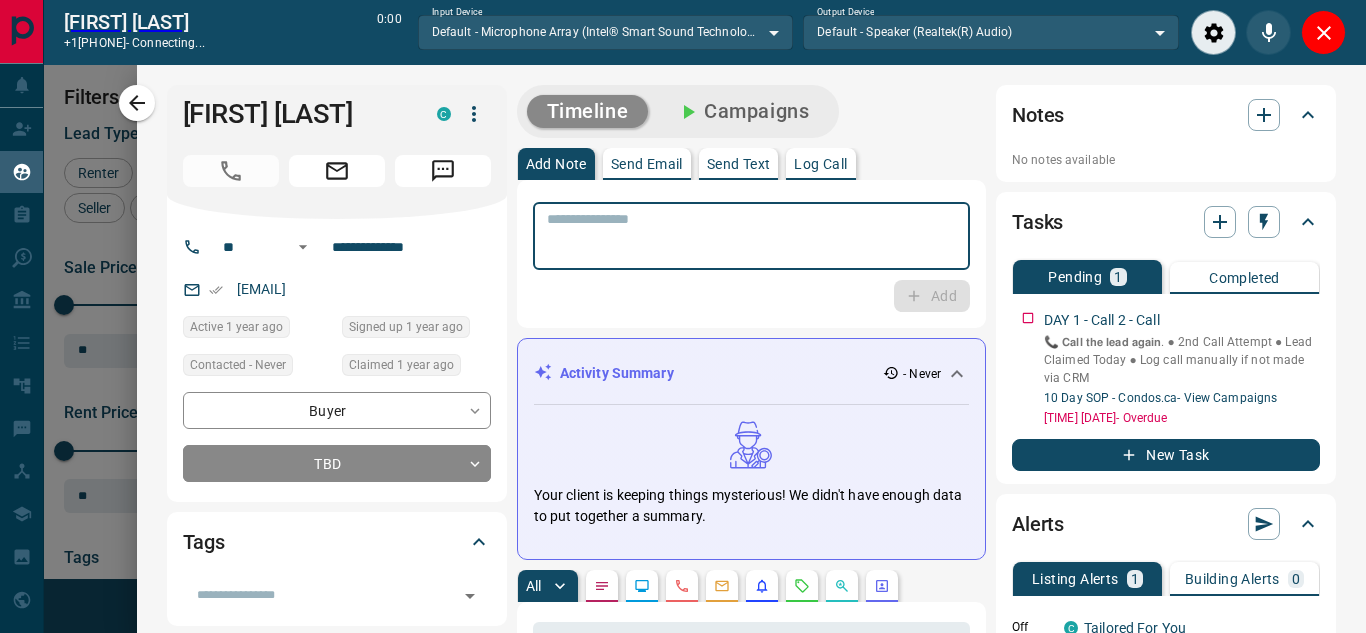 click at bounding box center [751, 236] 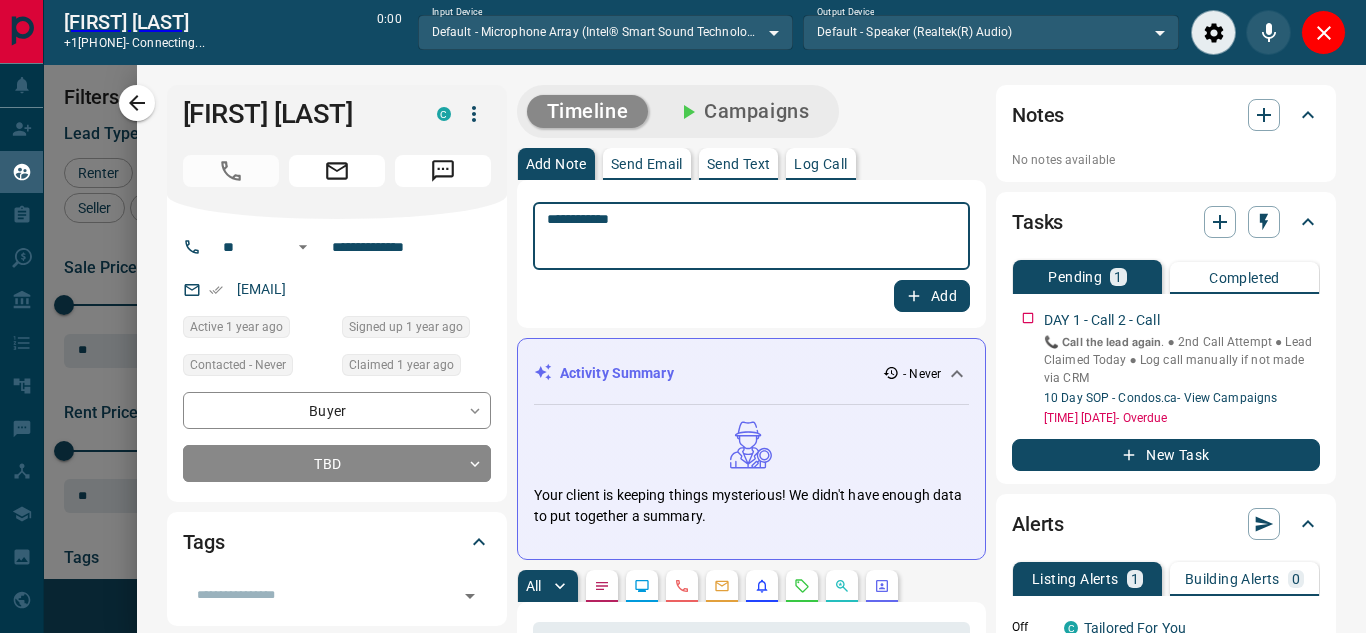 type on "**********" 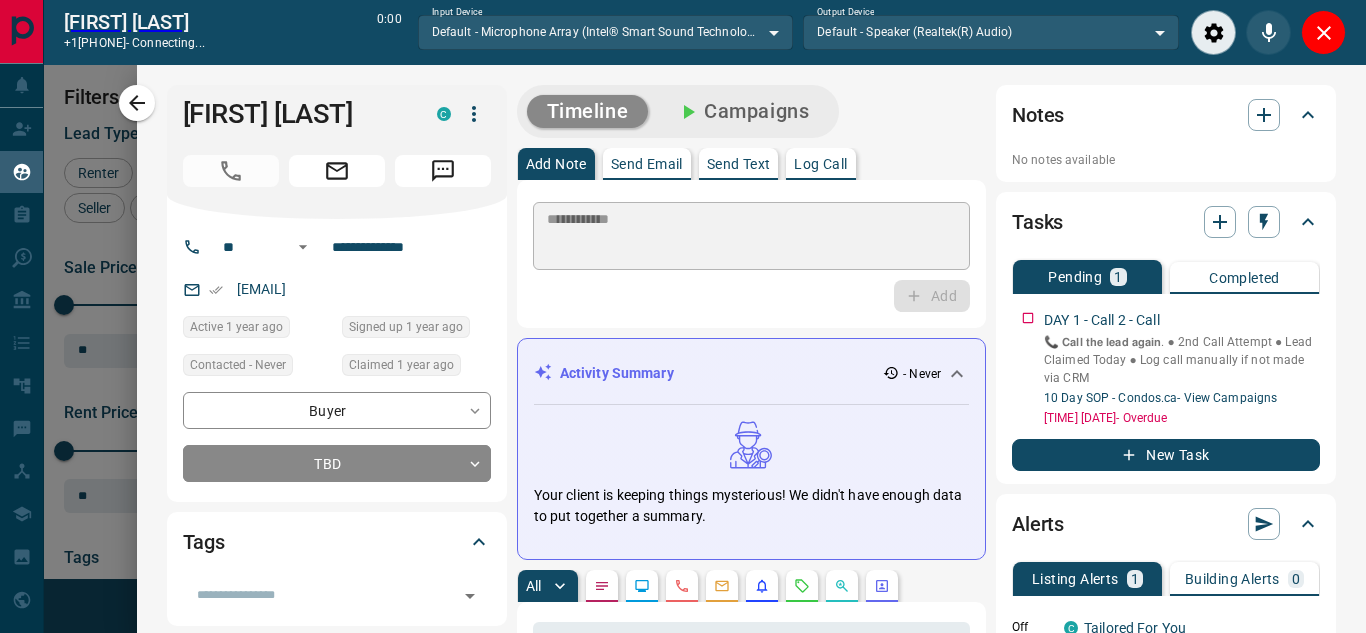 type 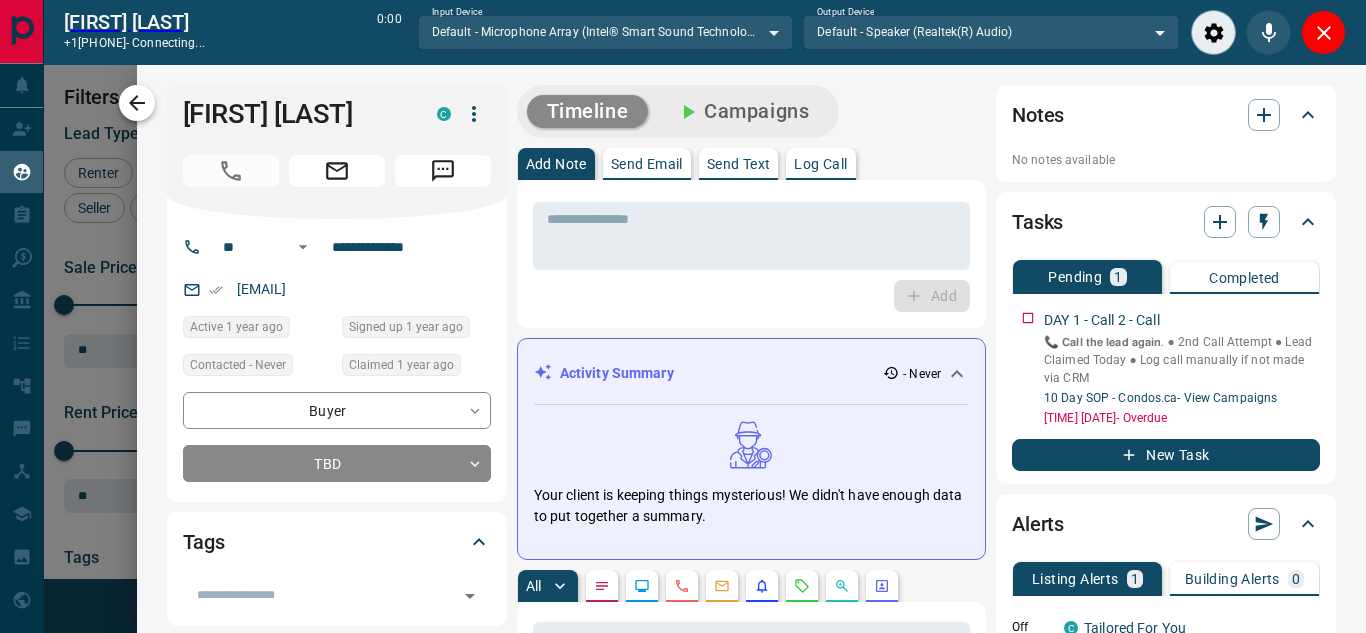 click 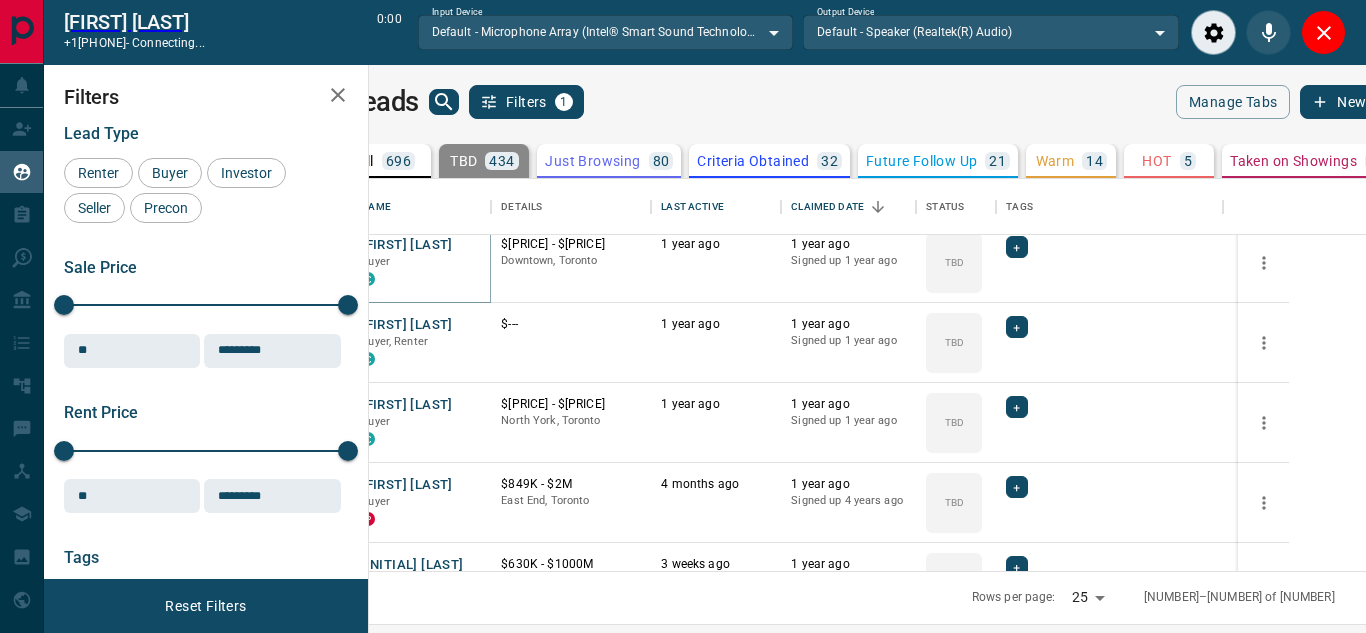 scroll, scrollTop: 415, scrollLeft: 0, axis: vertical 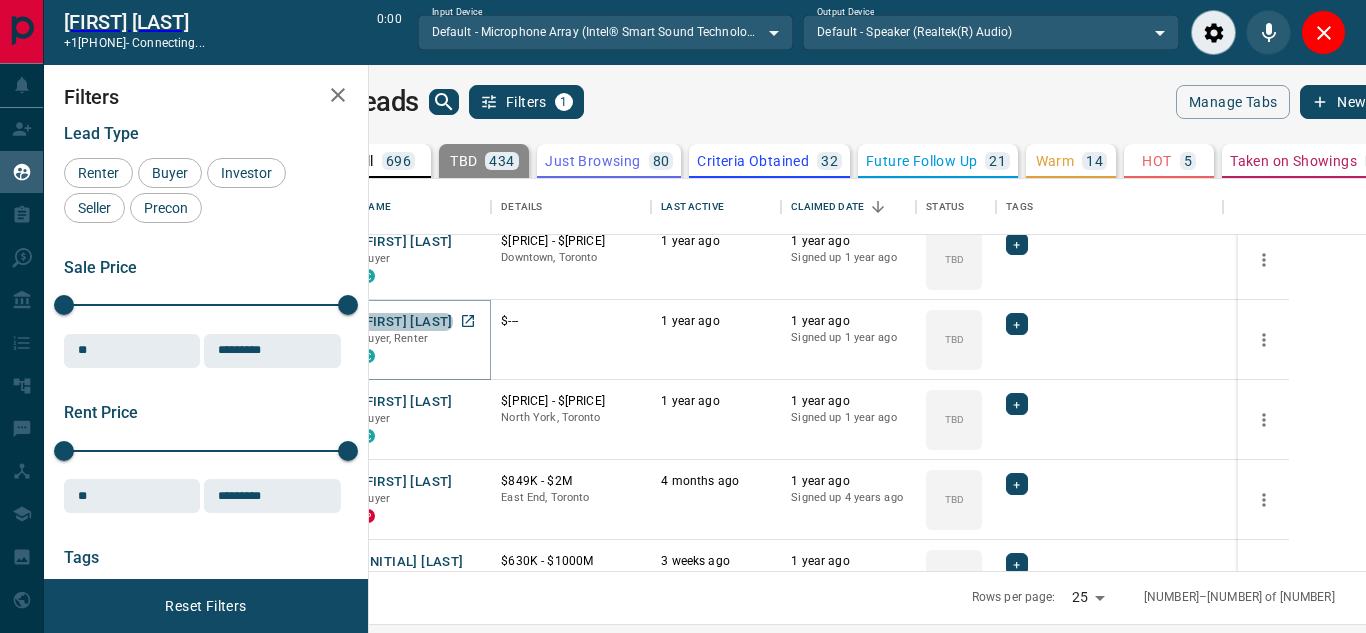 click on "[FIRST] [LAST]" at bounding box center [406, 322] 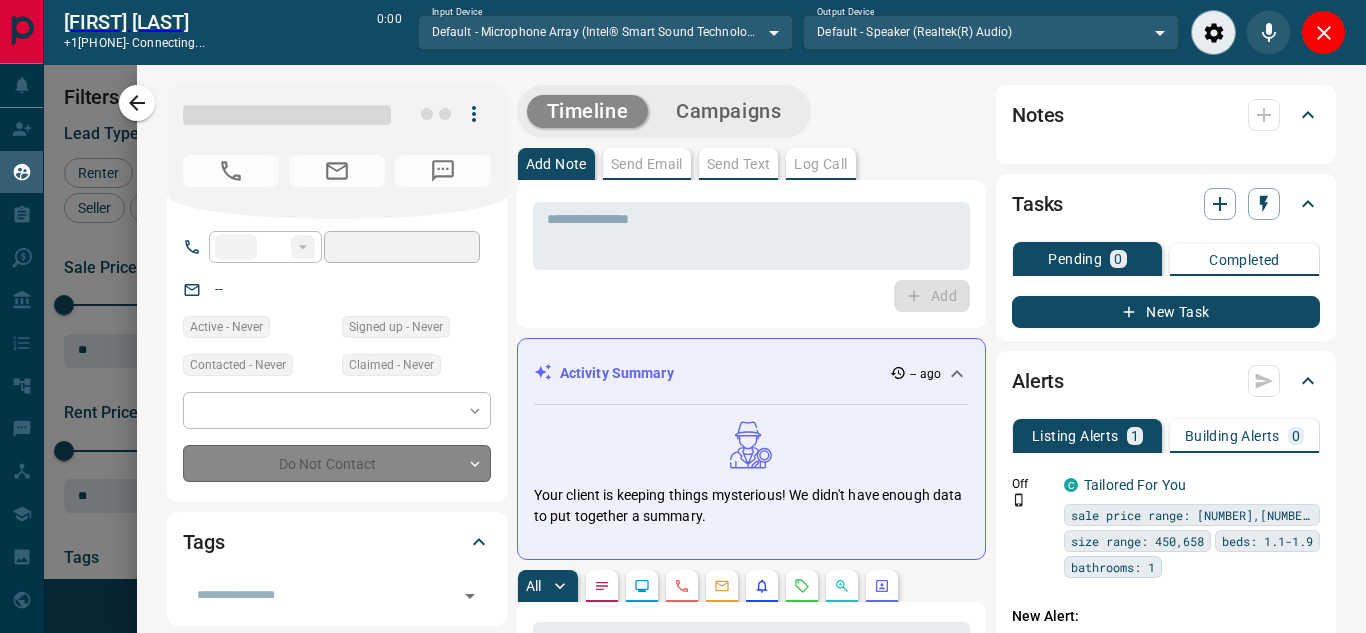 type on "**" 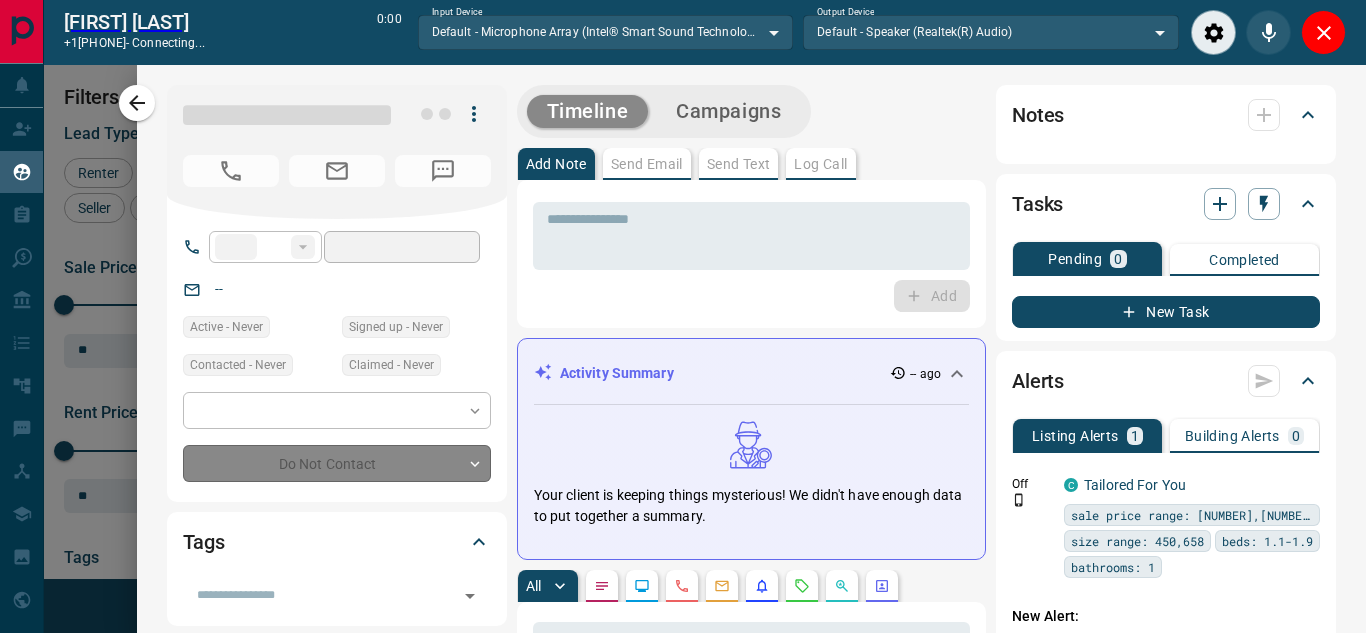 type on "**********" 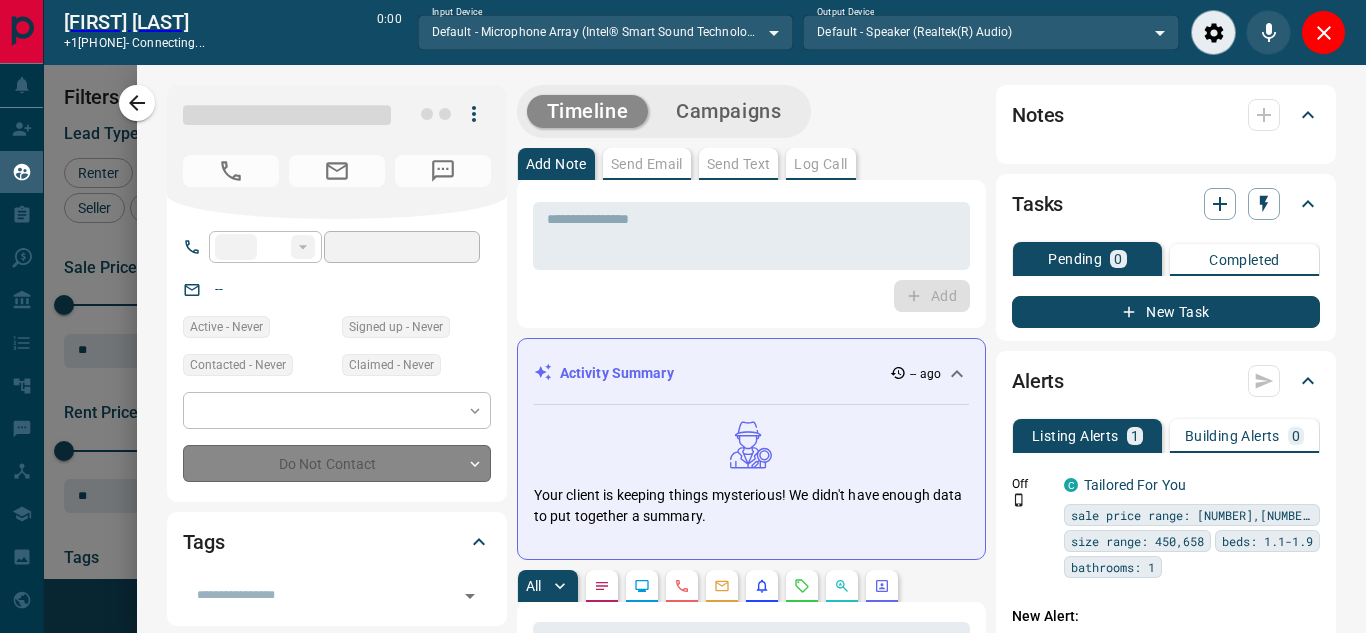 type on "**" 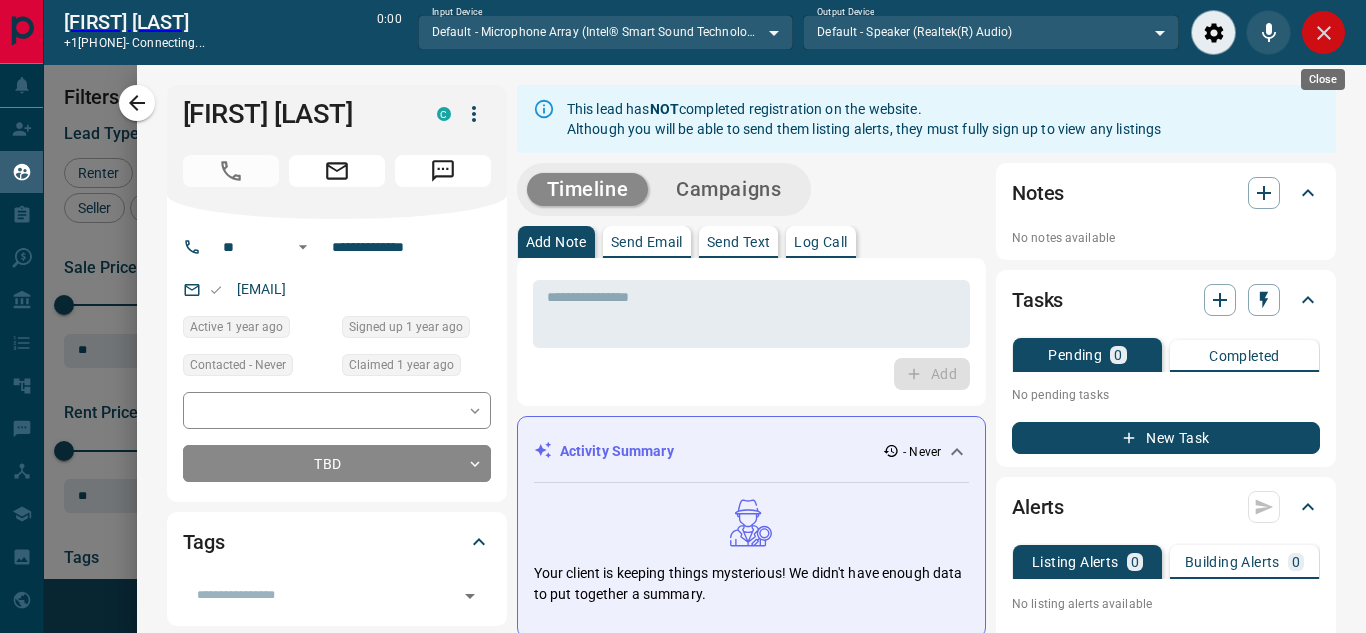 click 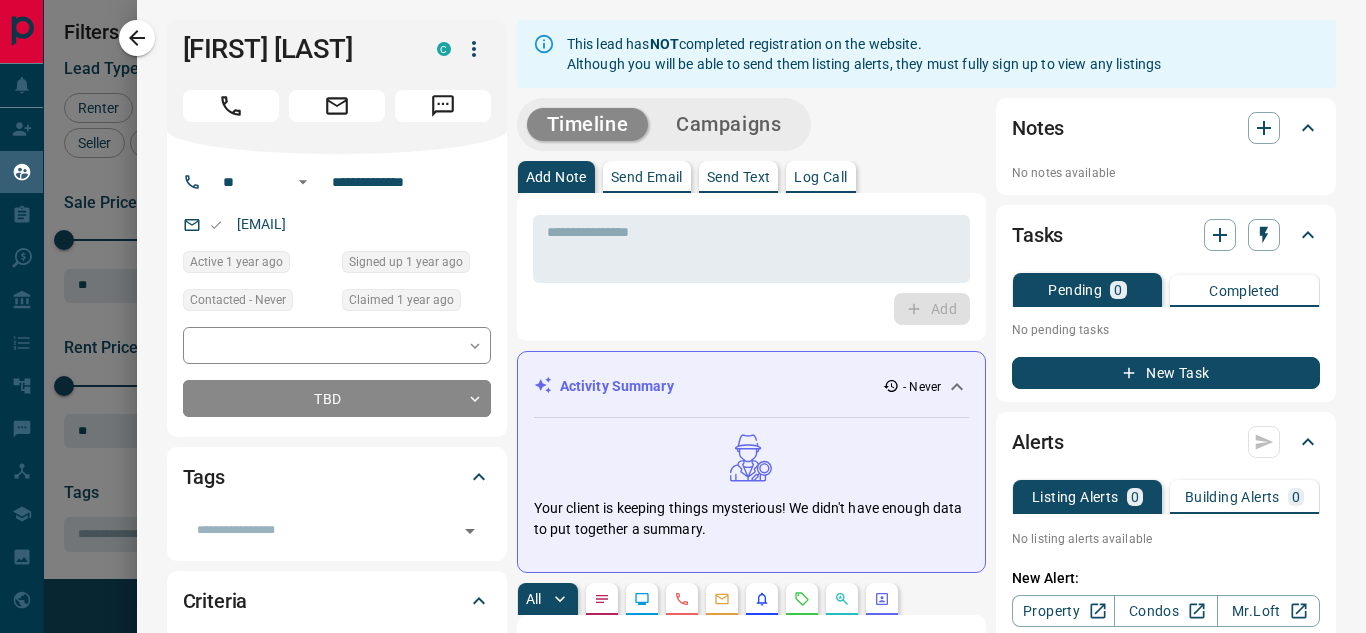 scroll, scrollTop: 16, scrollLeft: 16, axis: both 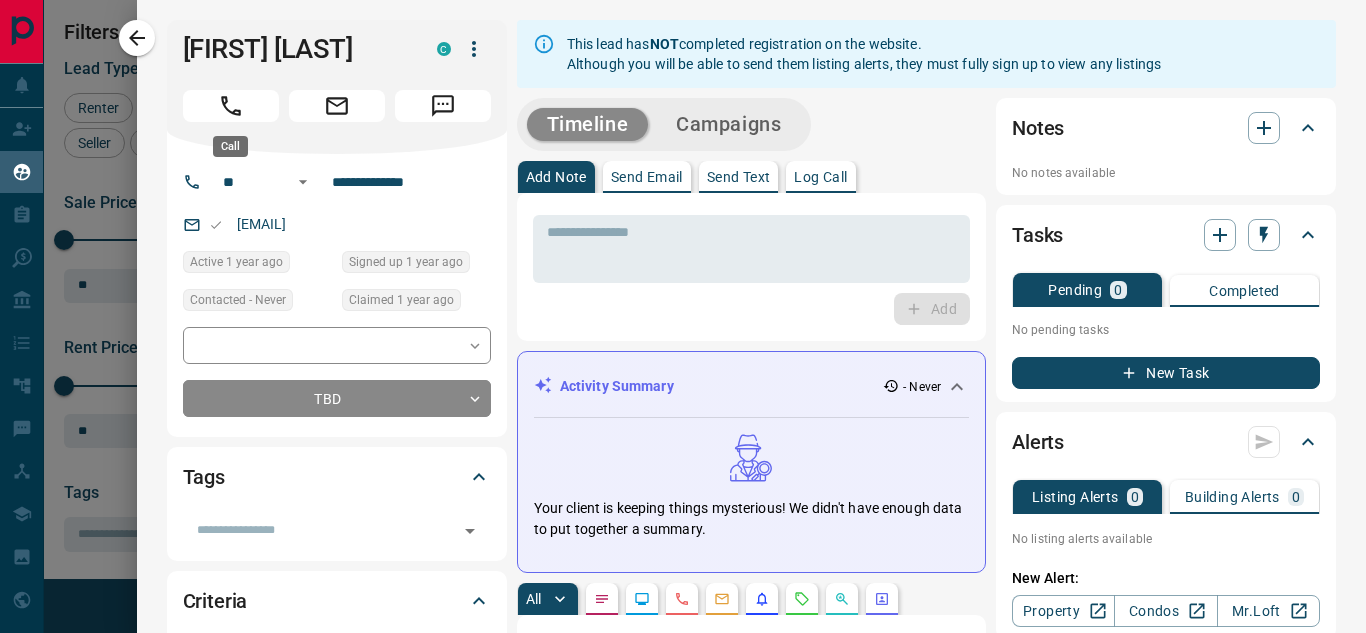 click 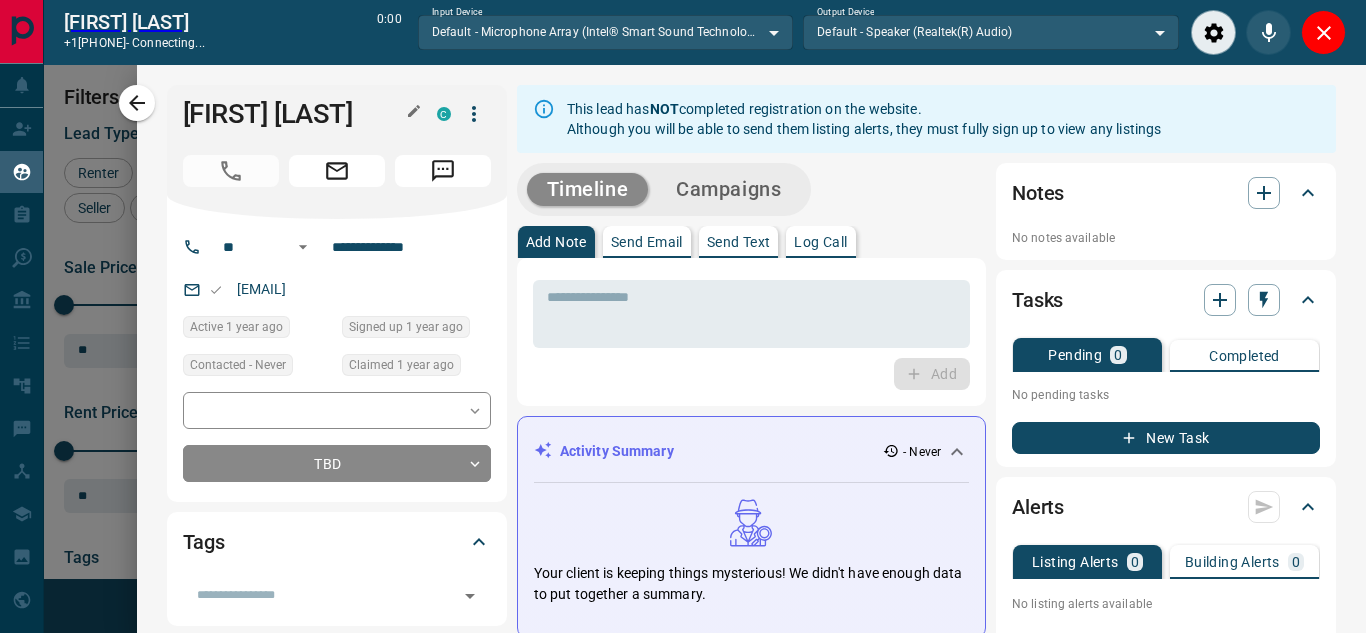 scroll, scrollTop: 377, scrollLeft: 973, axis: both 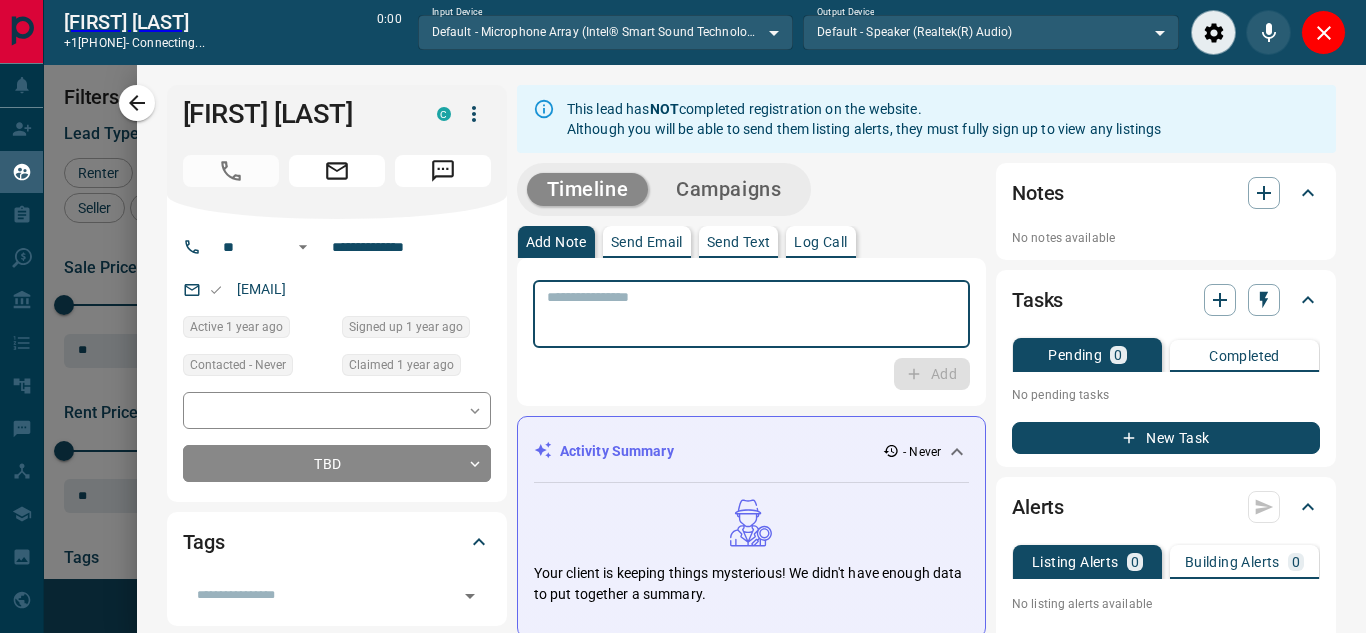 click at bounding box center [751, 314] 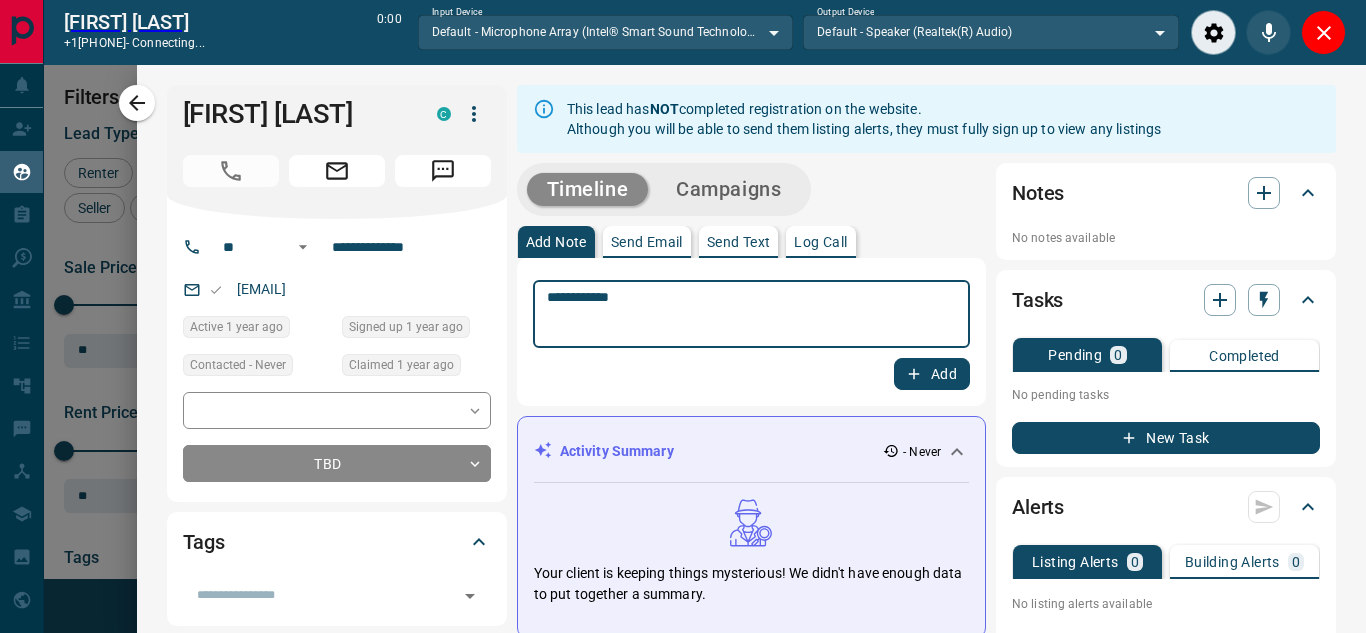type on "**********" 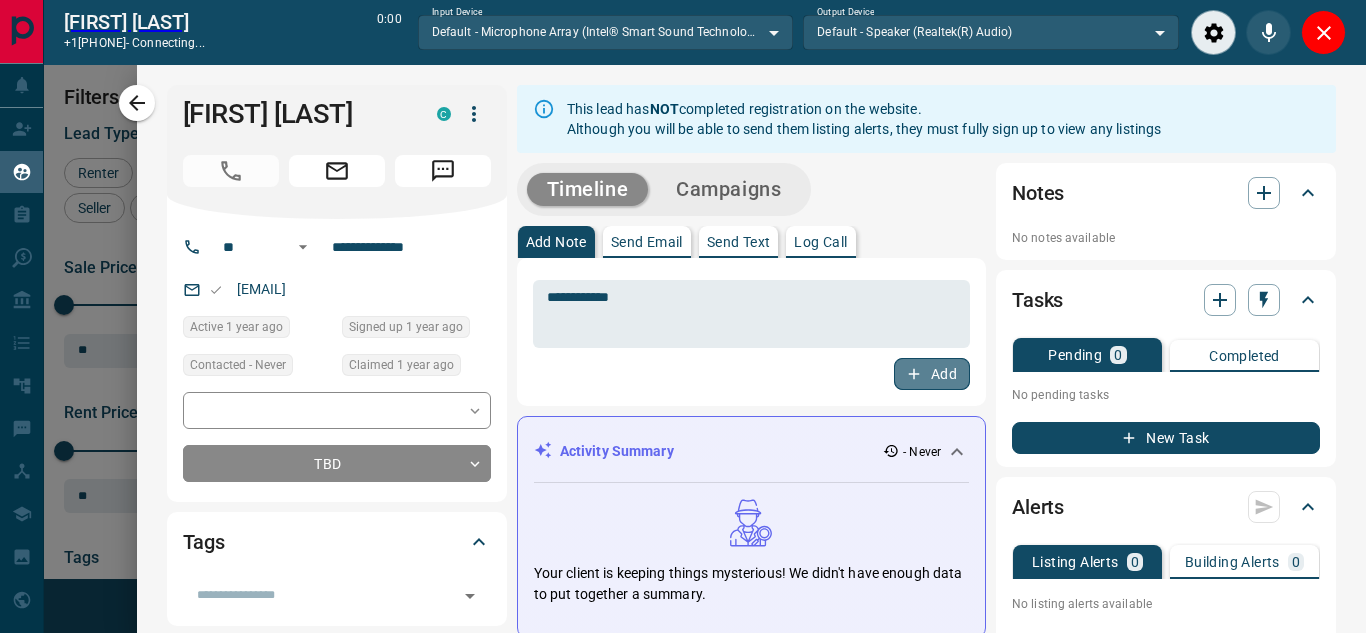 click 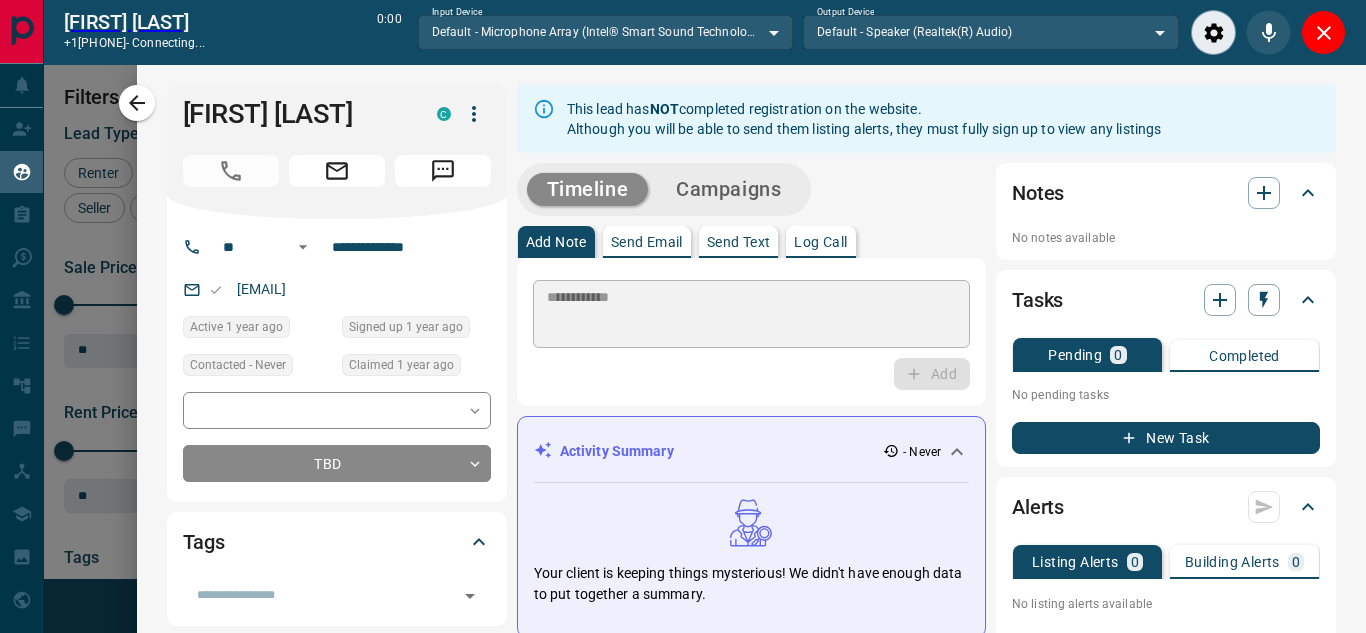 type 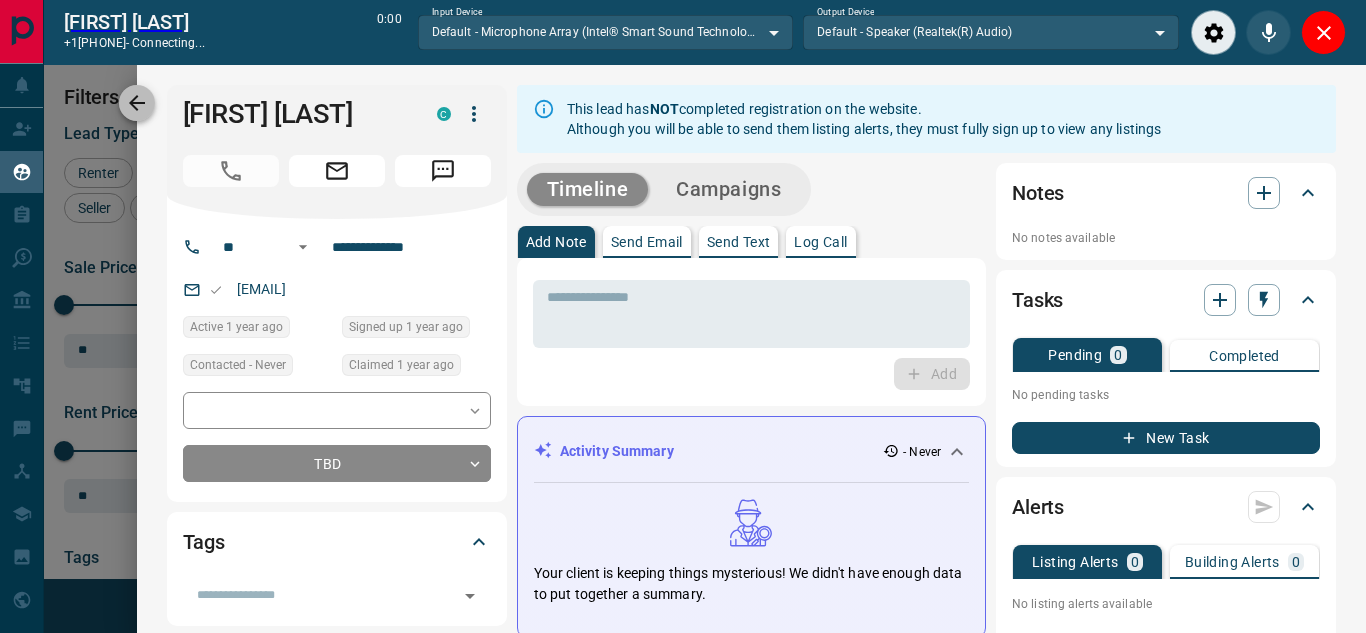 click 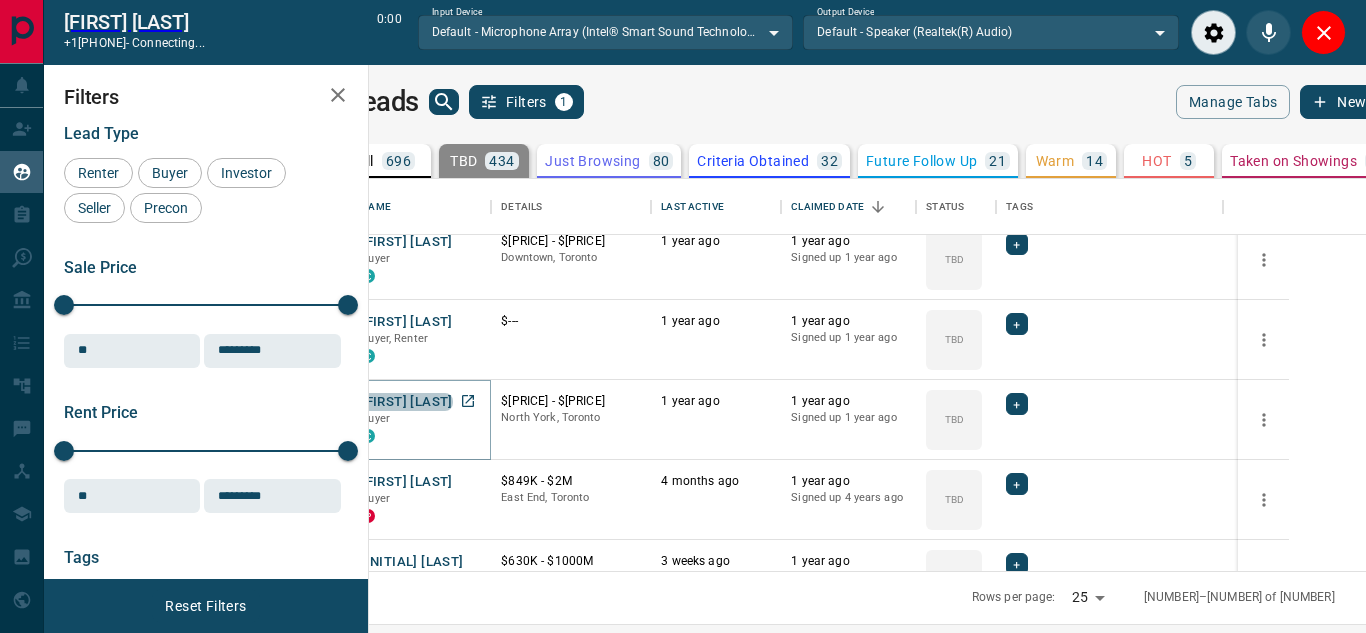 click on "[FIRST] [LAST]" at bounding box center [406, 402] 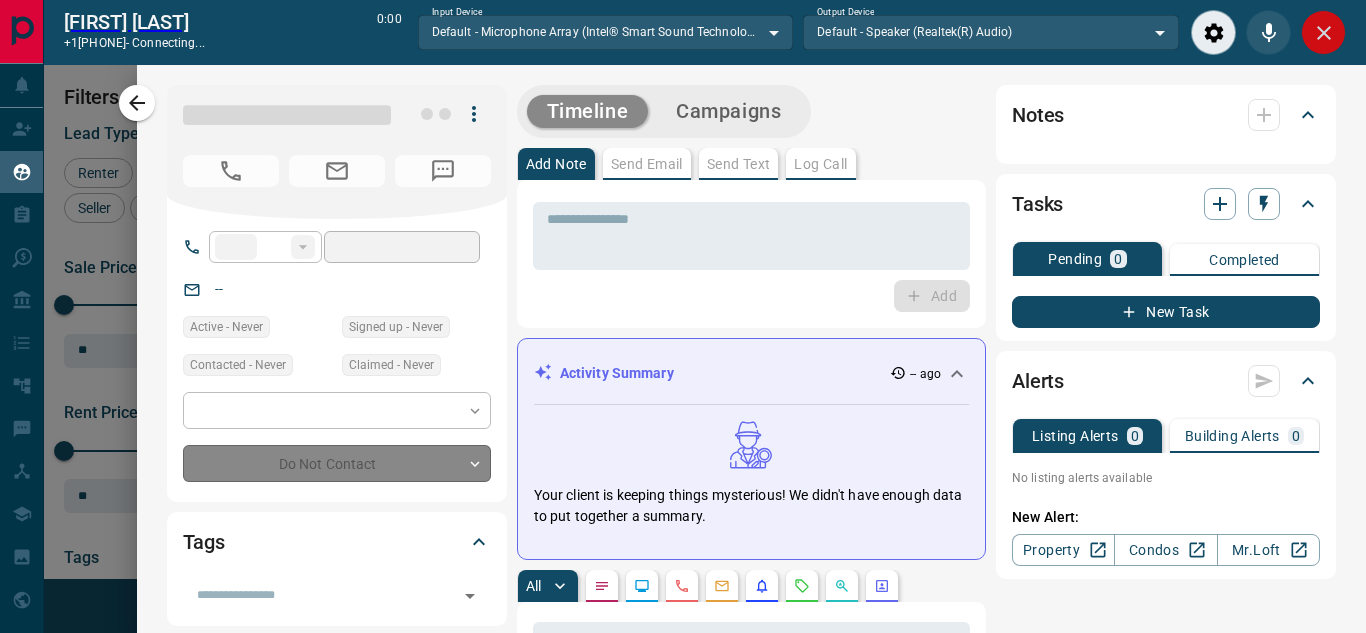 type on "**" 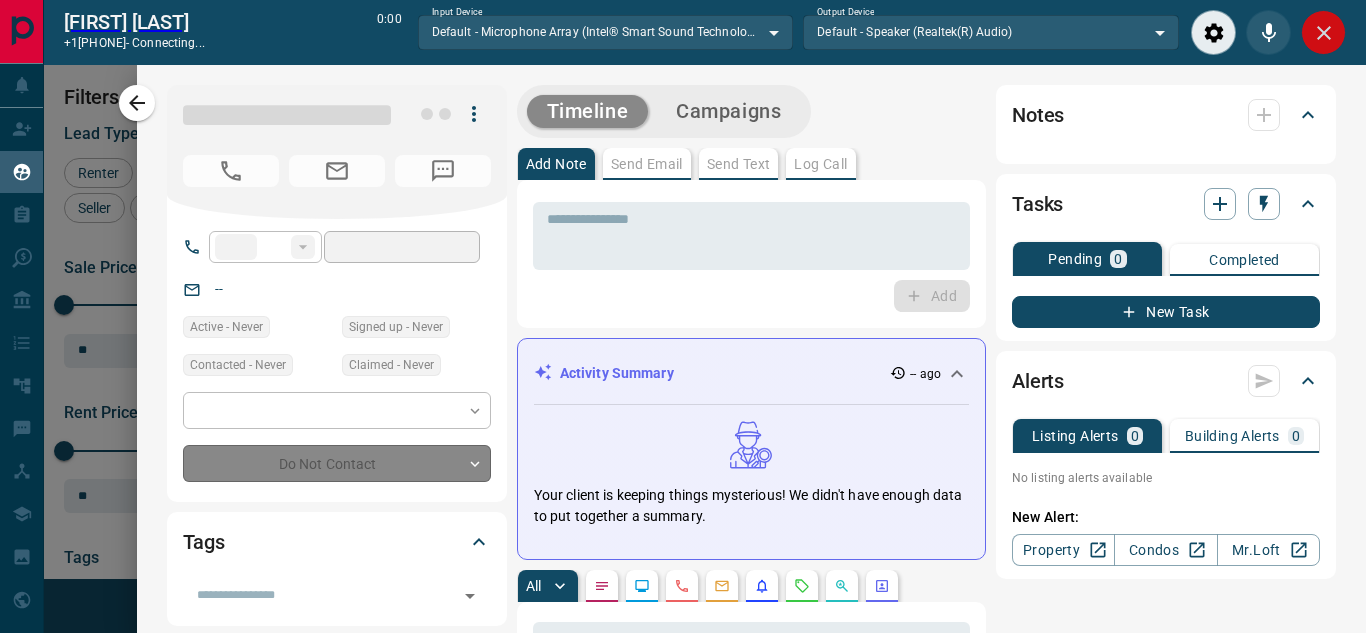 type on "**********" 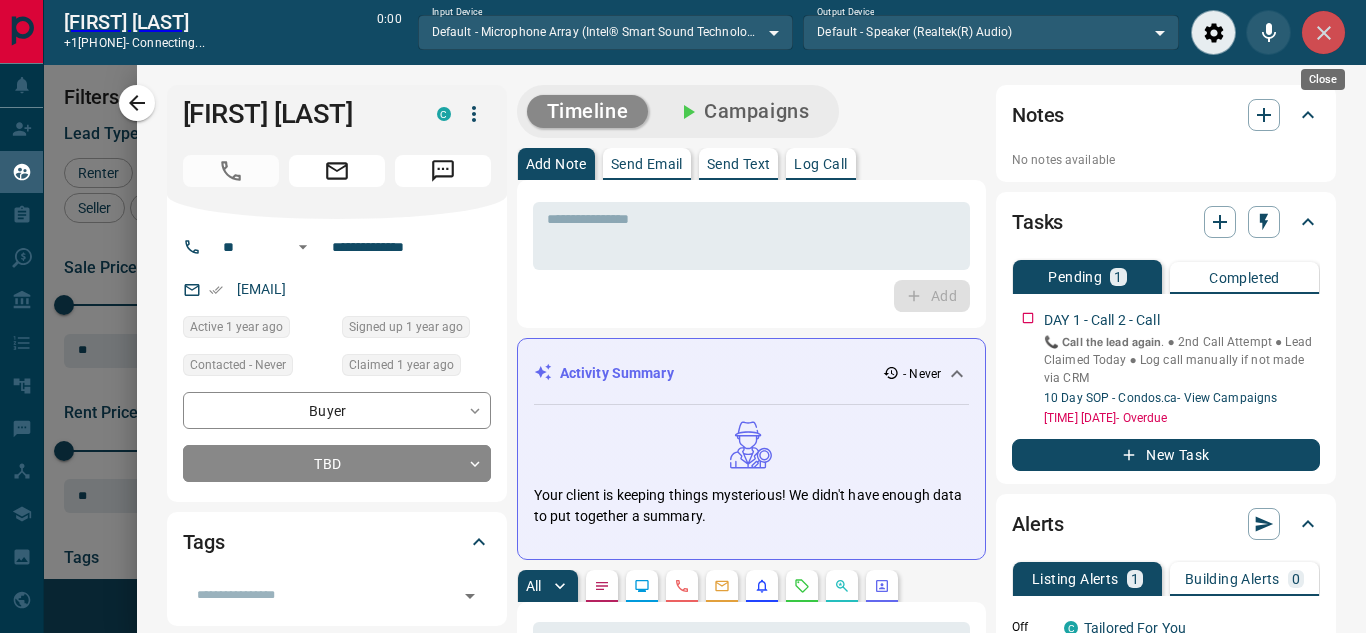 click 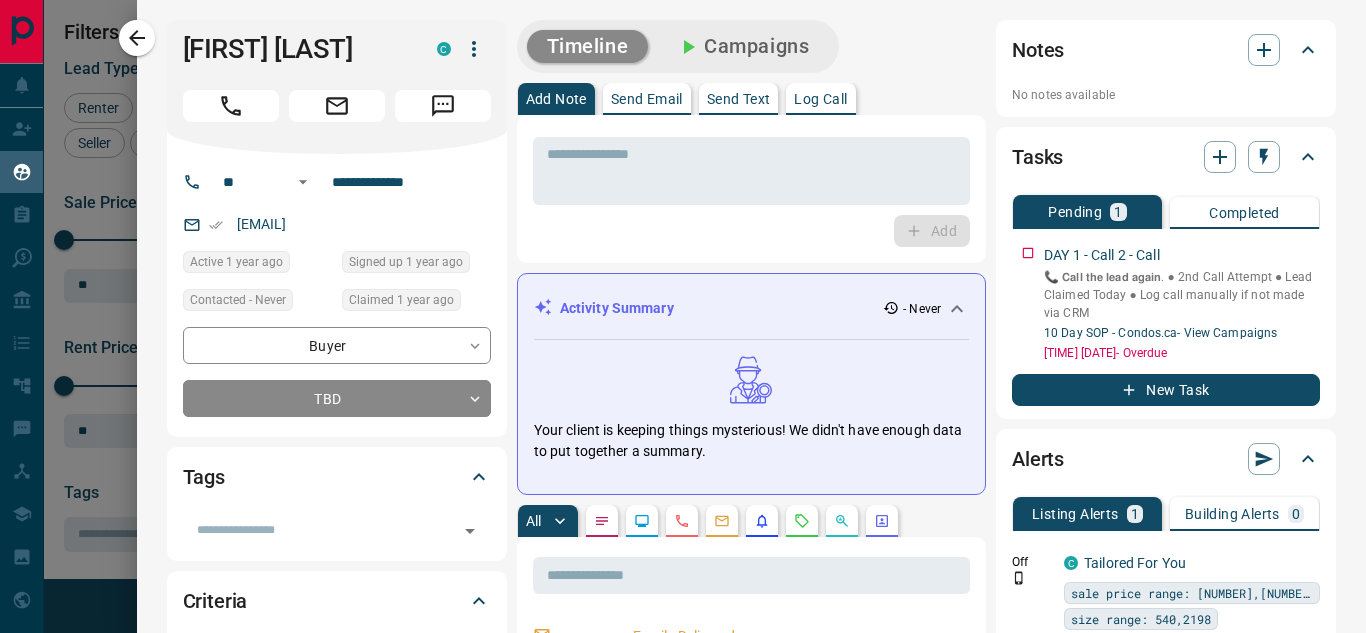 scroll, scrollTop: 16, scrollLeft: 16, axis: both 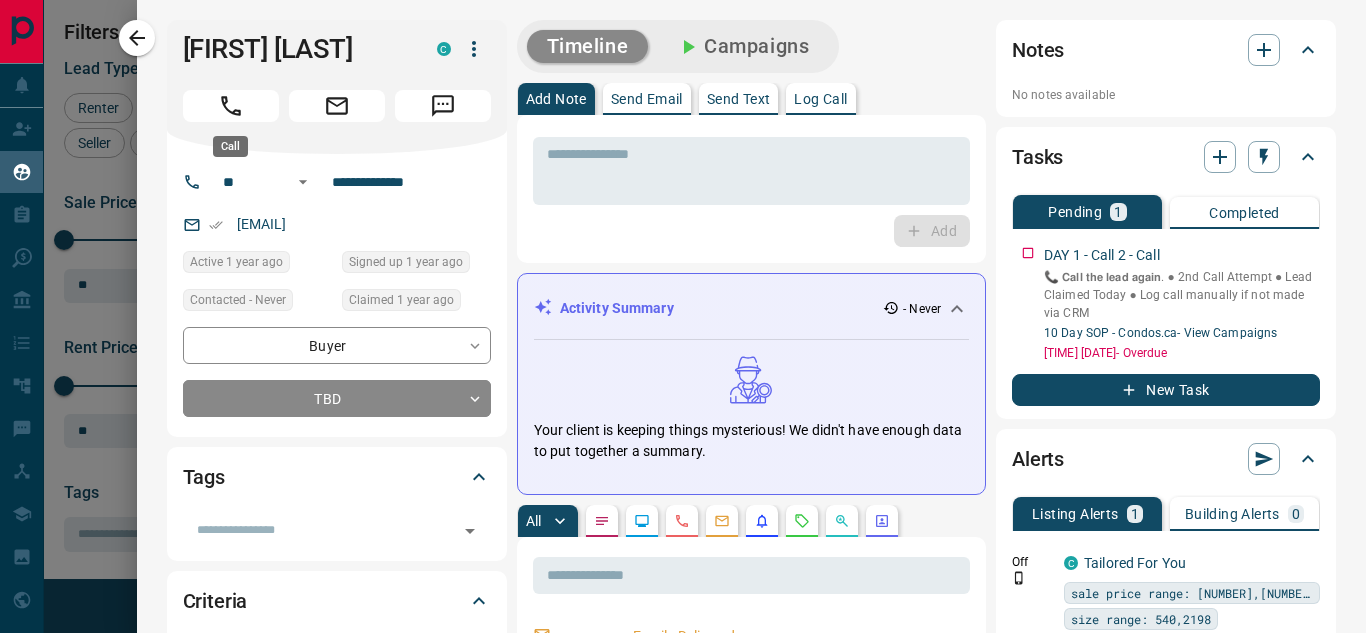 click at bounding box center [231, 106] 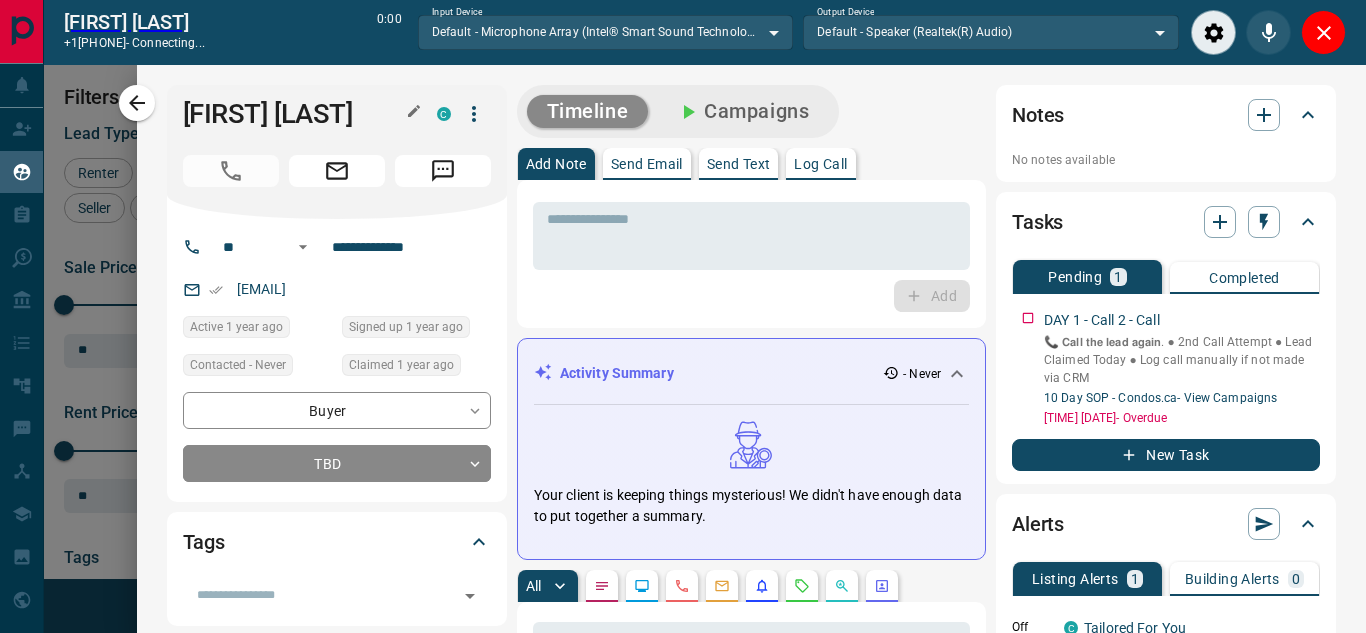 scroll, scrollTop: 377, scrollLeft: 973, axis: both 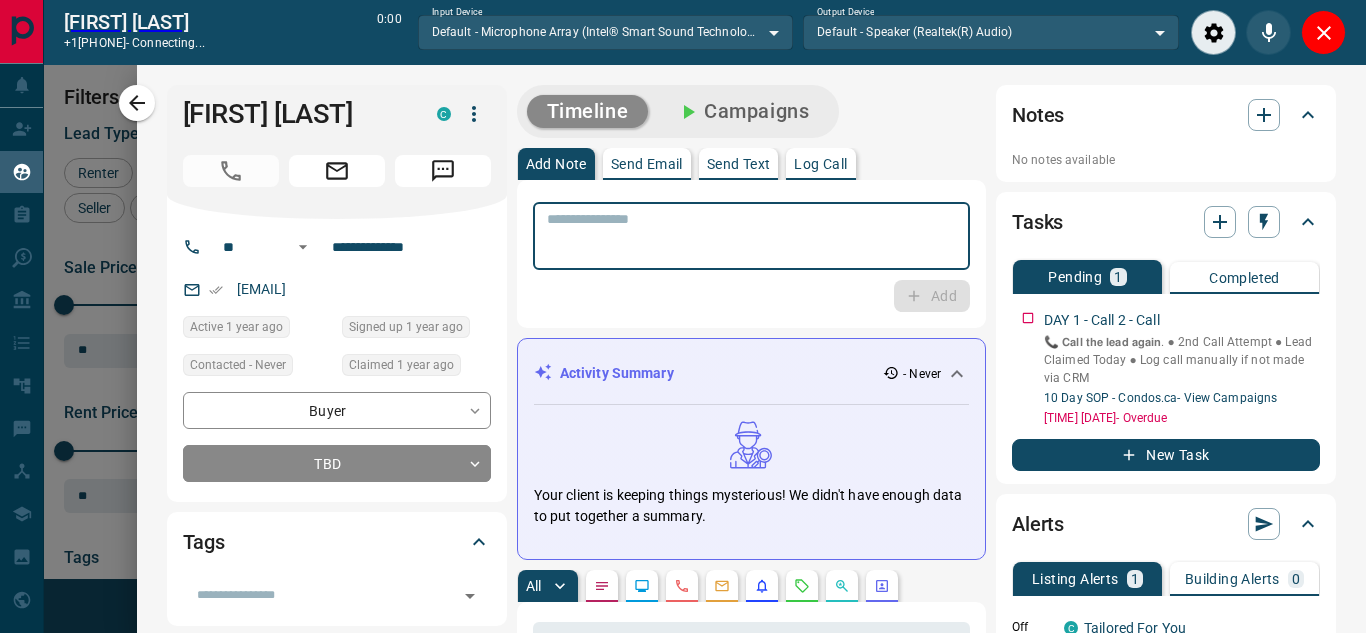 click at bounding box center (751, 236) 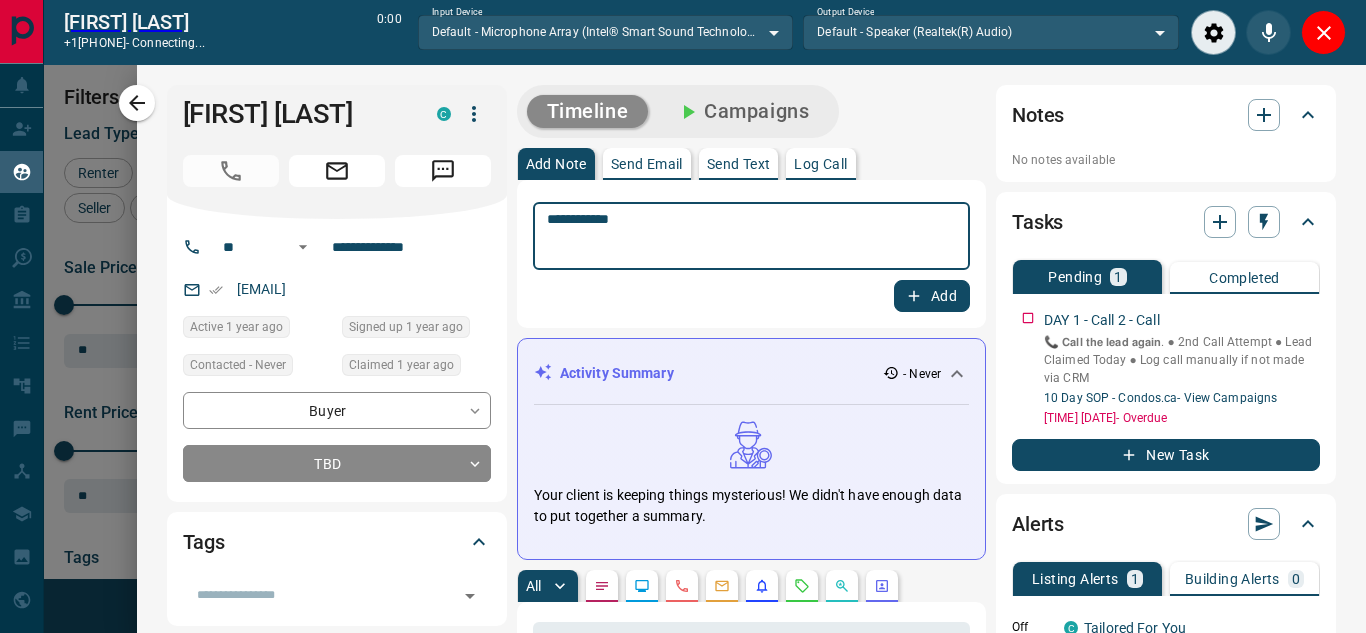 type on "**********" 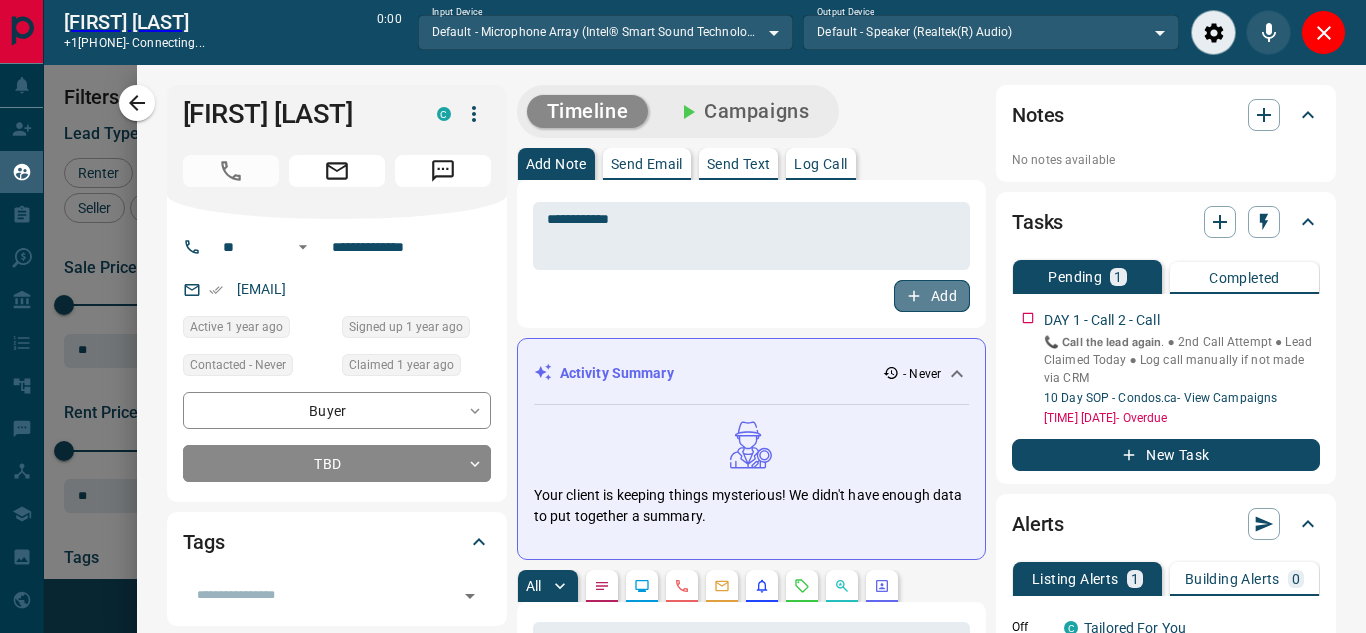 click on "Add" at bounding box center (932, 296) 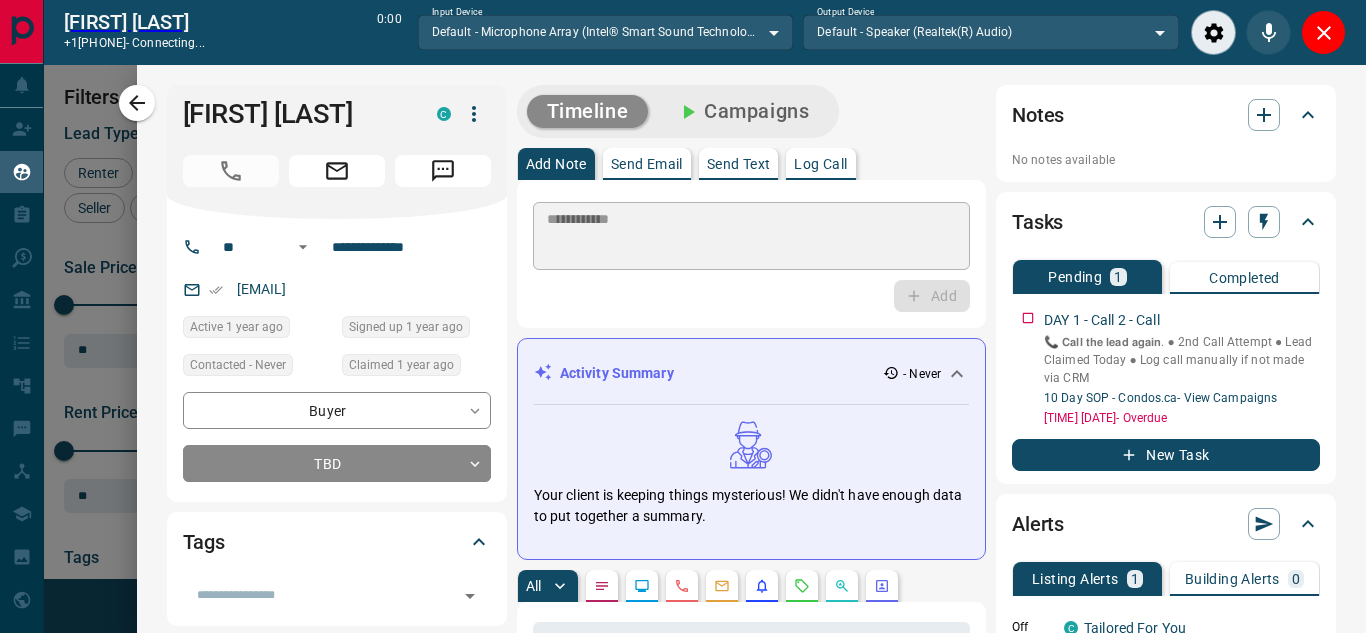 type 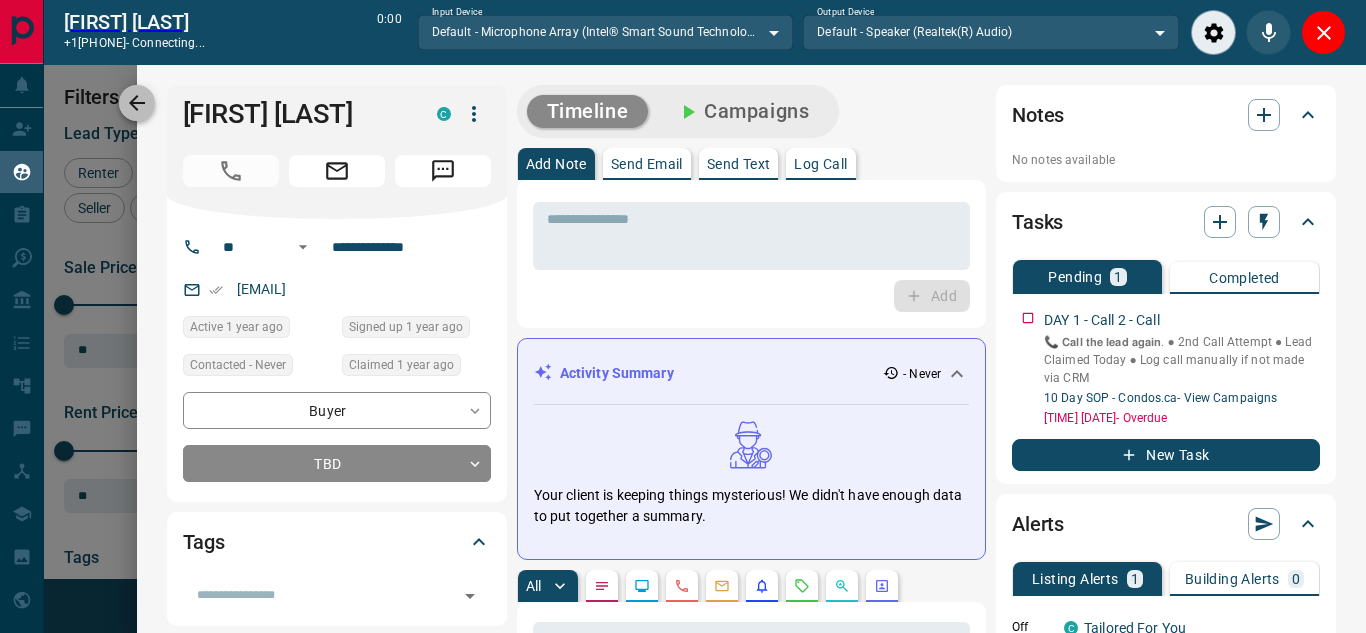click 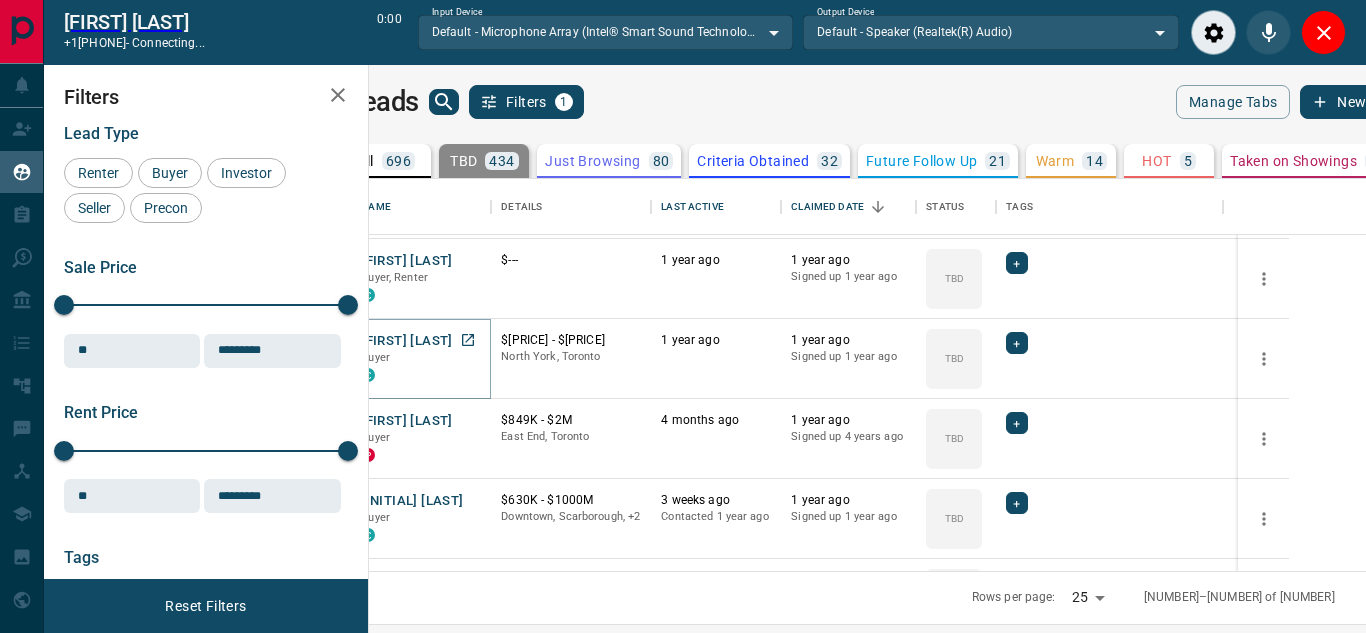 scroll, scrollTop: 489, scrollLeft: 0, axis: vertical 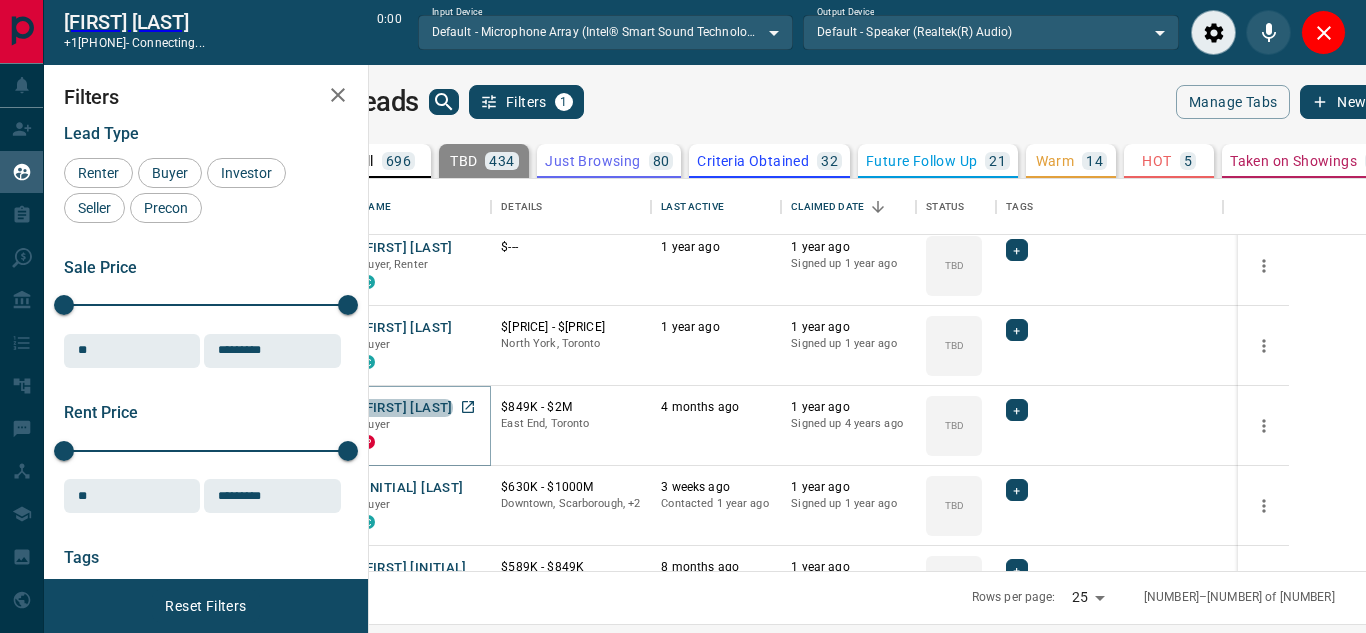 click on "[FIRST] [LAST]" at bounding box center (406, 408) 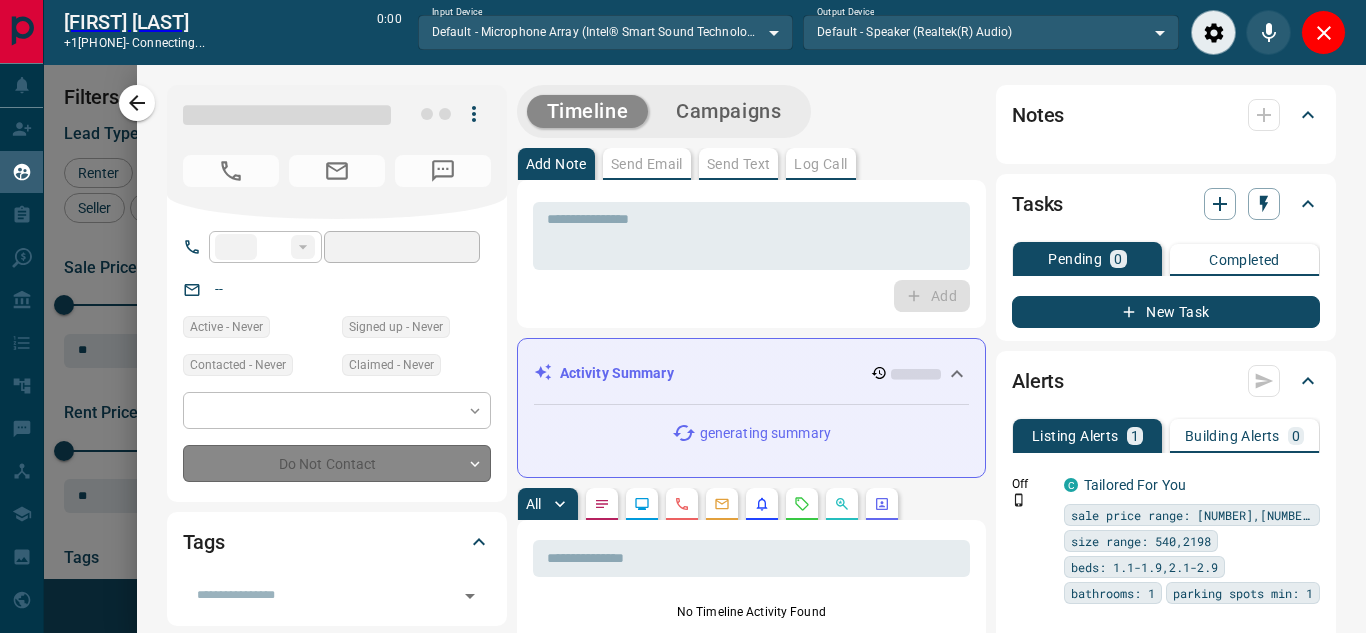 type on "**" 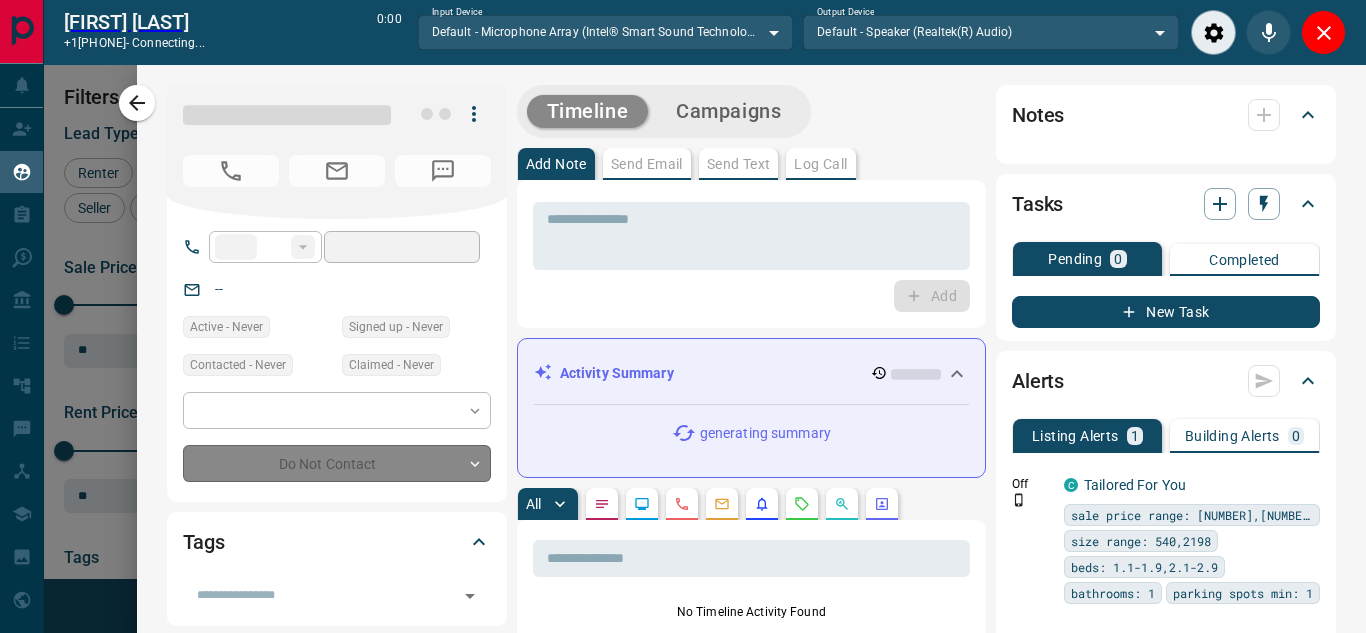 type on "**********" 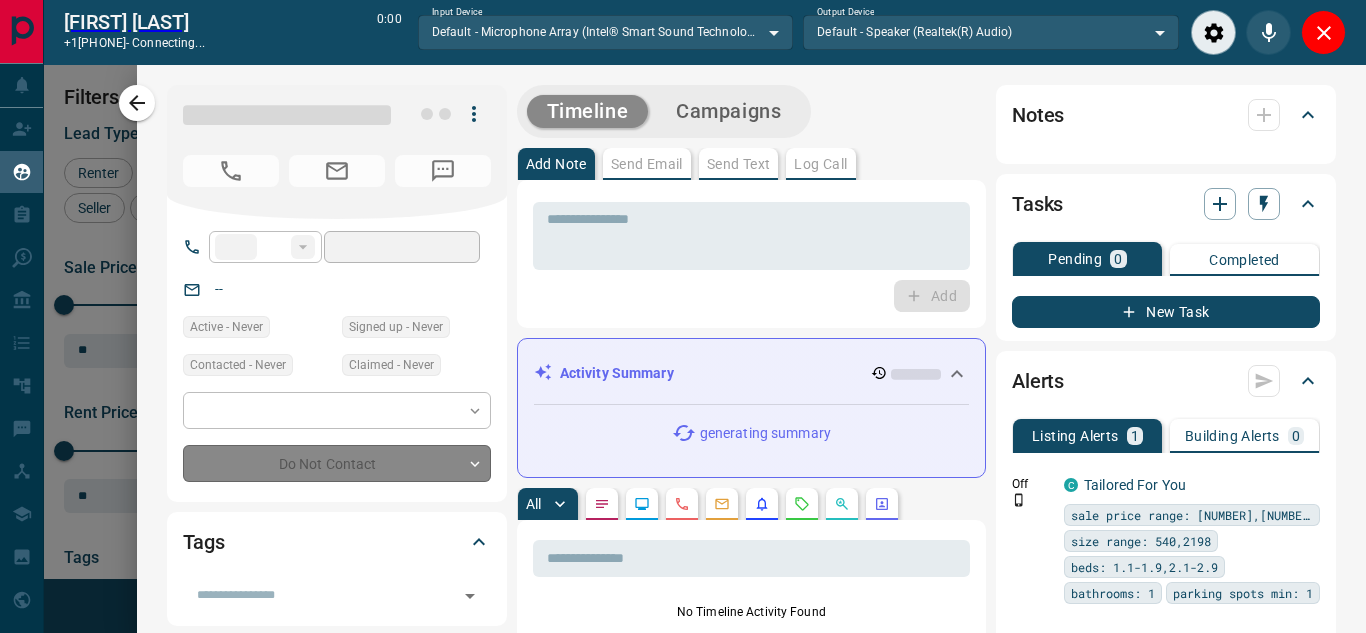type on "**********" 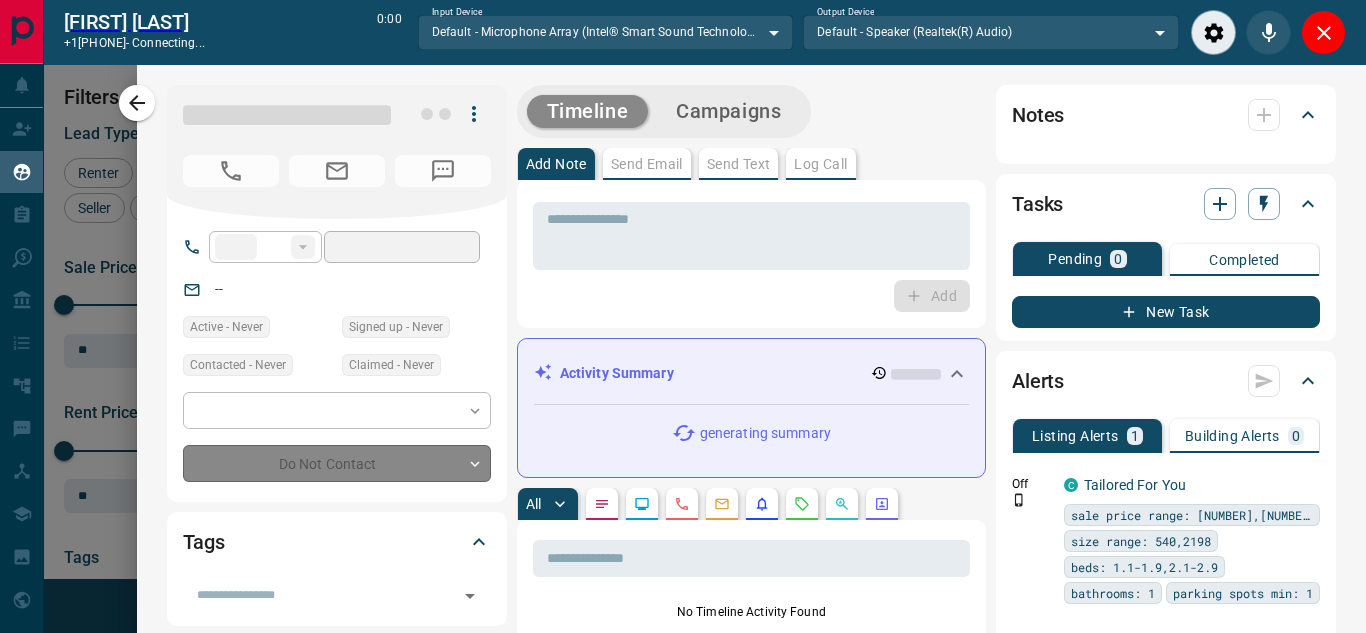type on "**" 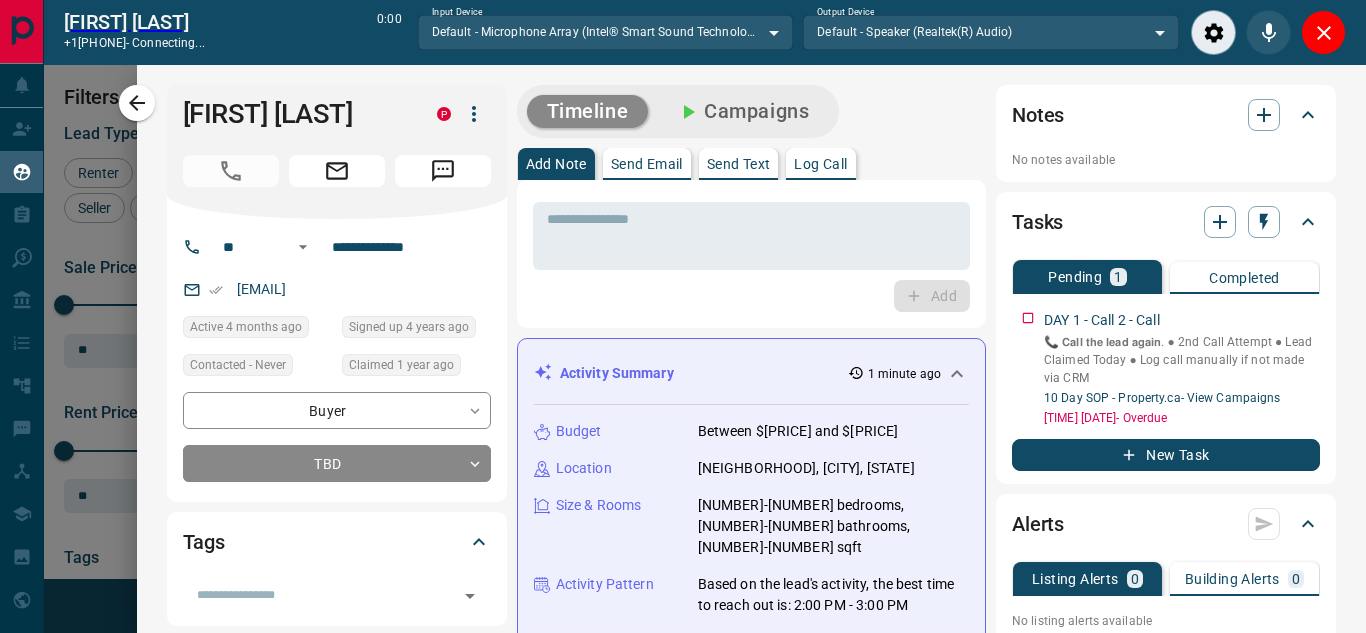type 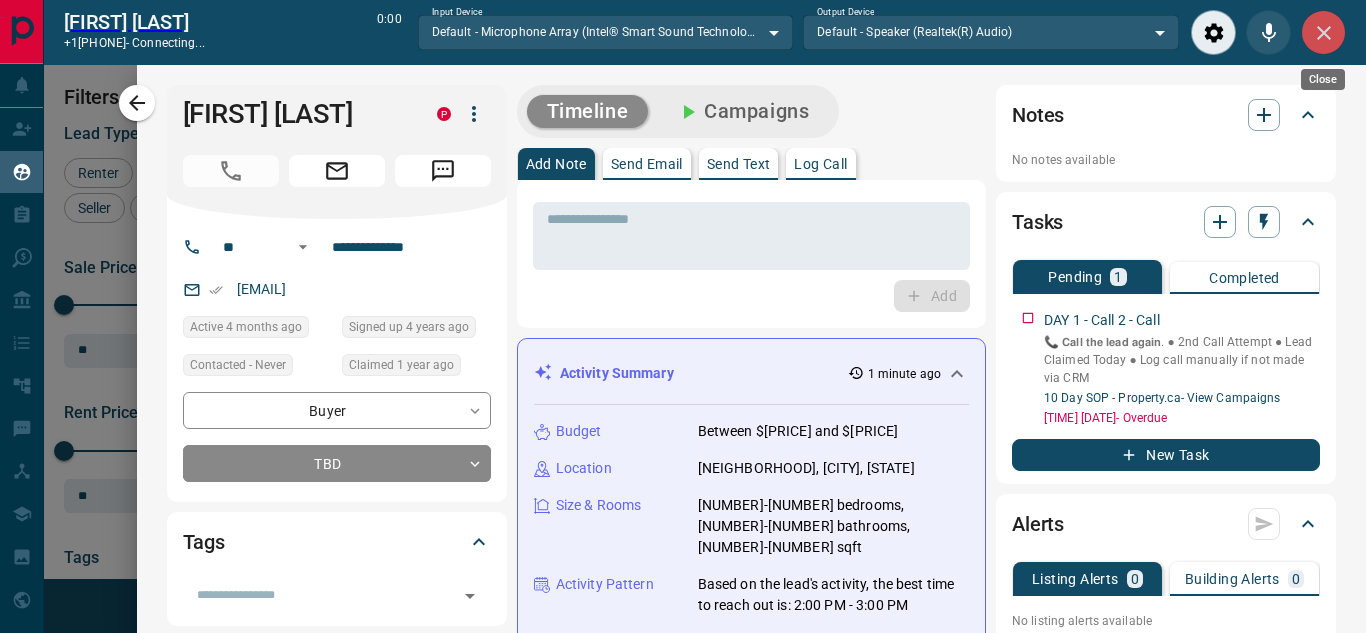 click at bounding box center (1323, 32) 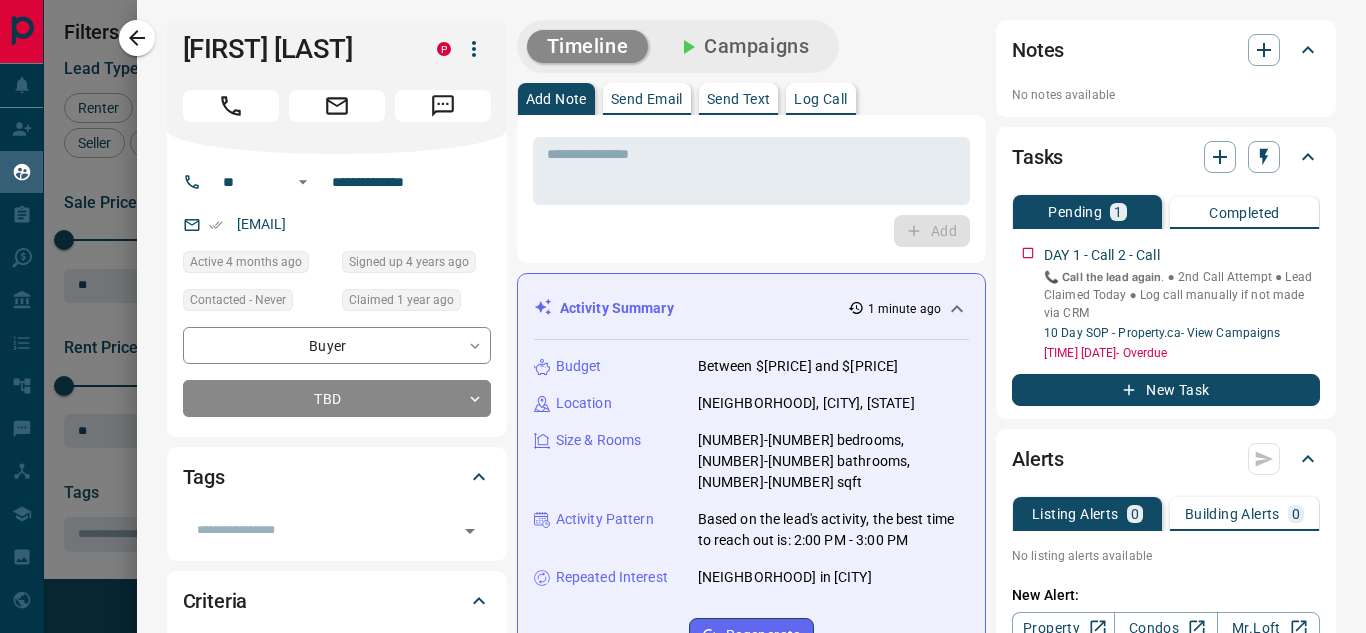 scroll, scrollTop: 16, scrollLeft: 16, axis: both 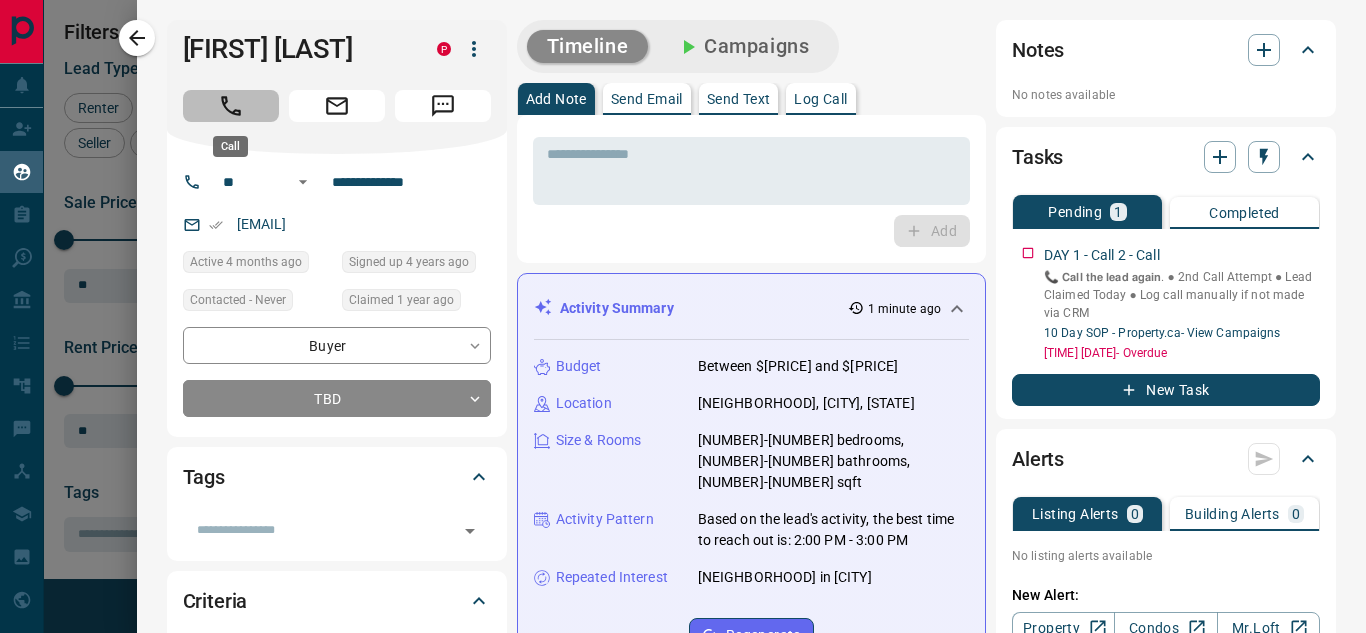 click at bounding box center (231, 106) 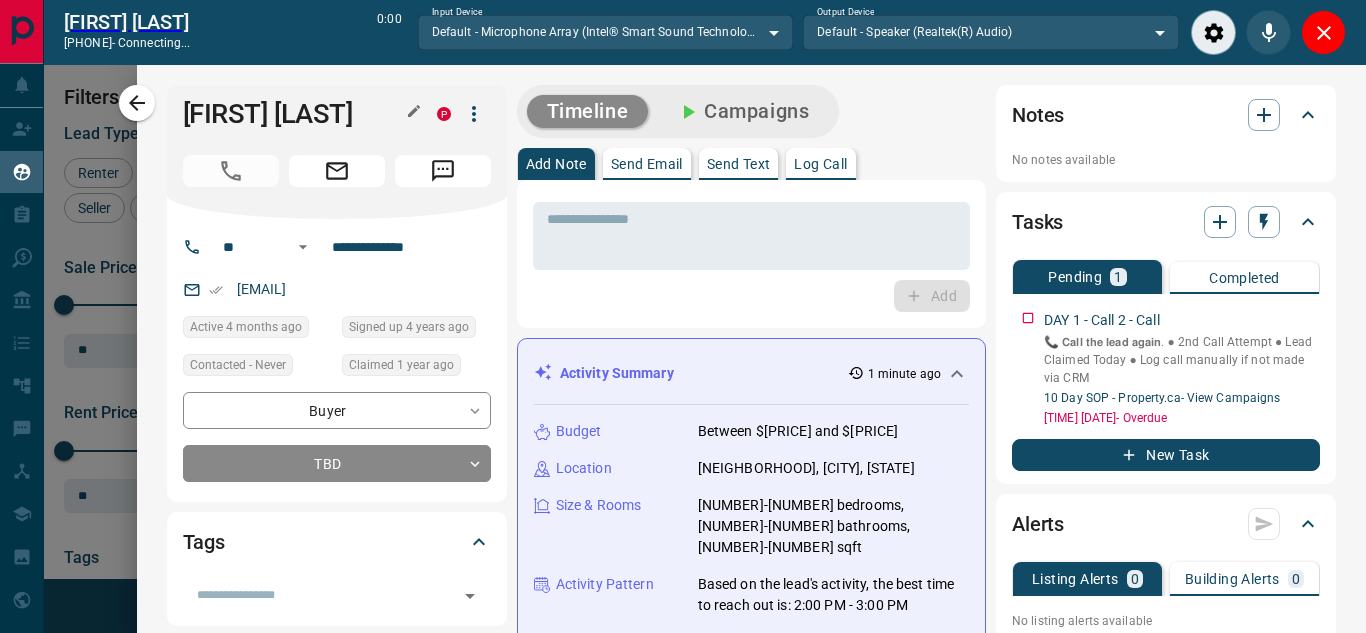 scroll, scrollTop: 377, scrollLeft: 973, axis: both 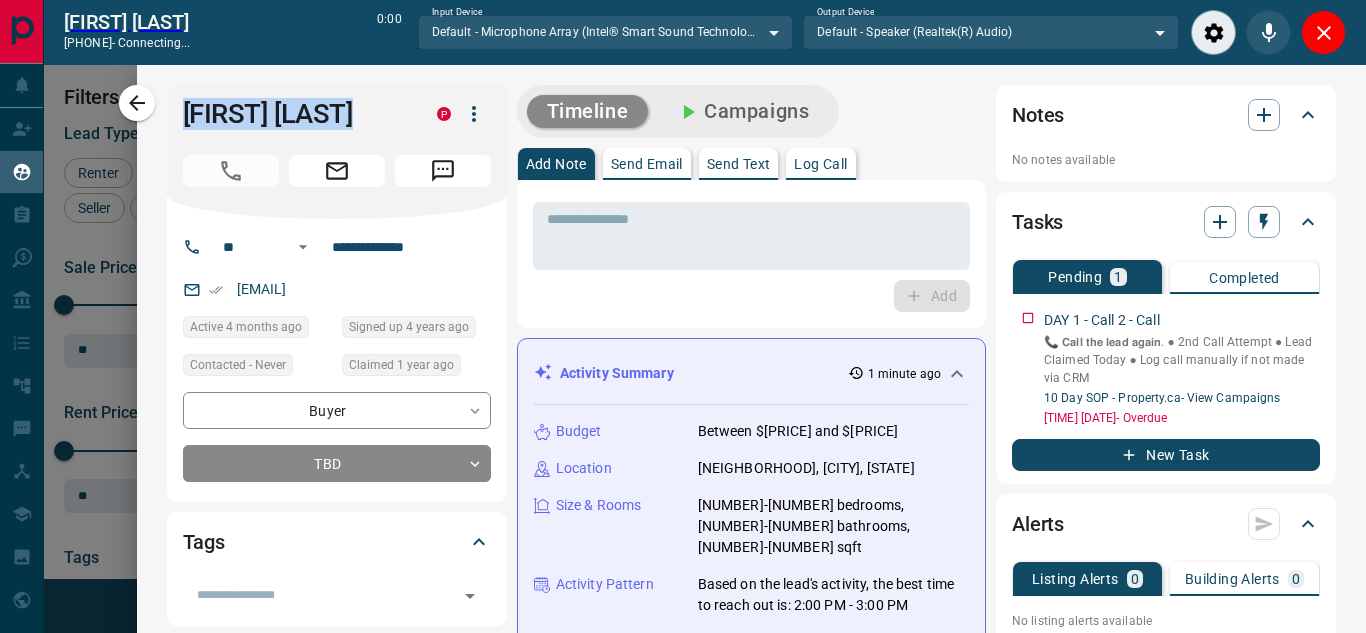 drag, startPoint x: 288, startPoint y: 185, endPoint x: 63, endPoint y: 279, distance: 243.84627 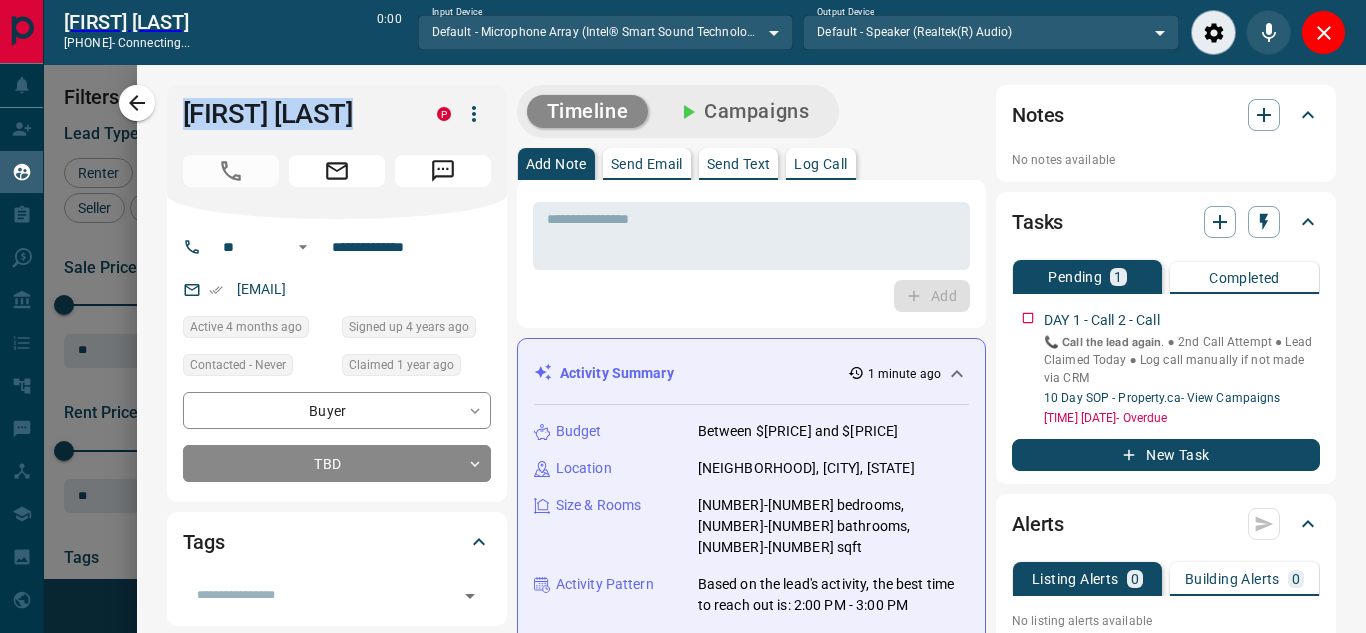 click on "**********" at bounding box center [683, 316] 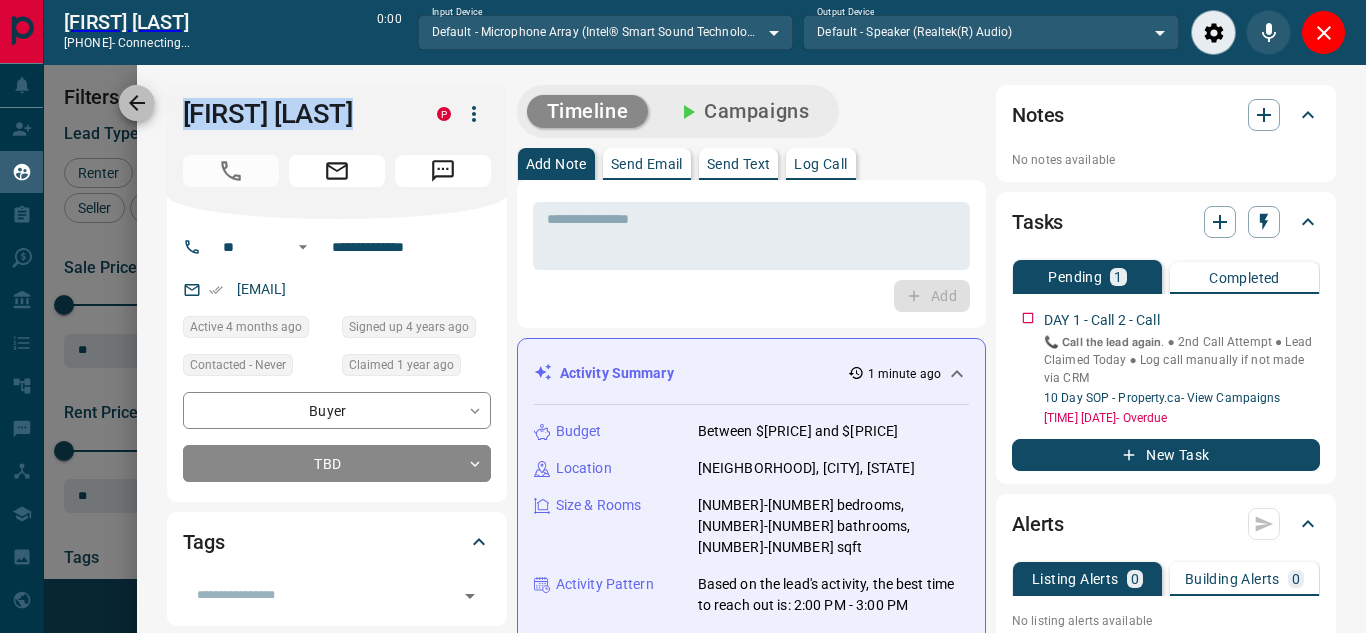 click at bounding box center [137, 103] 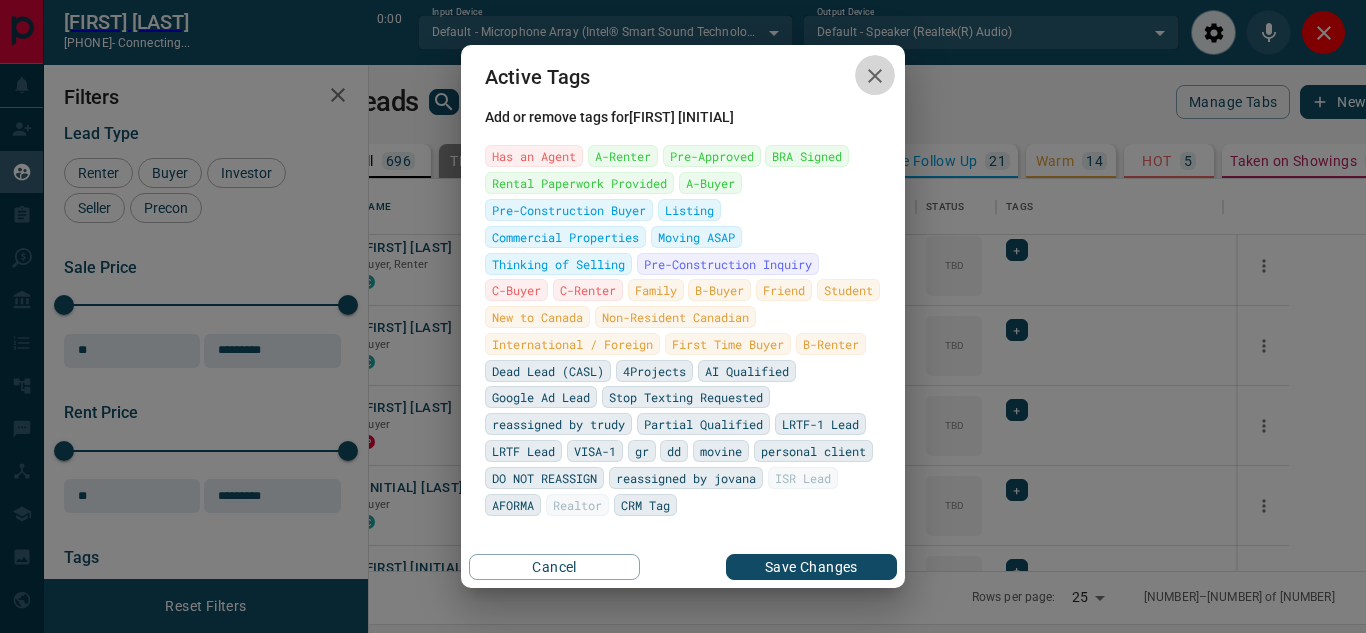 click 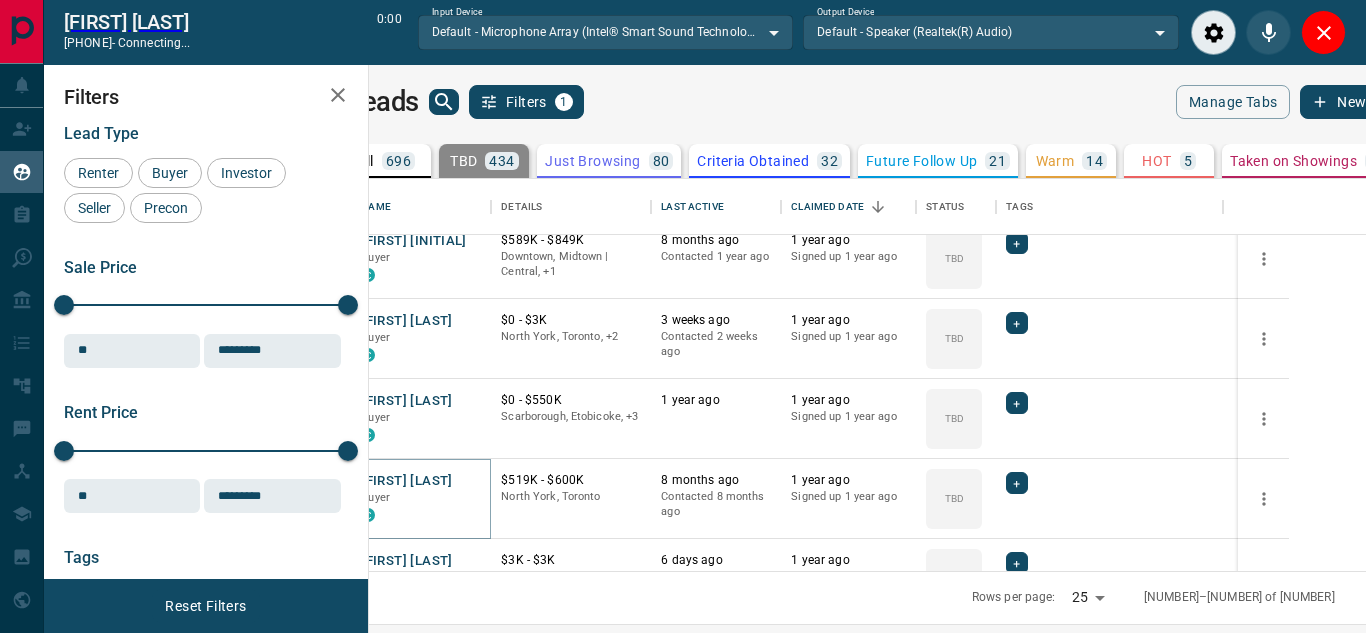type 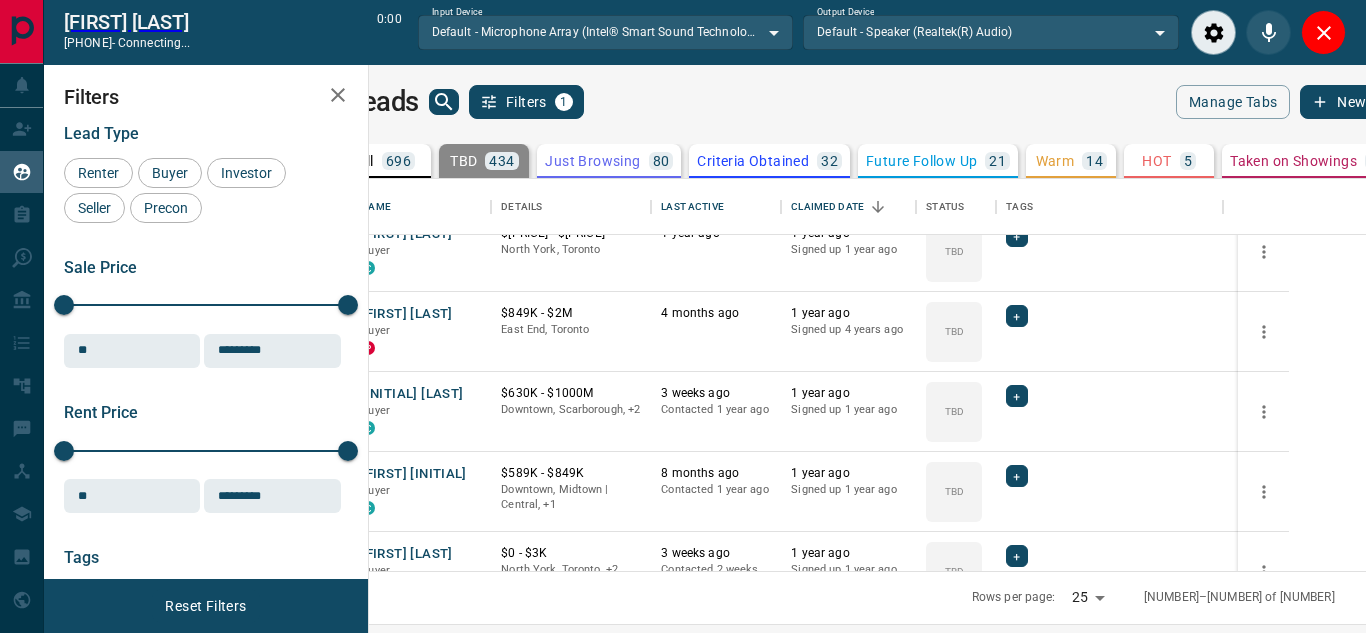 scroll, scrollTop: 584, scrollLeft: 0, axis: vertical 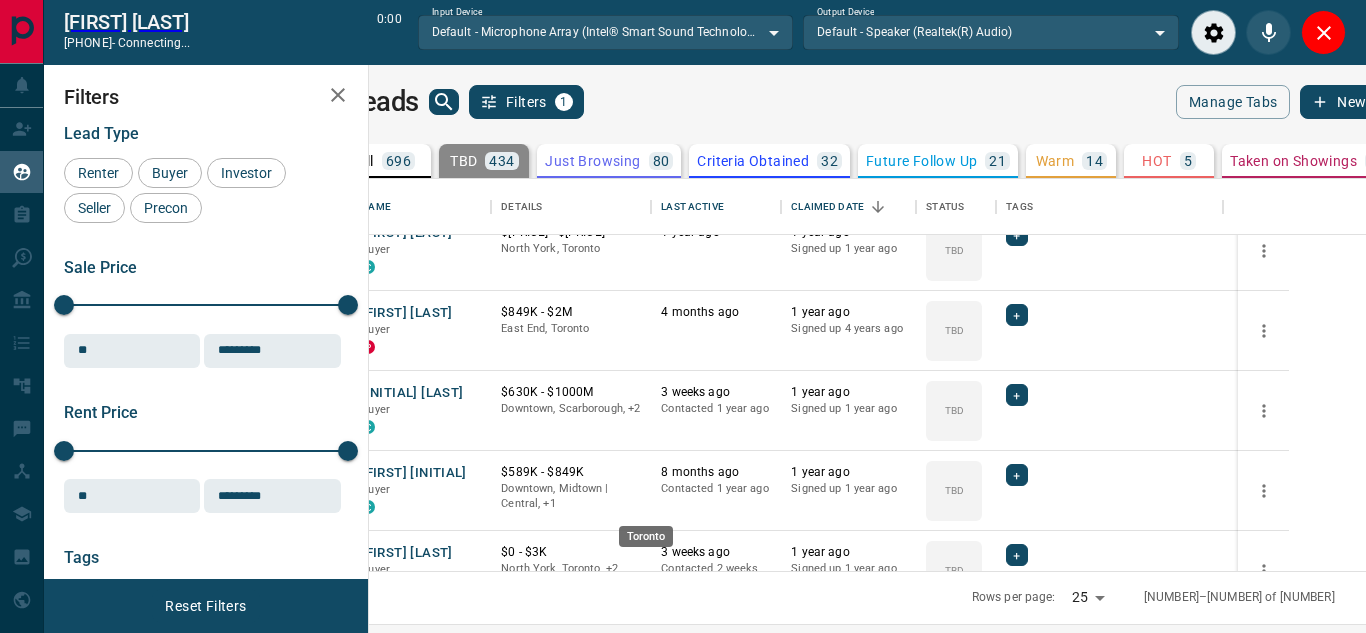 click on "Toronto" at bounding box center (646, 530) 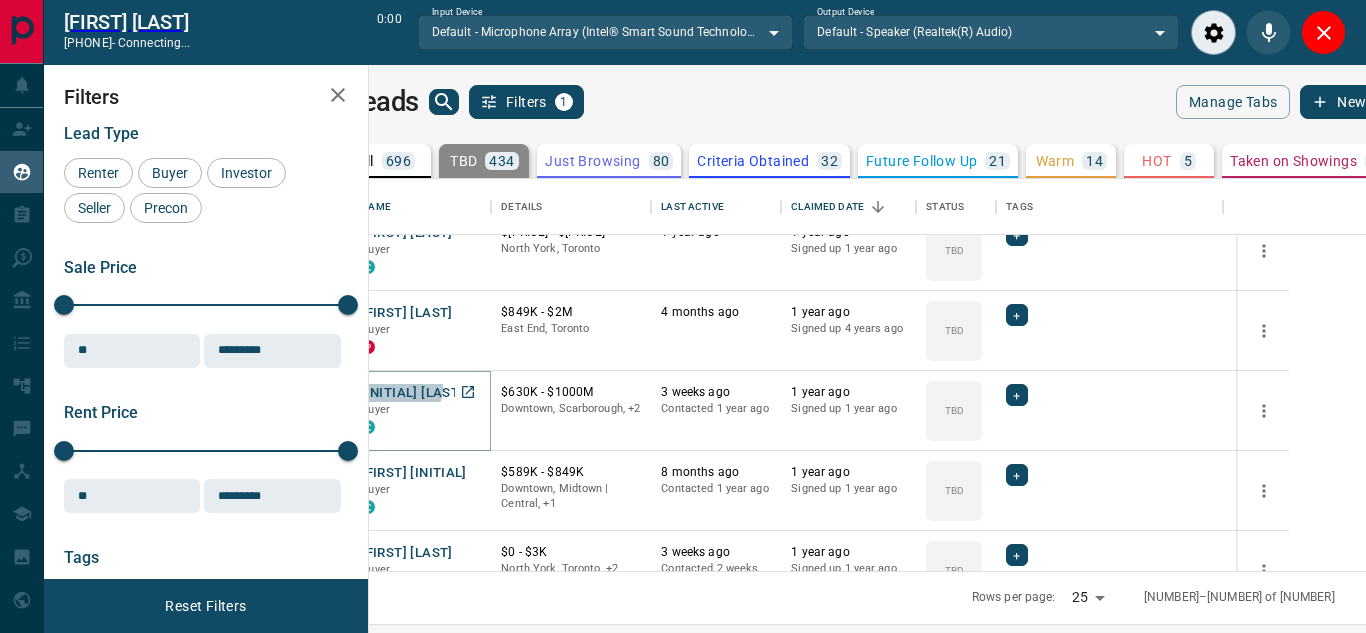 click on "[INITIAL] [LAST]" at bounding box center [412, 393] 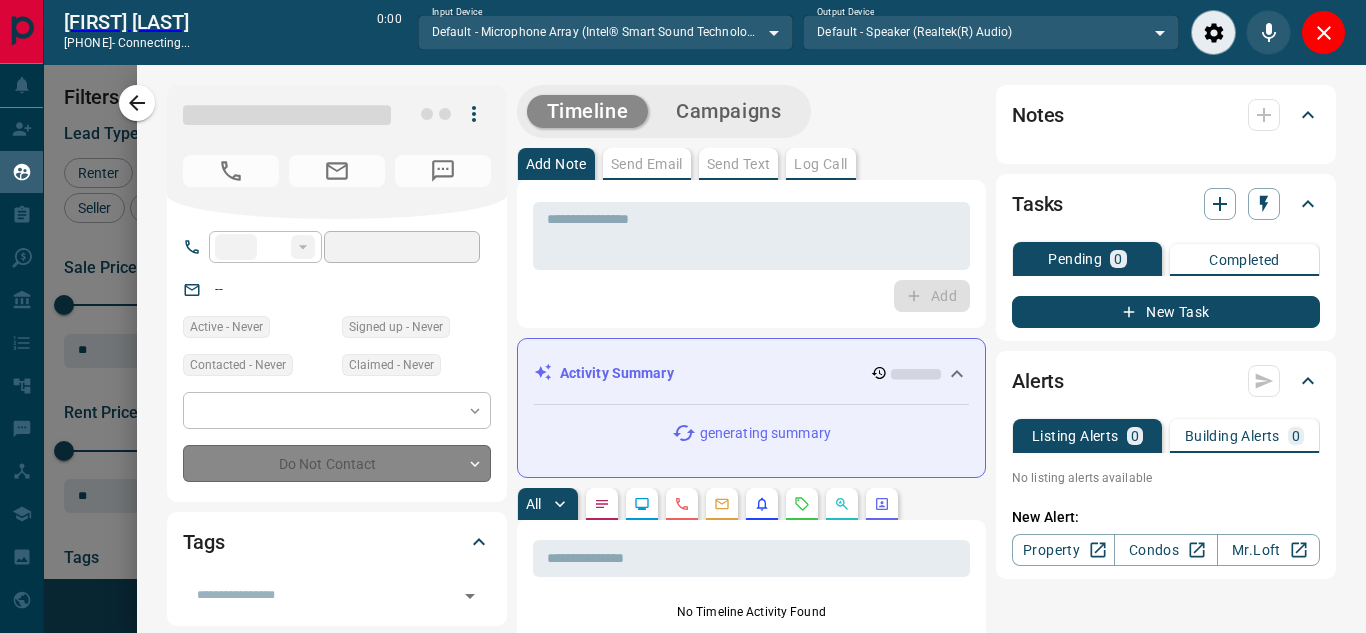 type on "**" 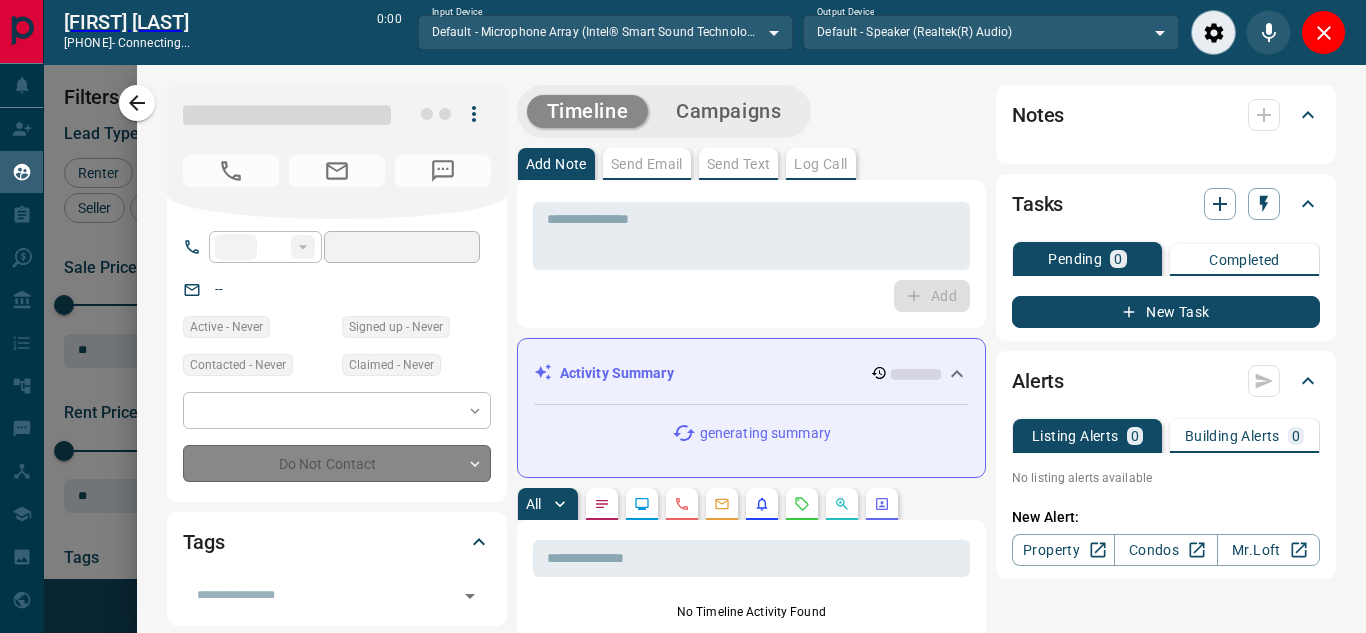type on "**********" 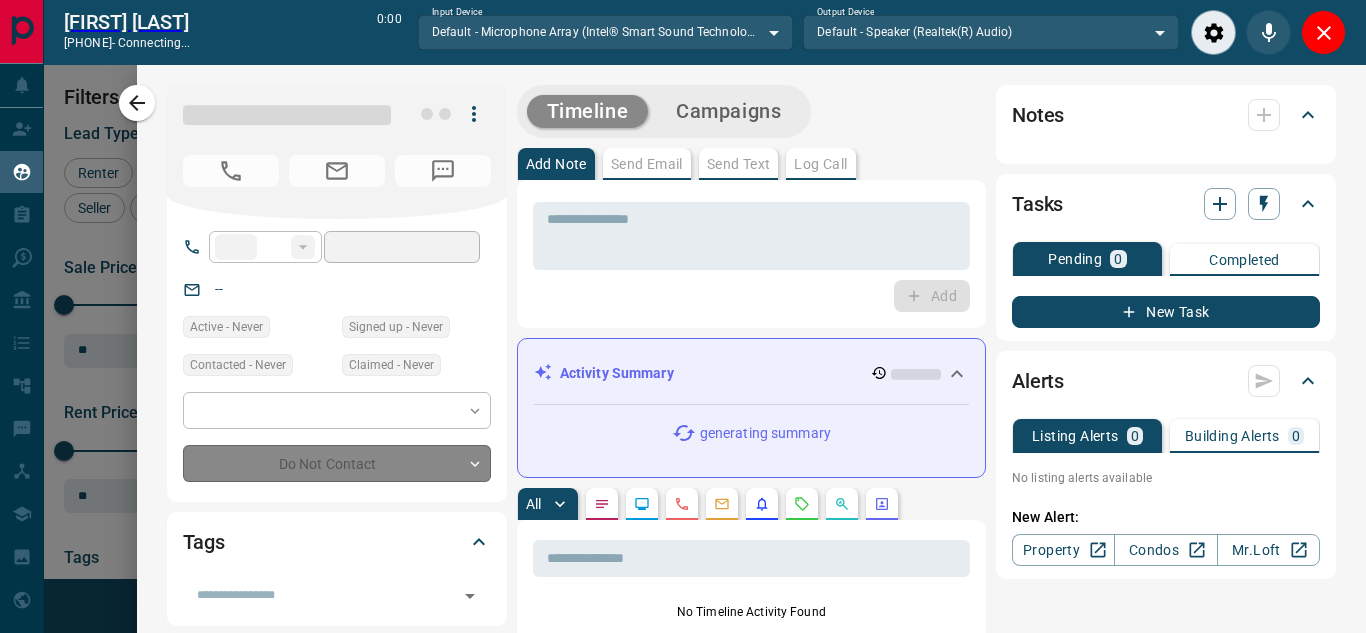type on "**" 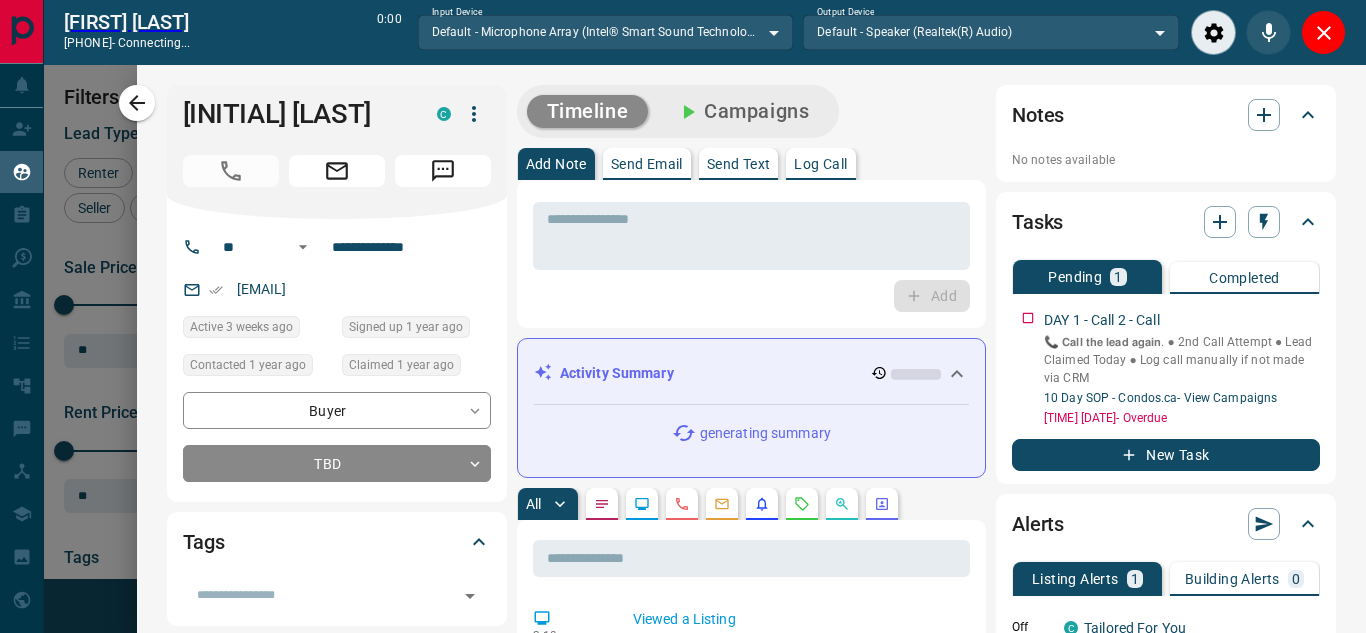 type 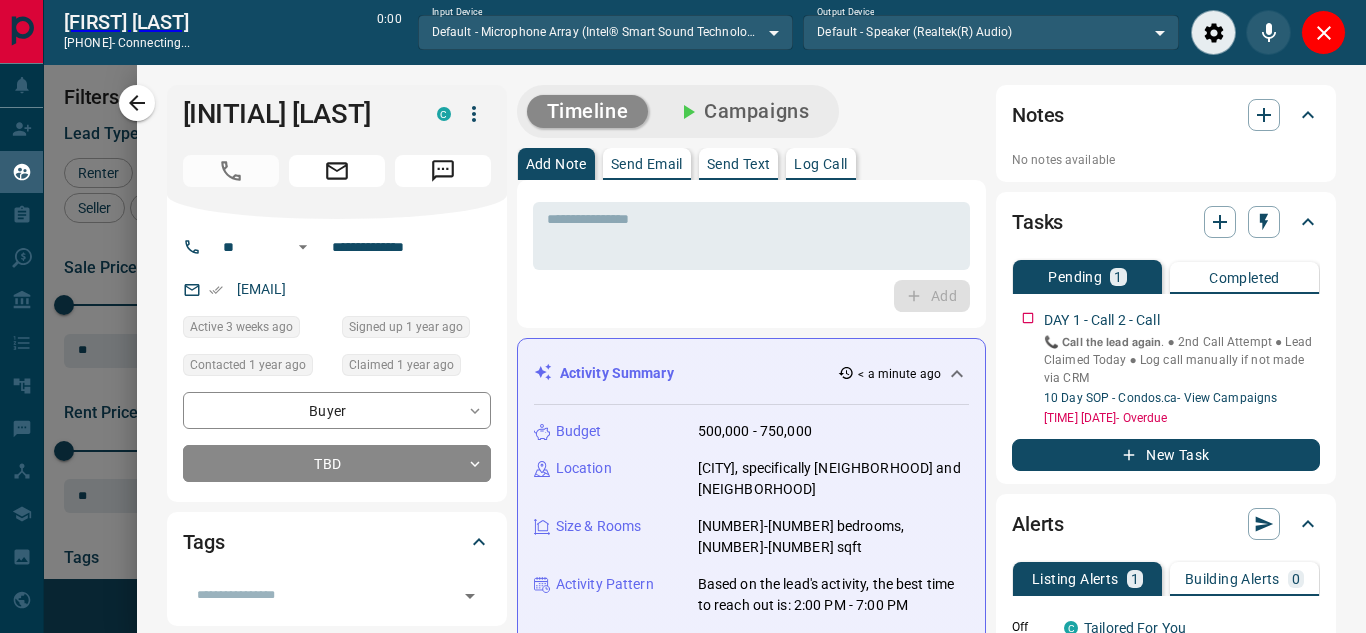 type 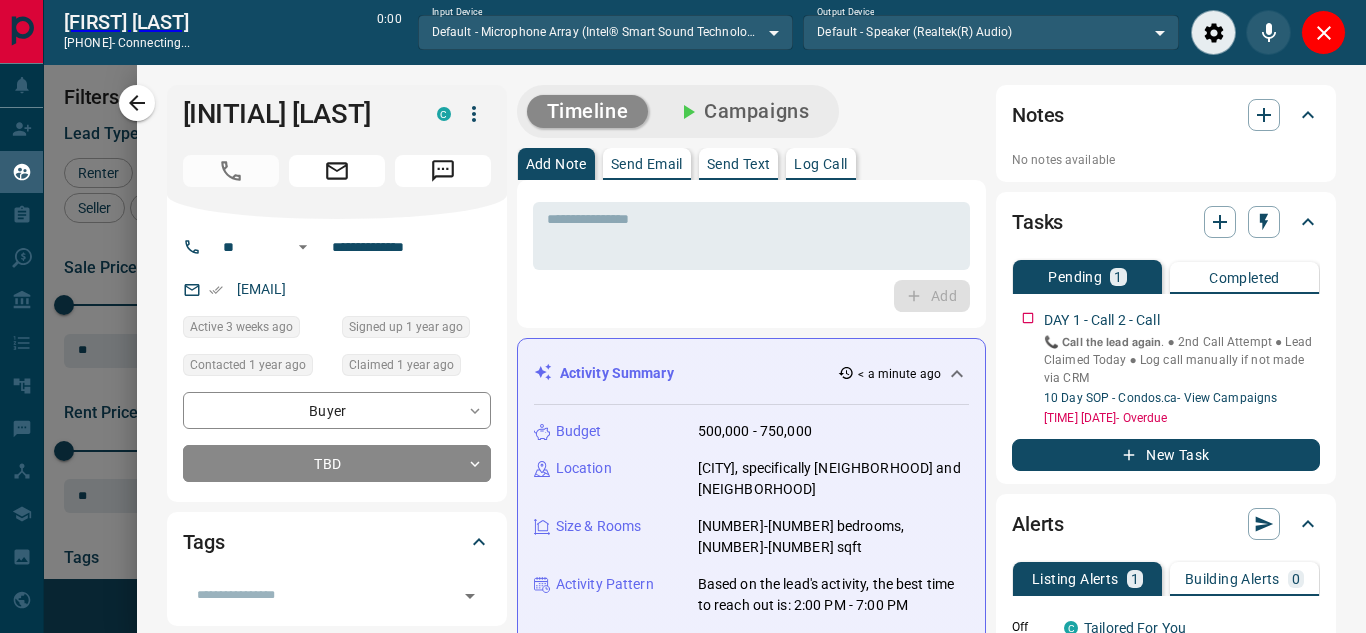 scroll, scrollTop: 896, scrollLeft: 0, axis: vertical 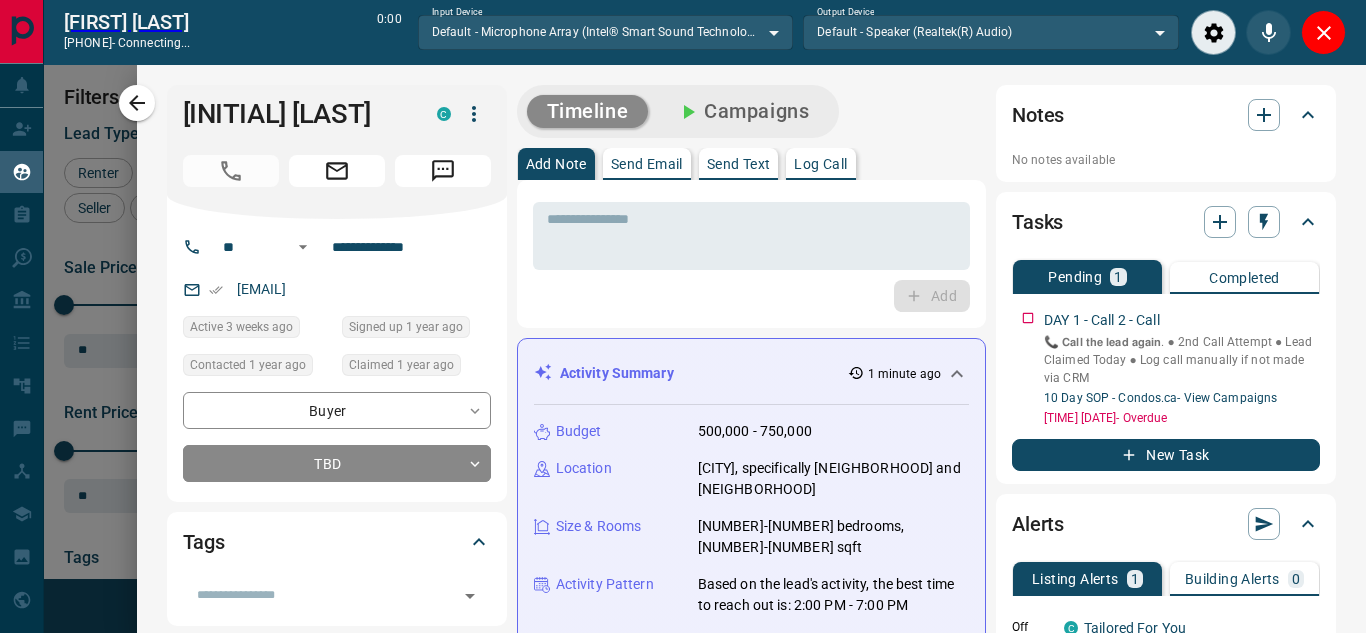 click on "* ​ Add" at bounding box center (751, 254) 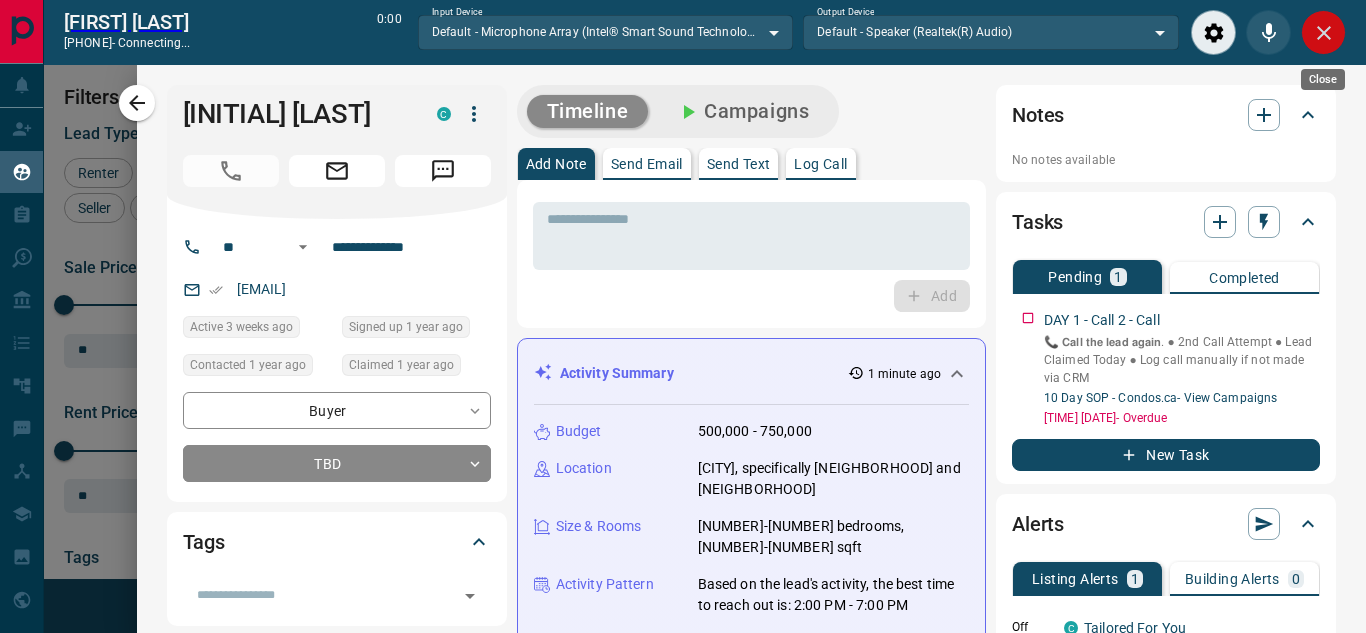drag, startPoint x: 1322, startPoint y: 61, endPoint x: 1324, endPoint y: 37, distance: 24.083189 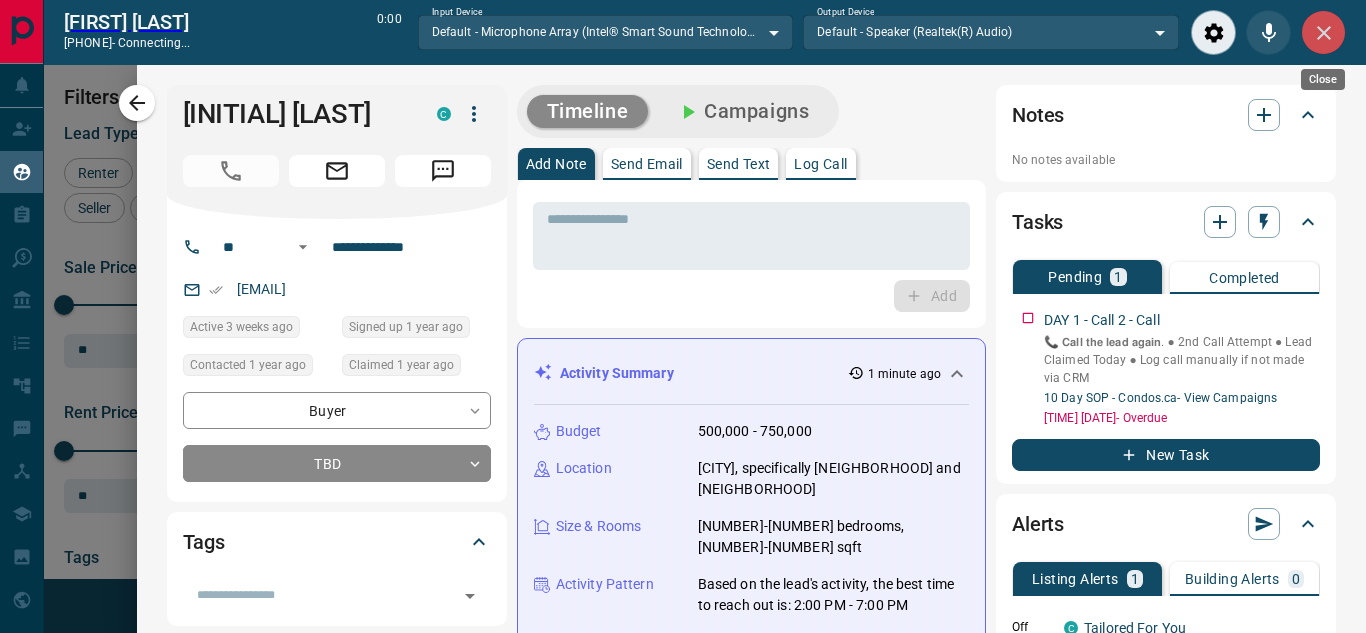 click 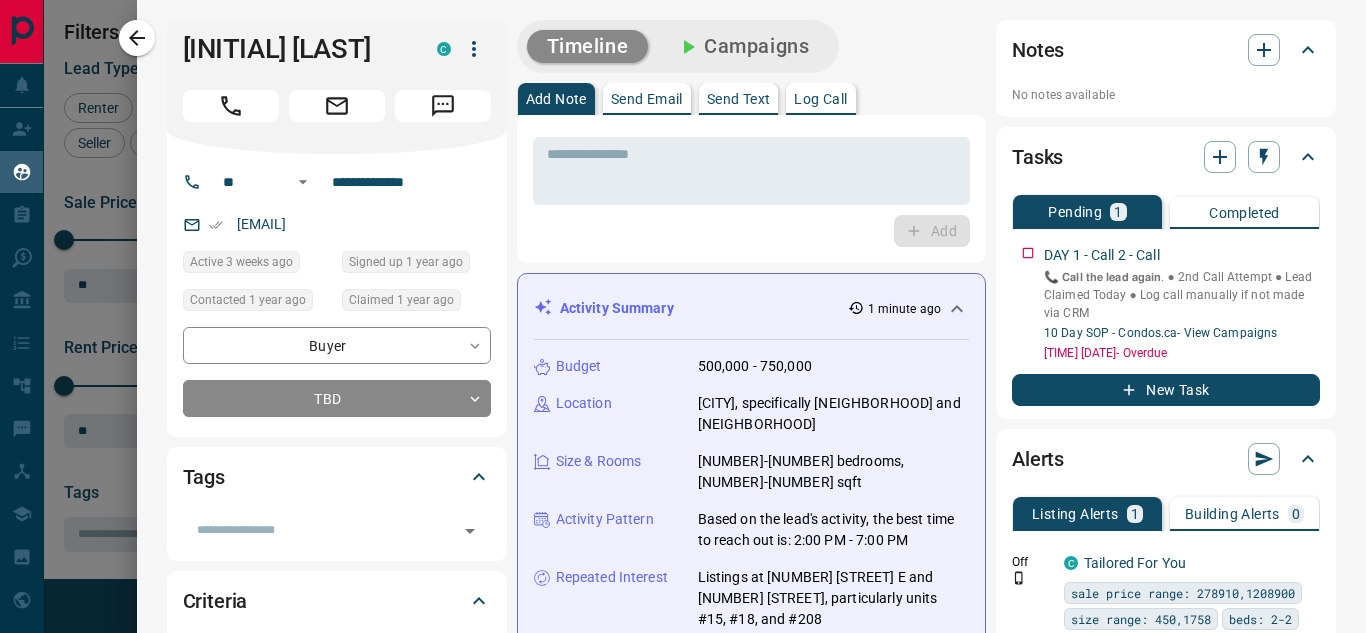 scroll, scrollTop: 16, scrollLeft: 16, axis: both 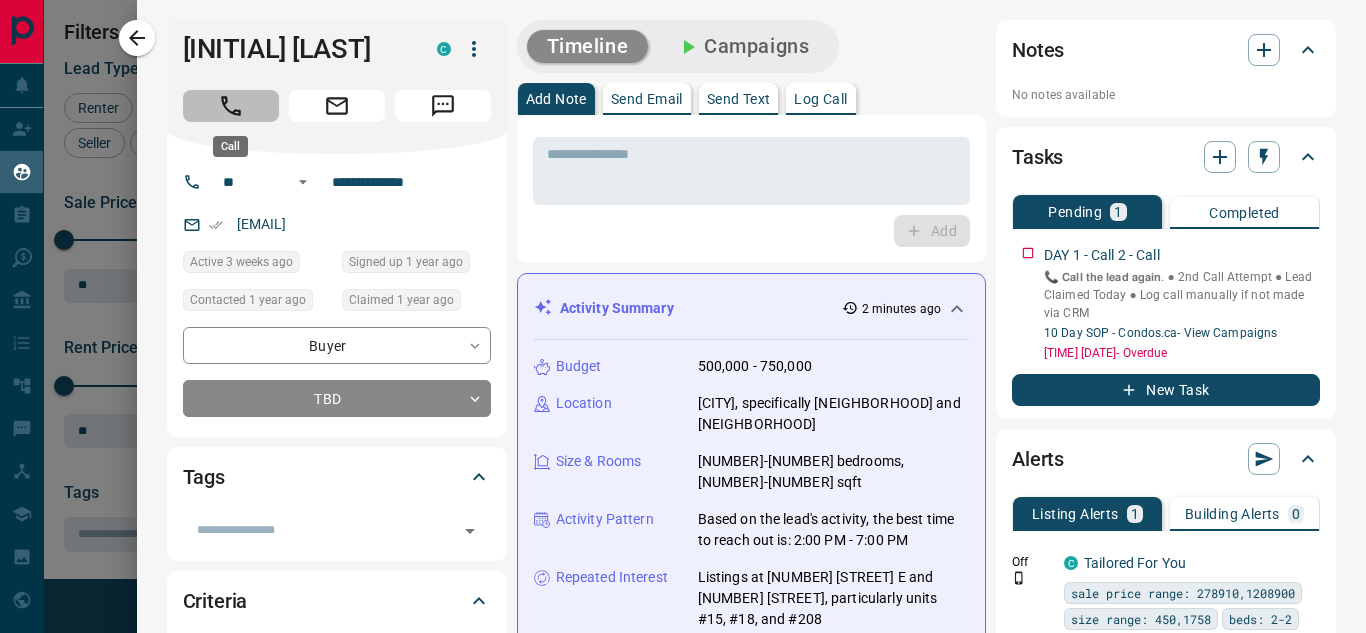click at bounding box center [231, 106] 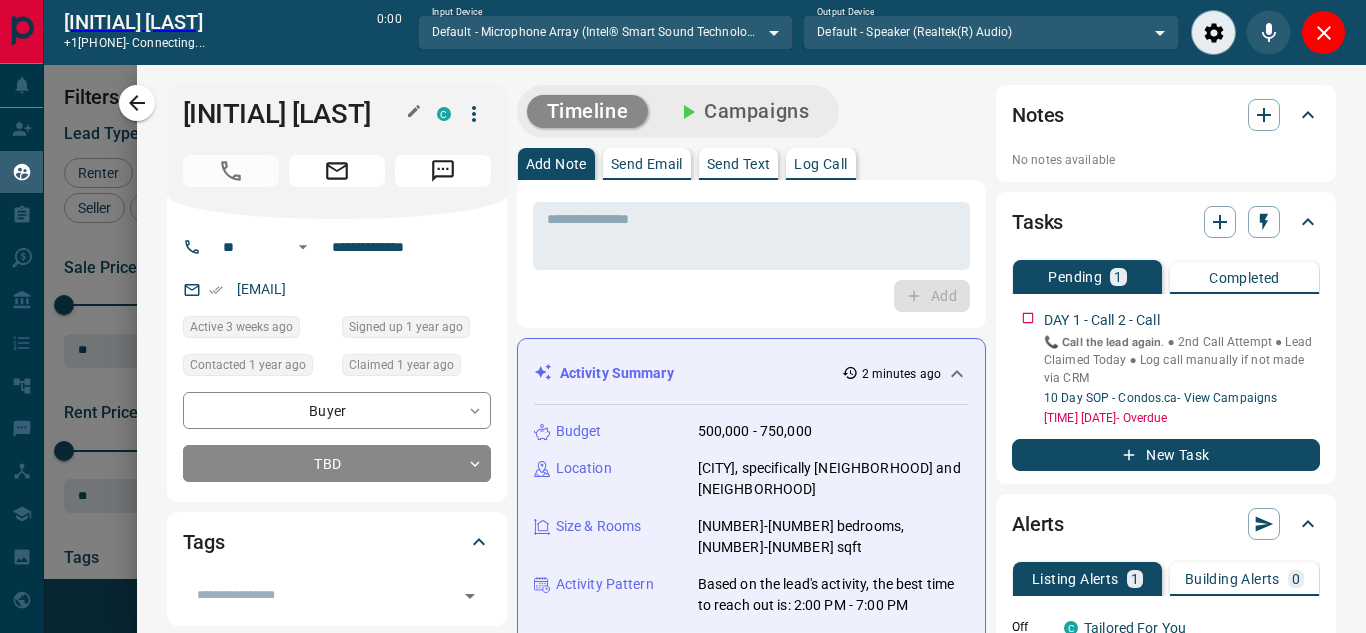 scroll, scrollTop: 377, scrollLeft: 973, axis: both 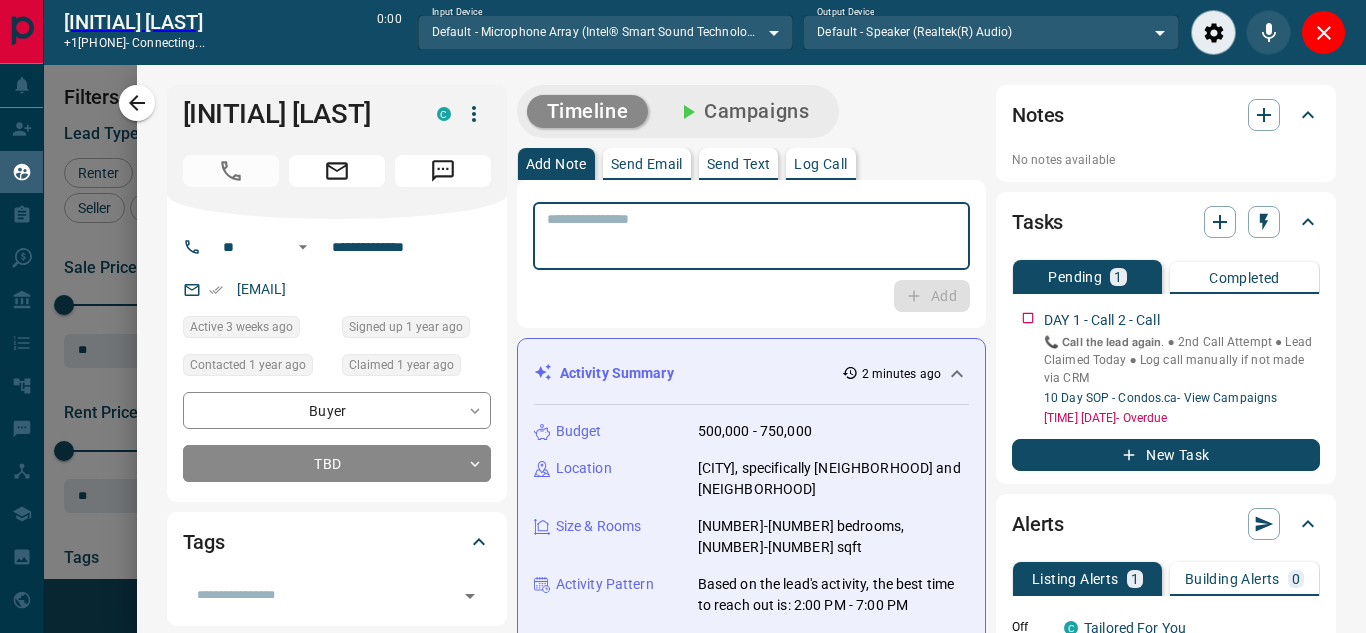 click at bounding box center (751, 236) 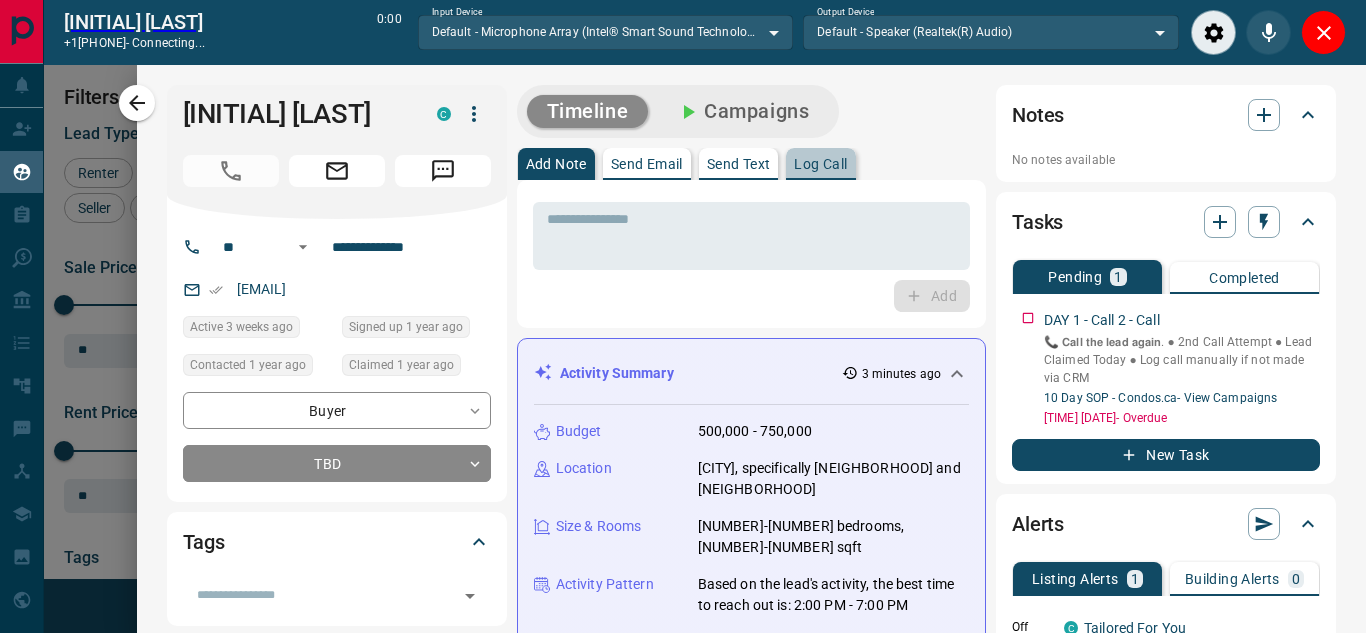 click on "Log Call" at bounding box center [820, 164] 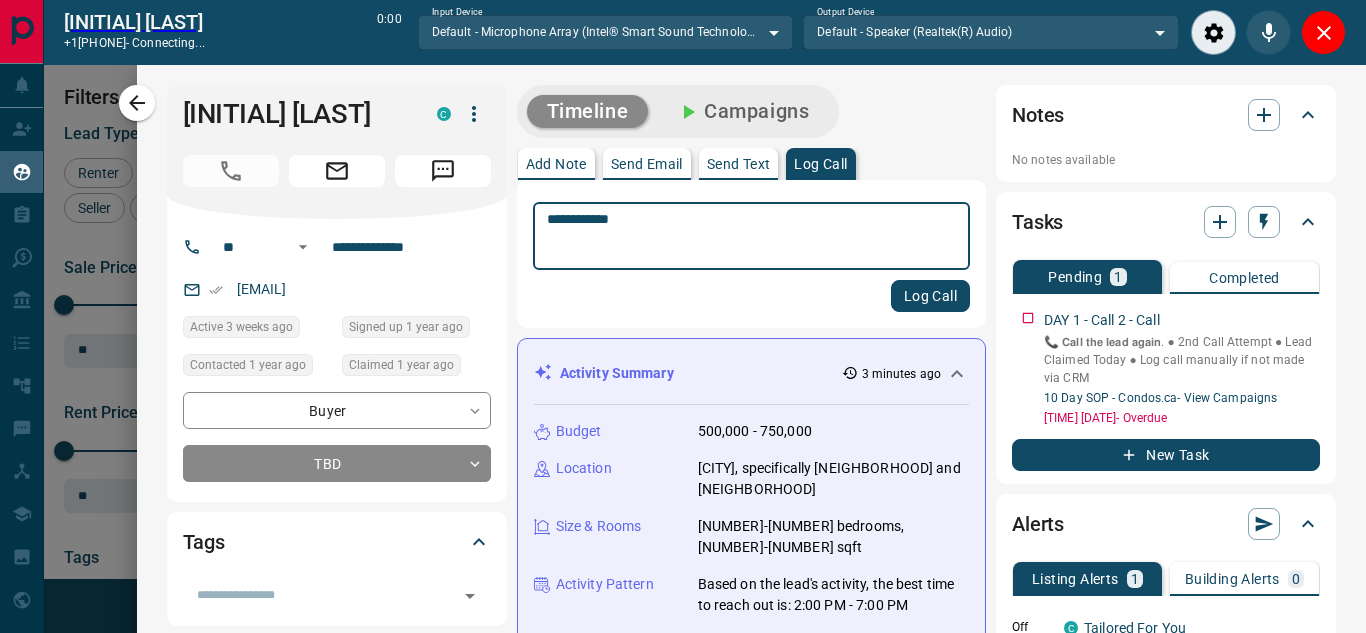 type on "**********" 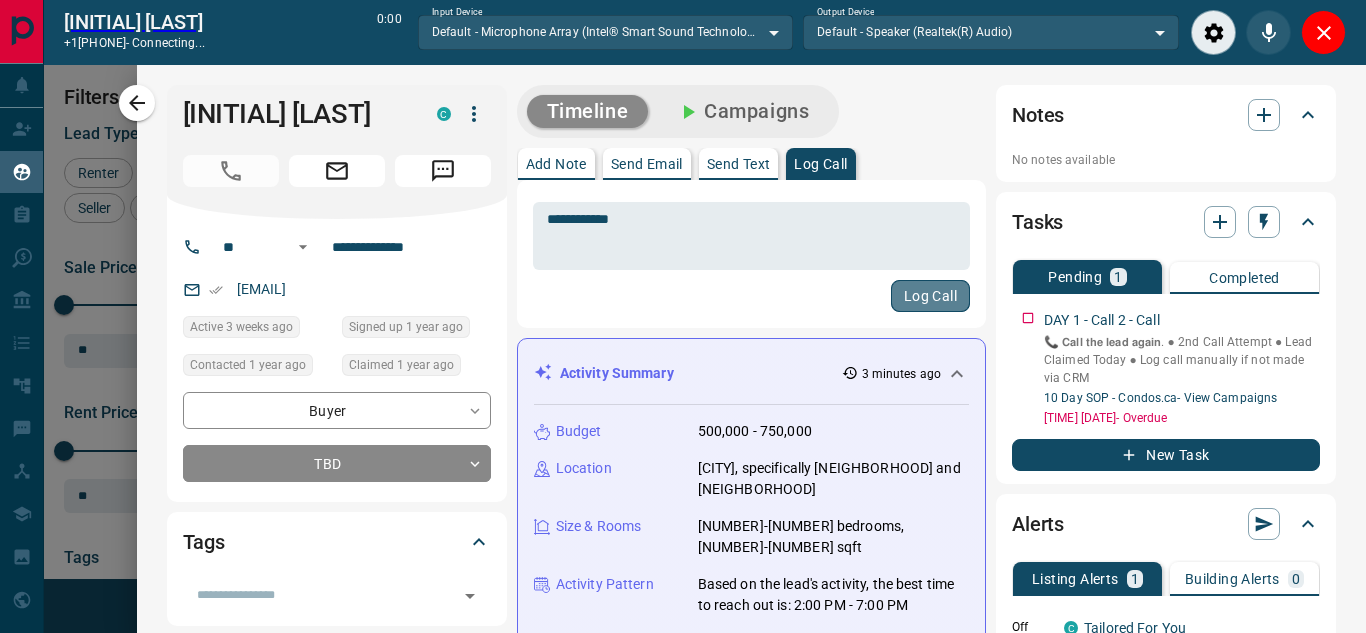 click on "Log Call" at bounding box center [930, 296] 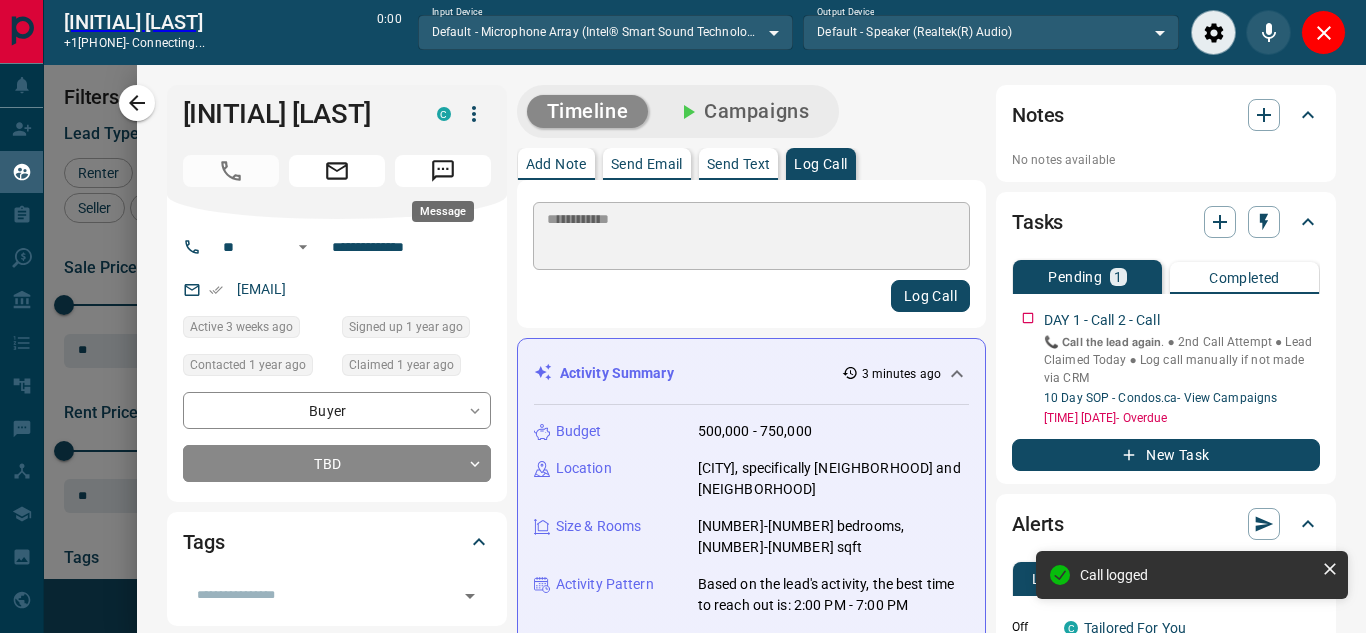 type 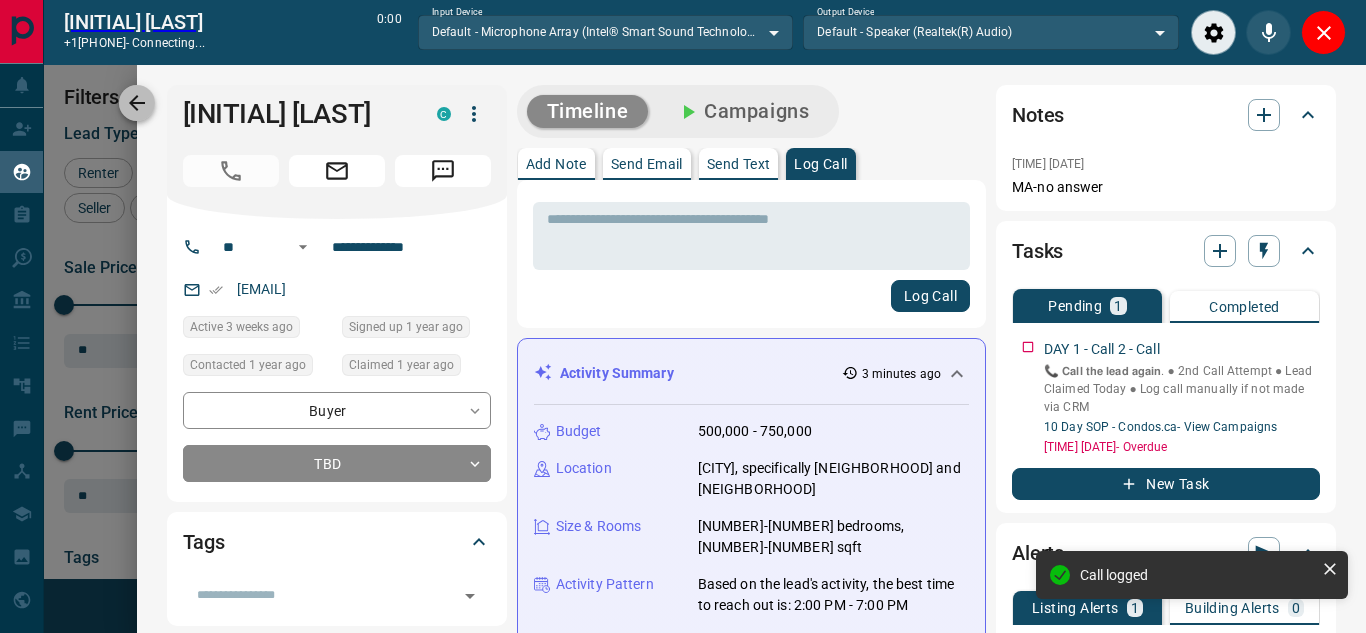click 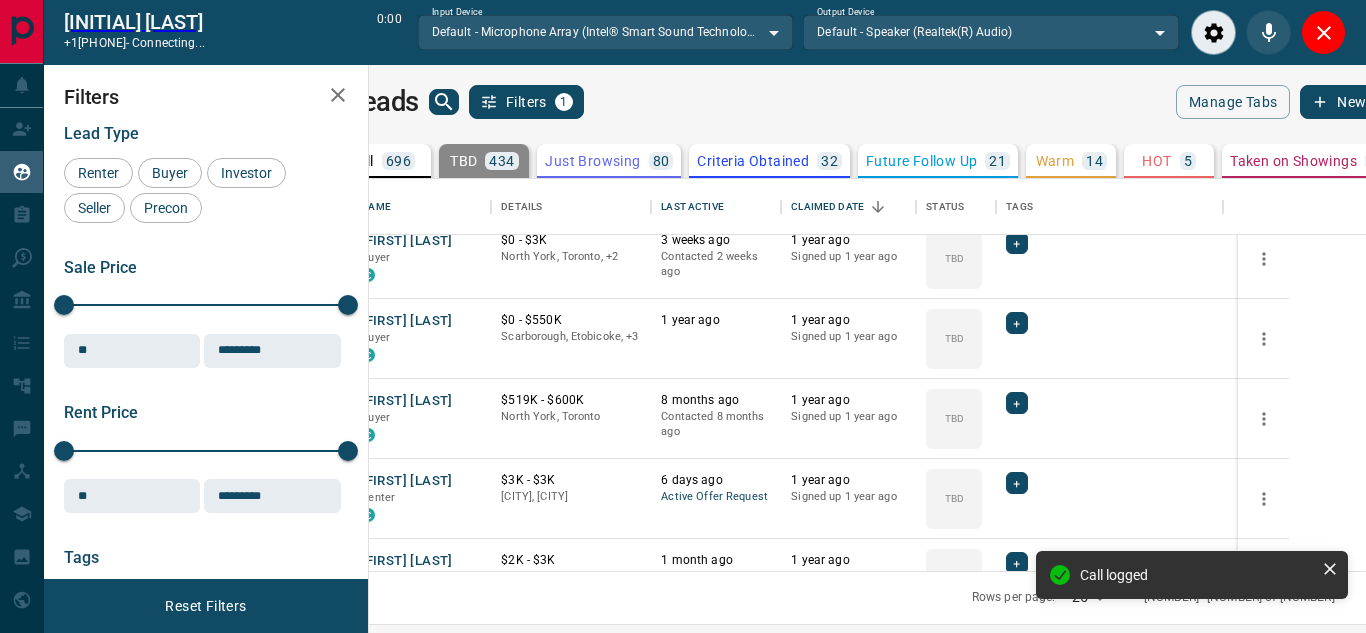 scroll, scrollTop: 574, scrollLeft: 0, axis: vertical 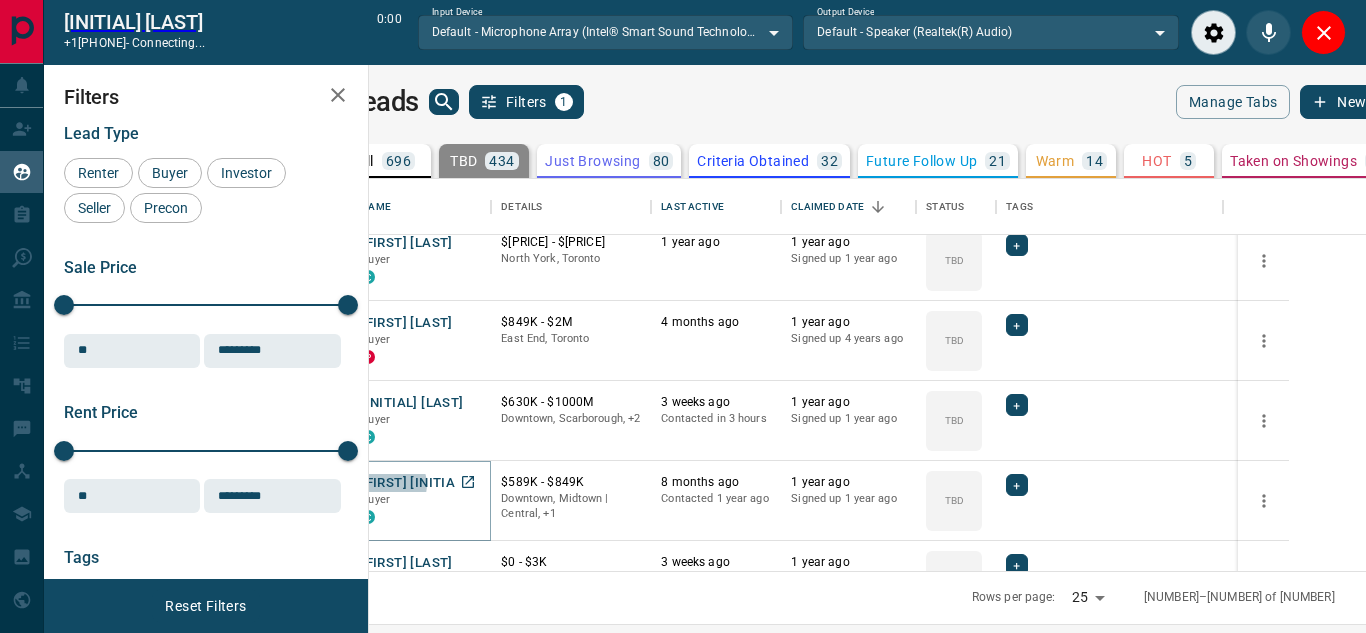 click on "[FIRST] [INITIAL]" at bounding box center [413, 483] 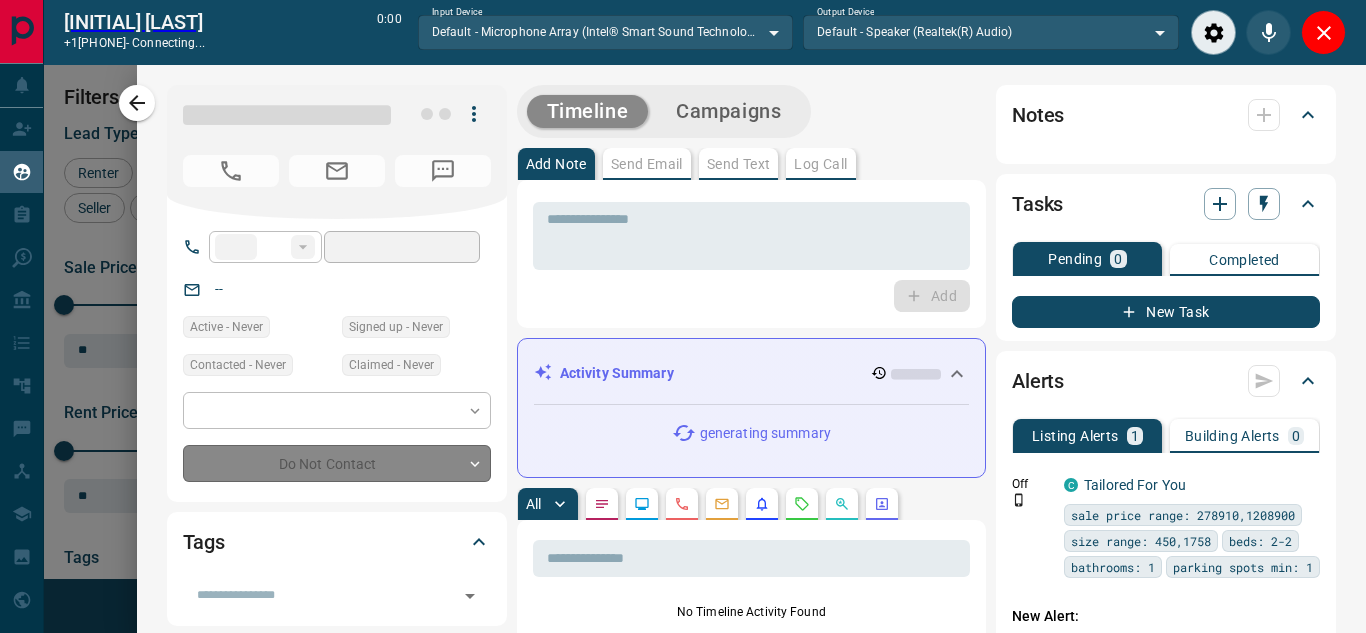 type on "**" 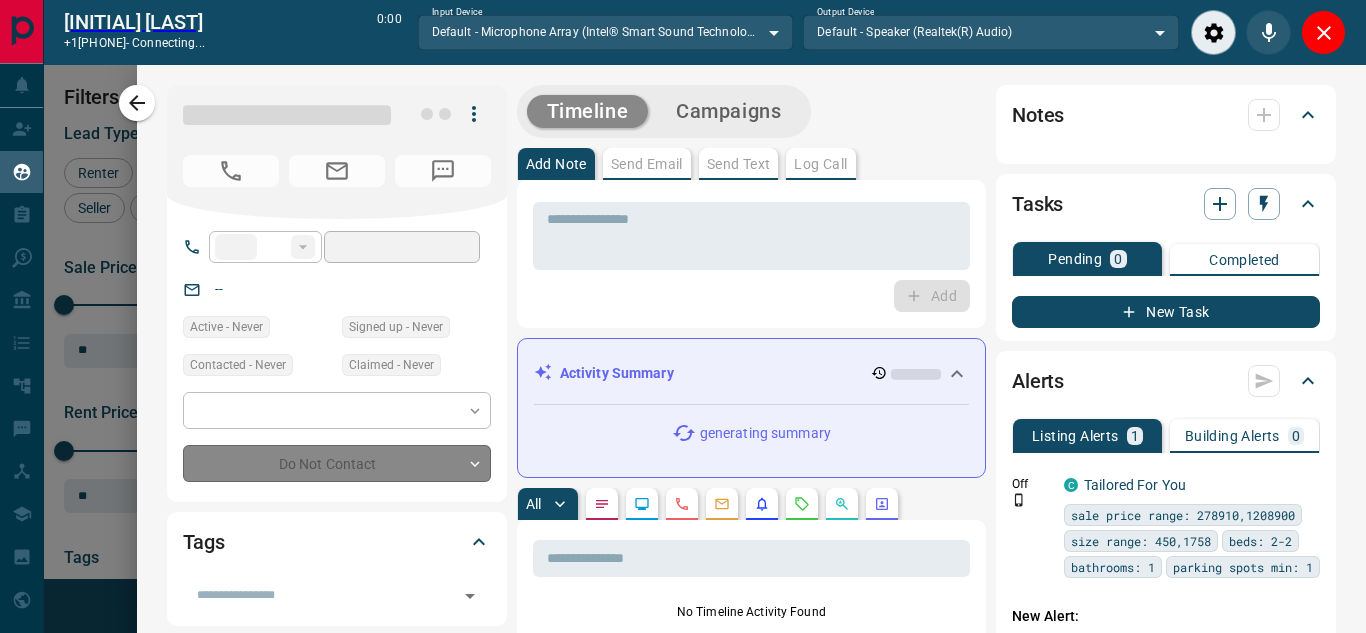 type on "**" 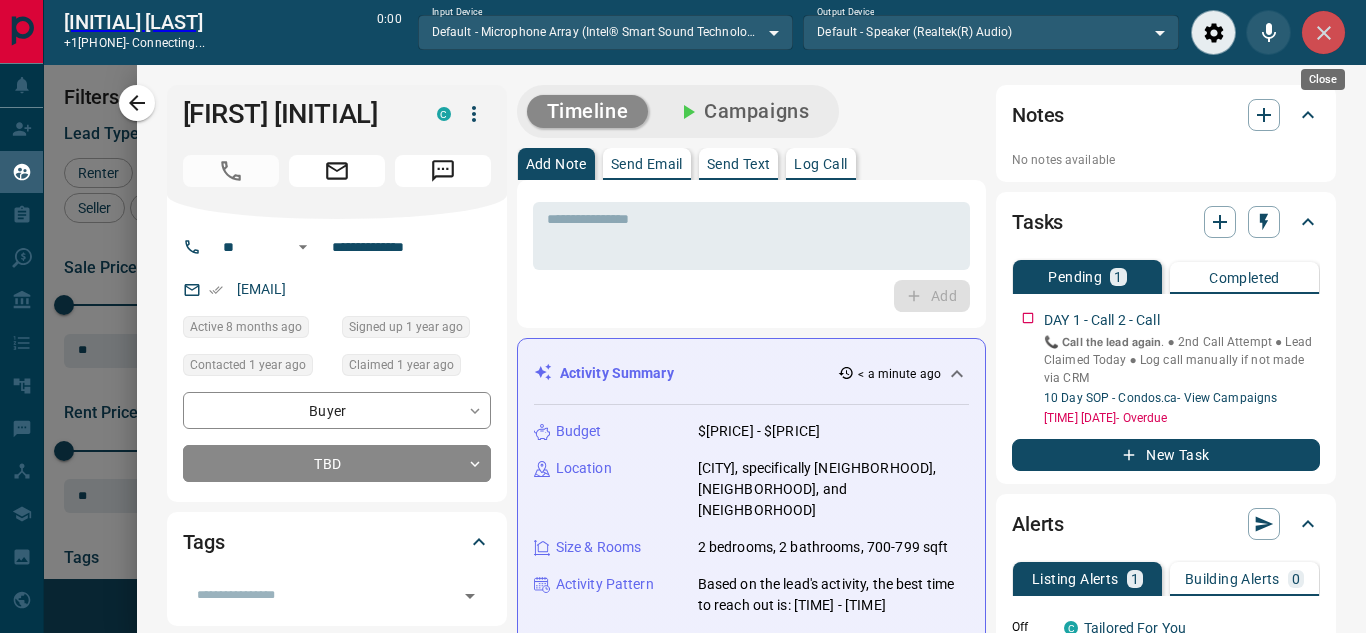 click 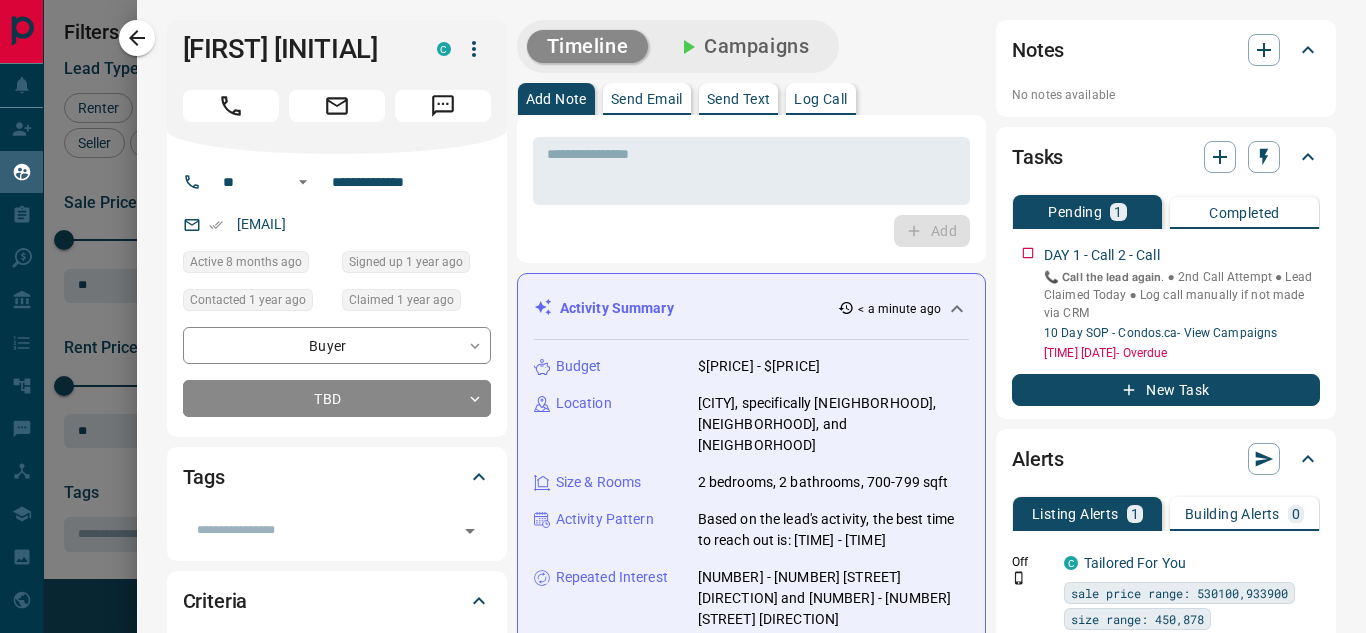 scroll, scrollTop: 16, scrollLeft: 16, axis: both 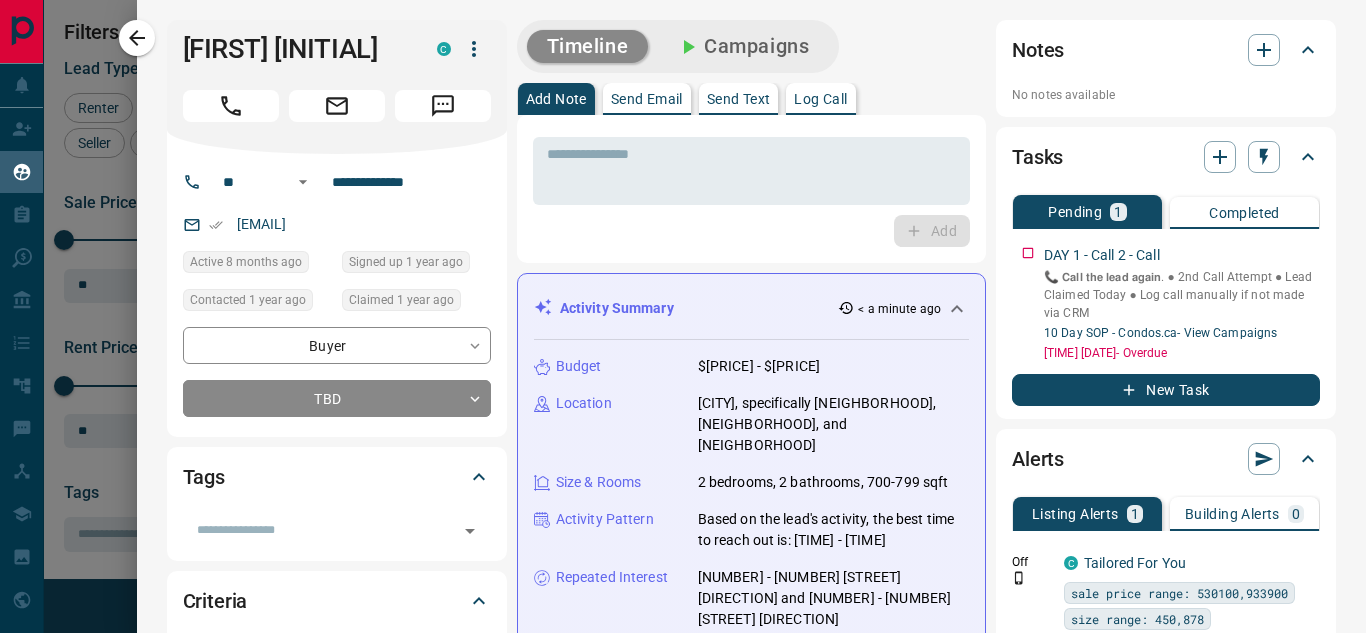 click on "Log Call" at bounding box center [820, 99] 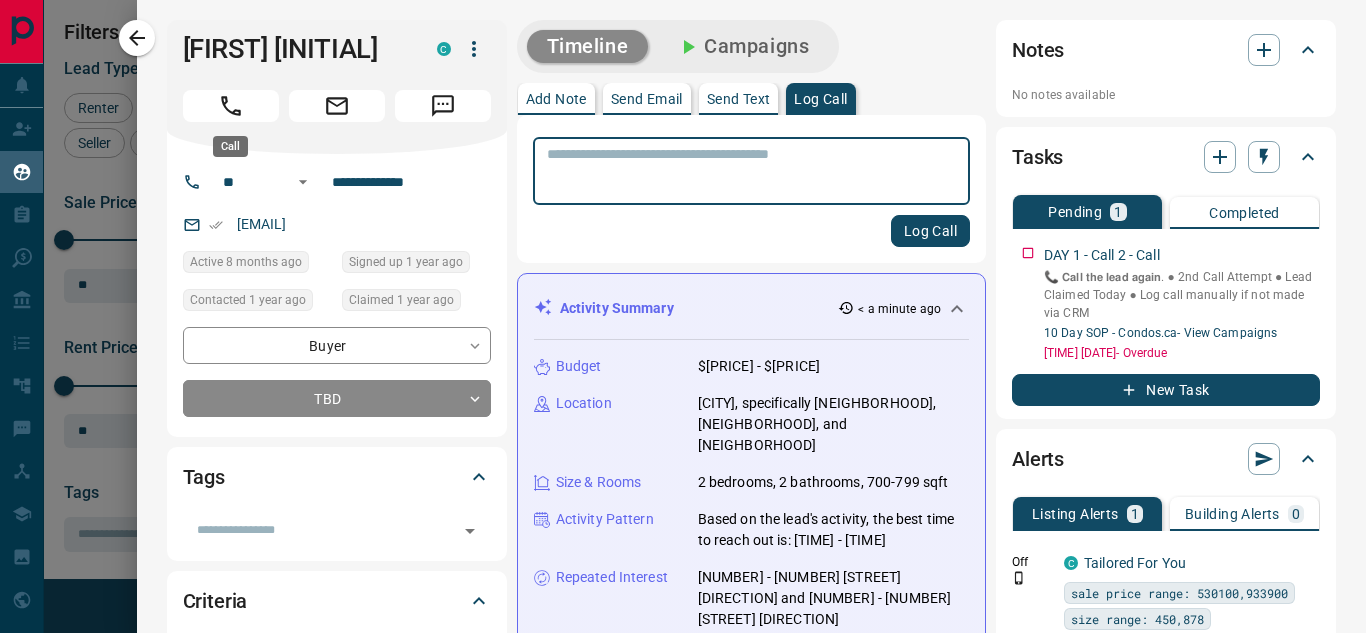 click at bounding box center (231, 106) 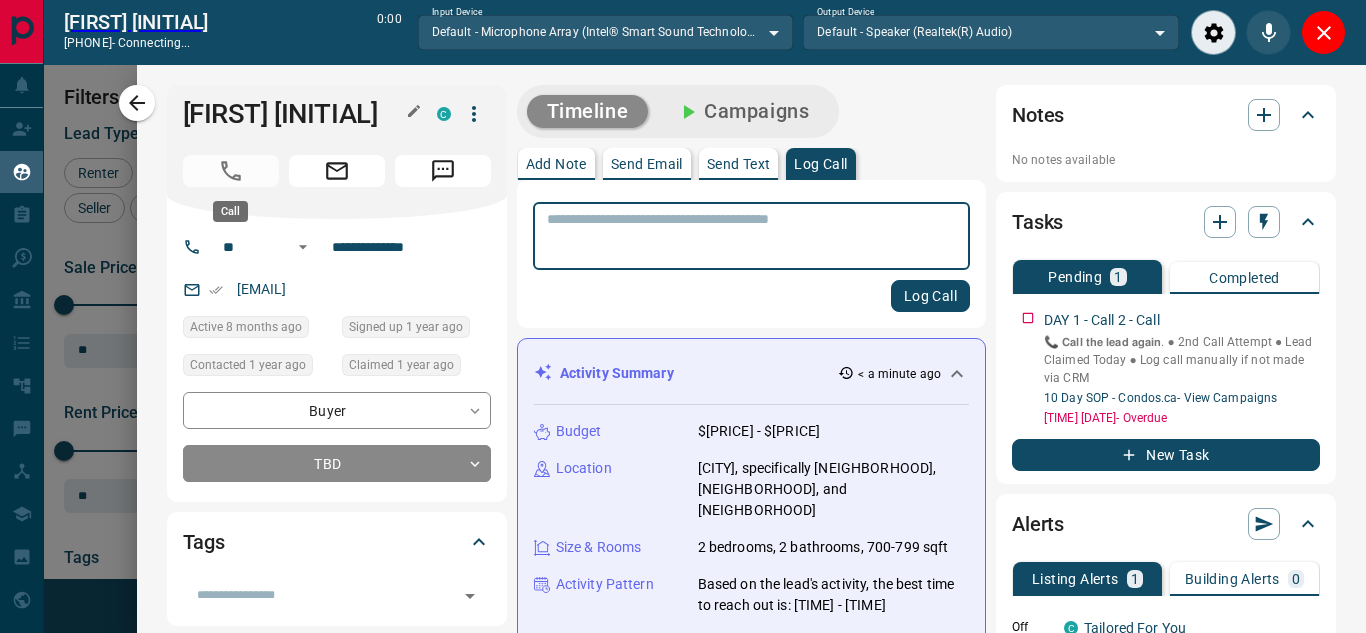 scroll, scrollTop: 377, scrollLeft: 973, axis: both 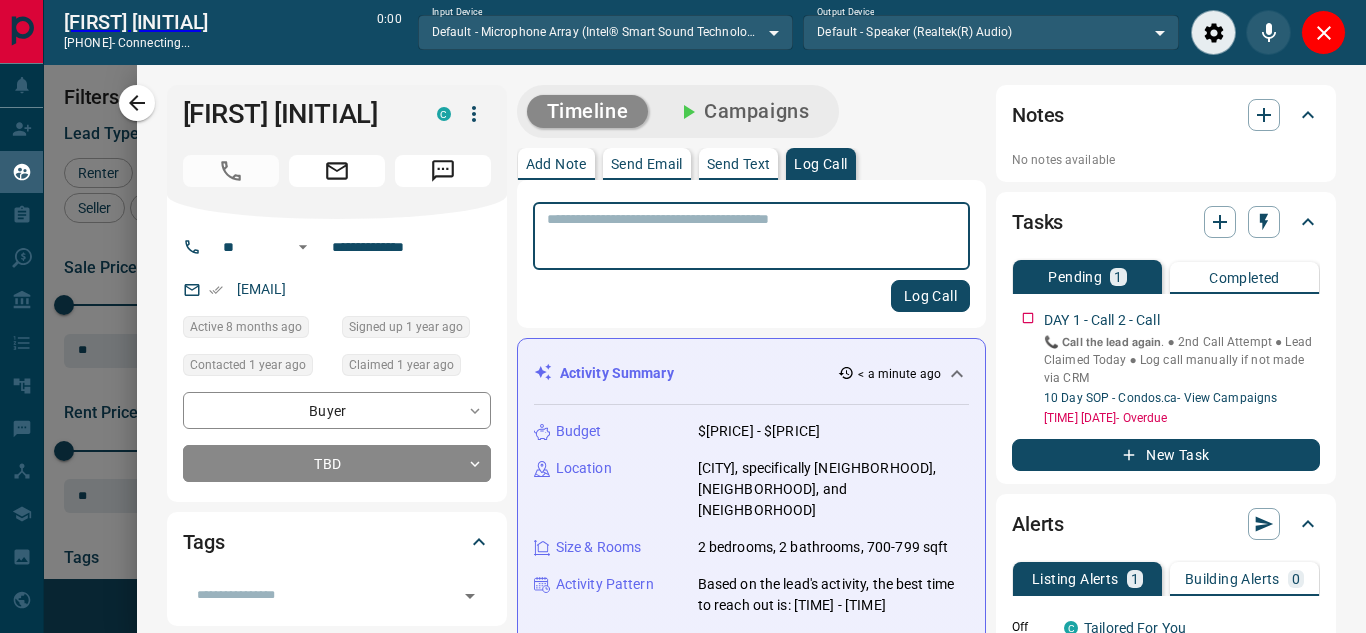click at bounding box center [751, 236] 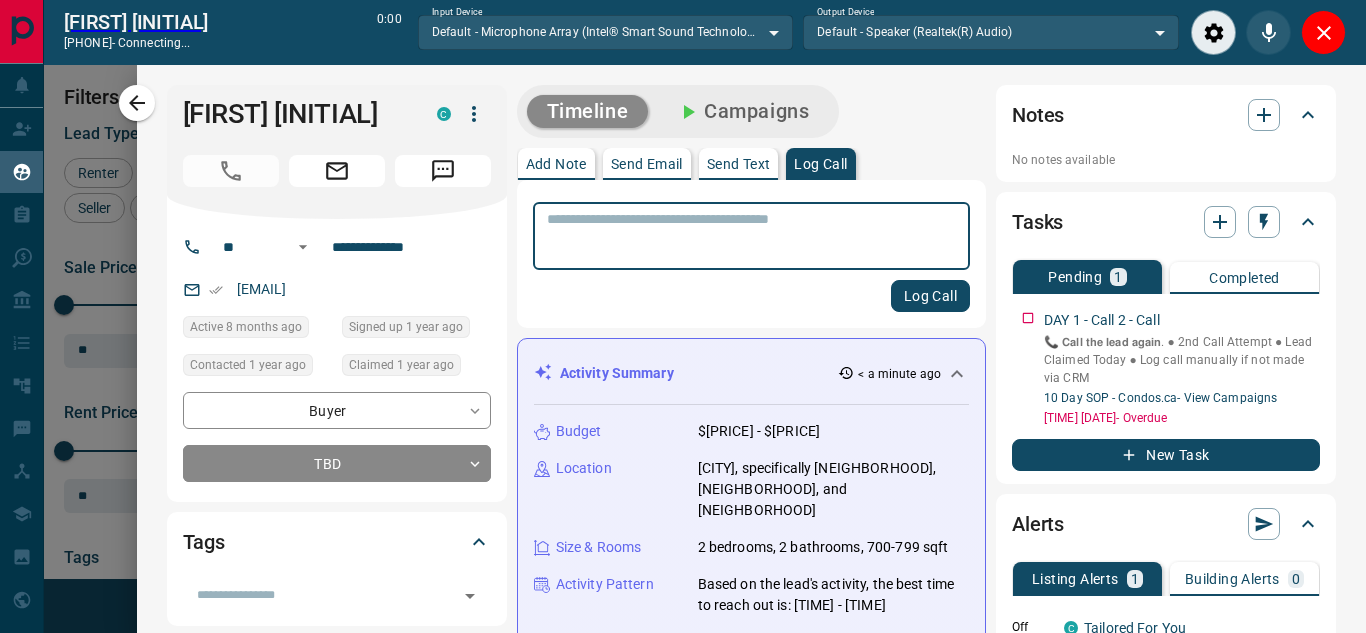paste on "**********" 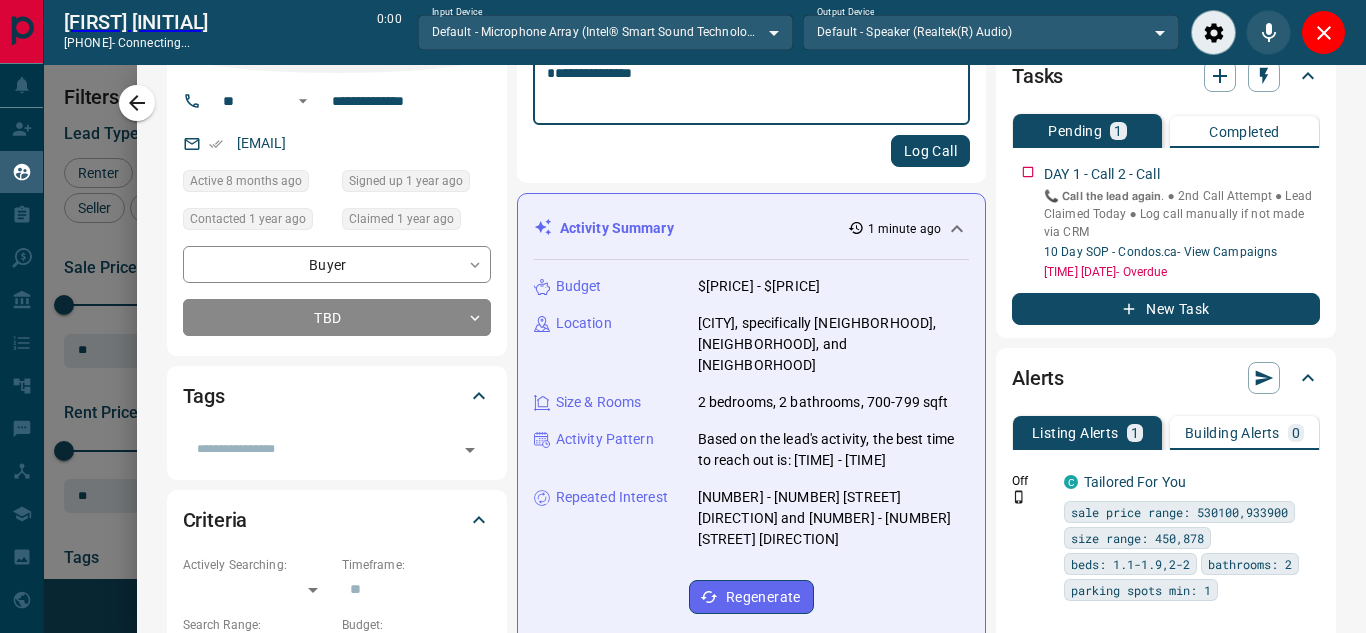 scroll, scrollTop: 0, scrollLeft: 0, axis: both 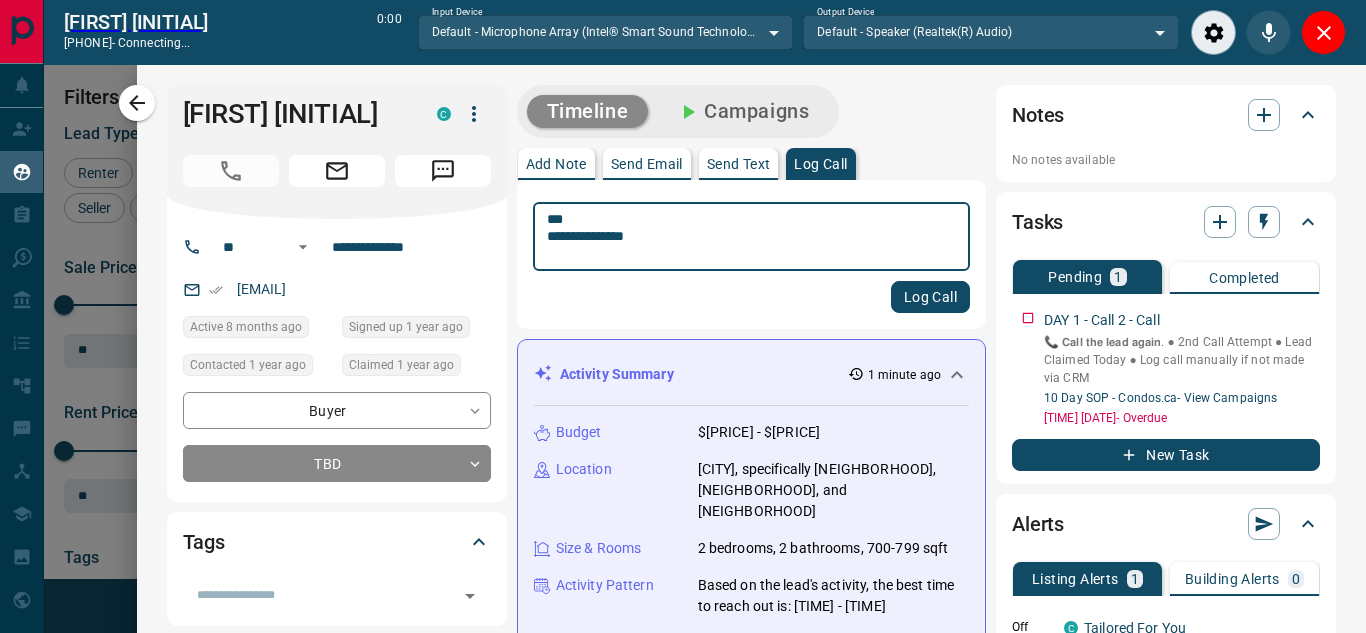 click on "**********" at bounding box center (744, 237) 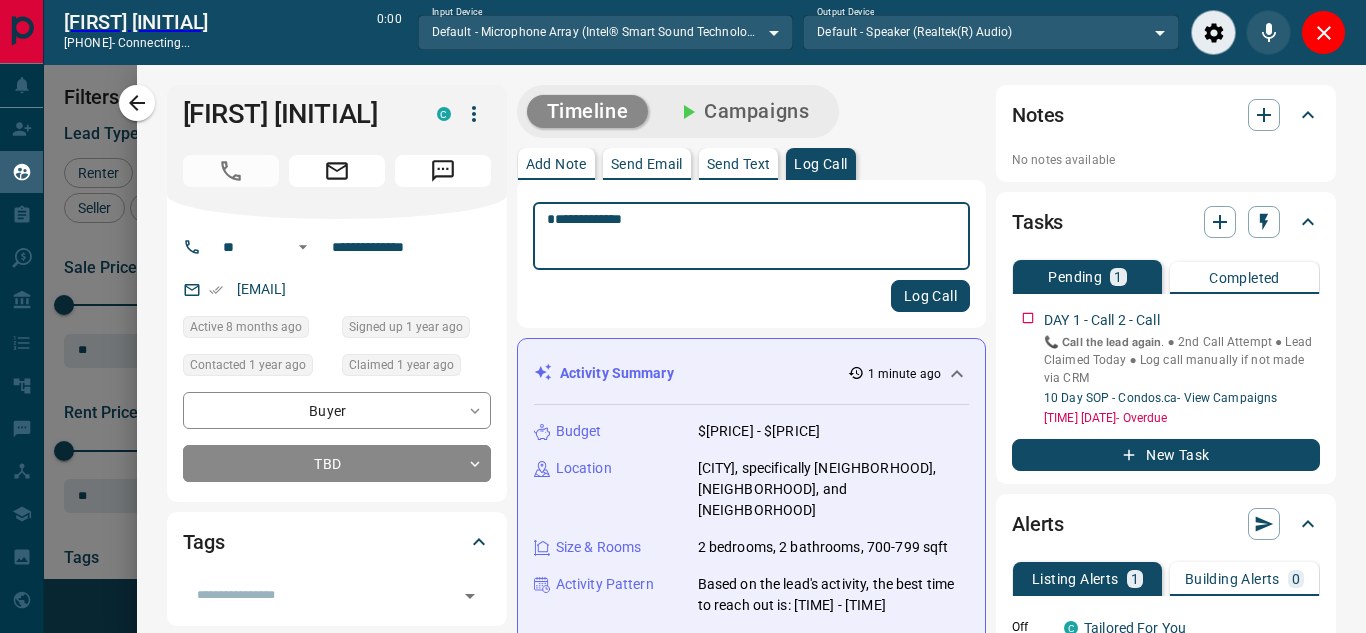 type on "**********" 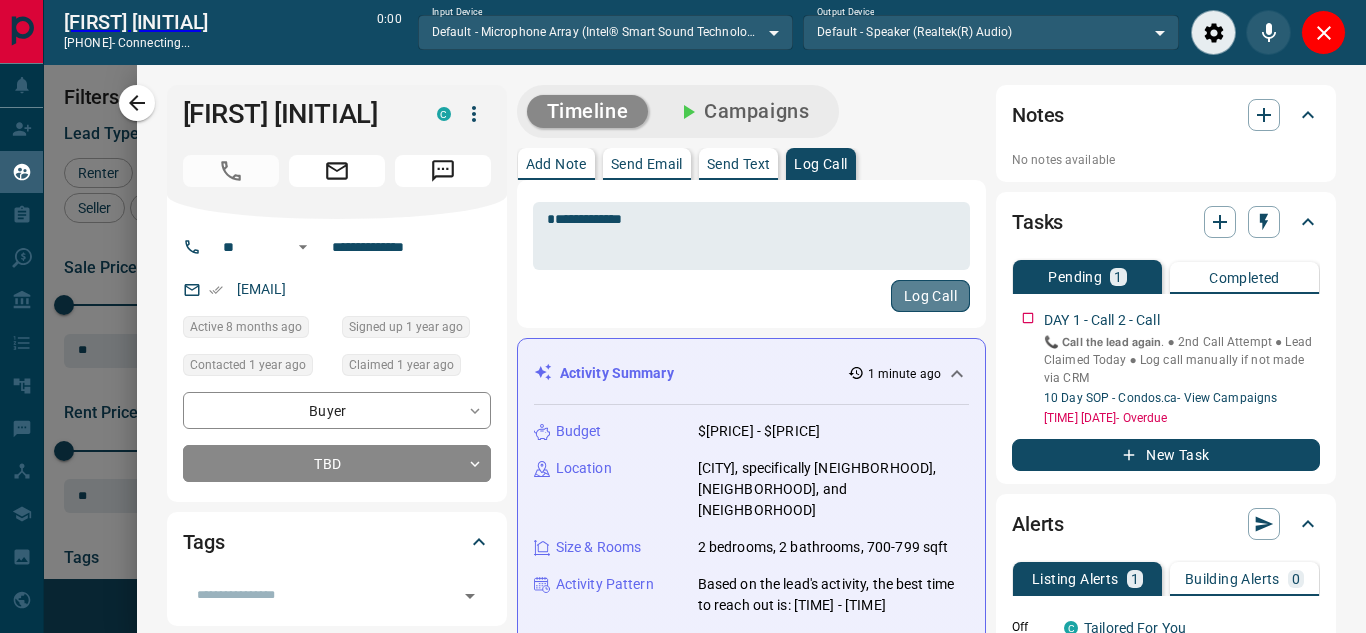 click on "Log Call" at bounding box center (930, 296) 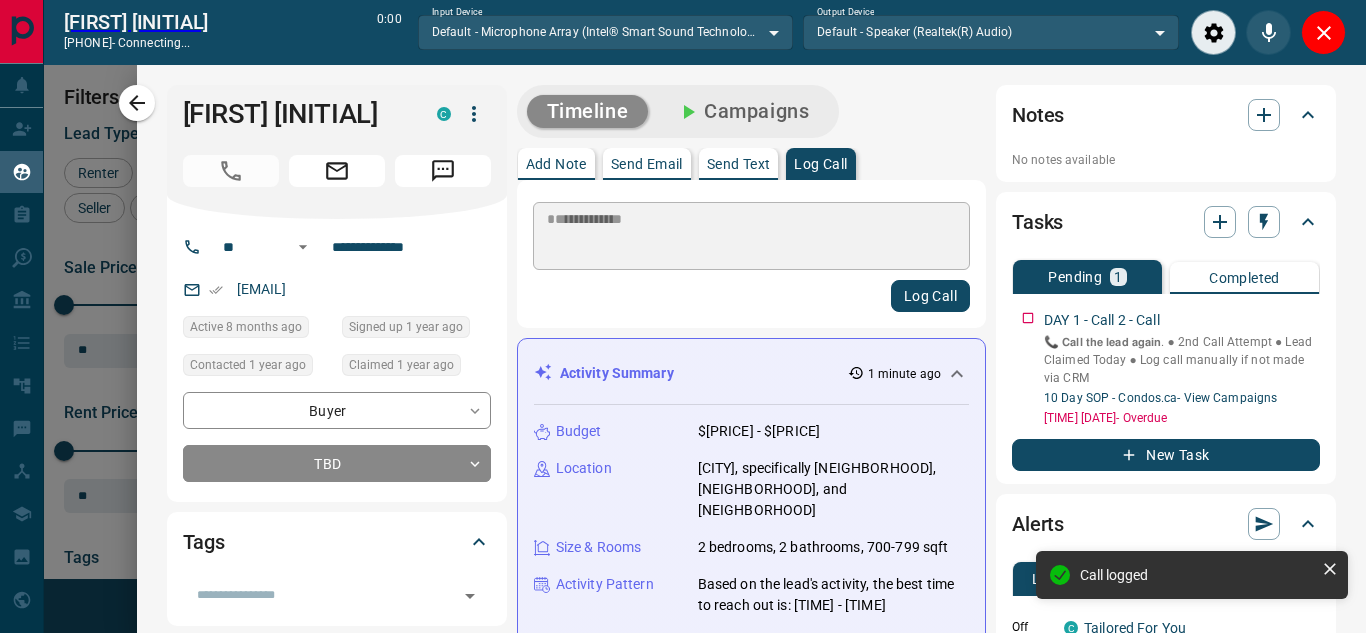 type 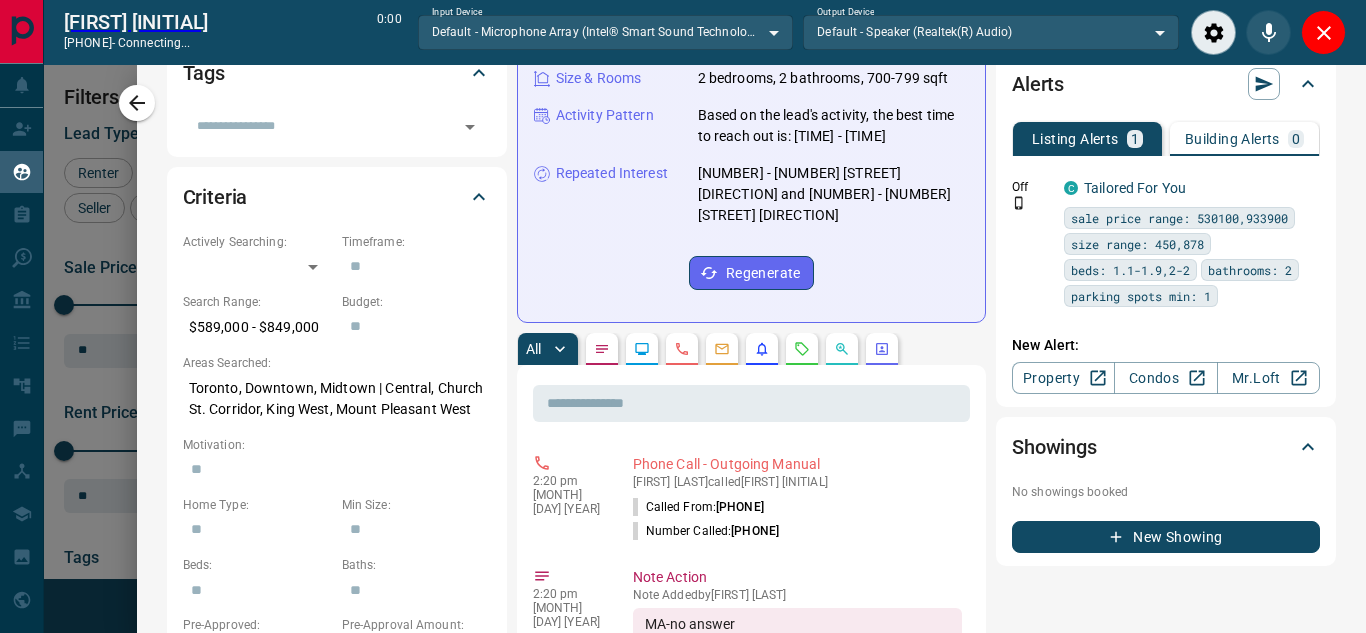 scroll, scrollTop: 497, scrollLeft: 0, axis: vertical 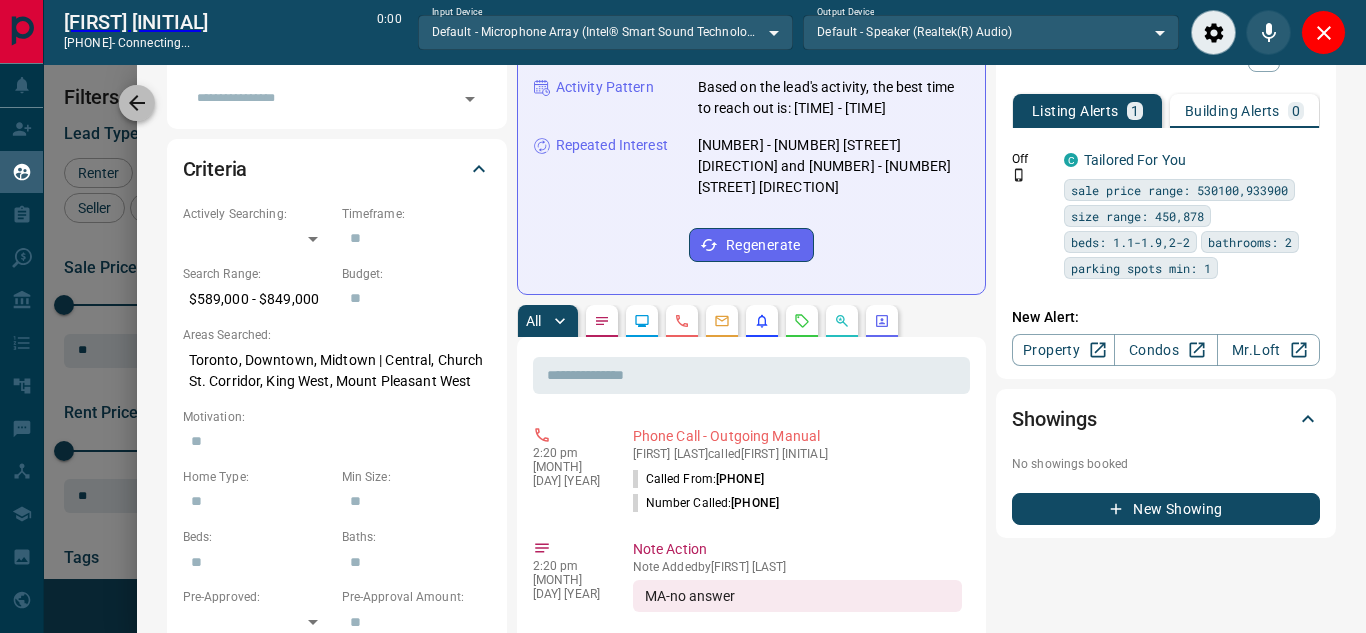 click 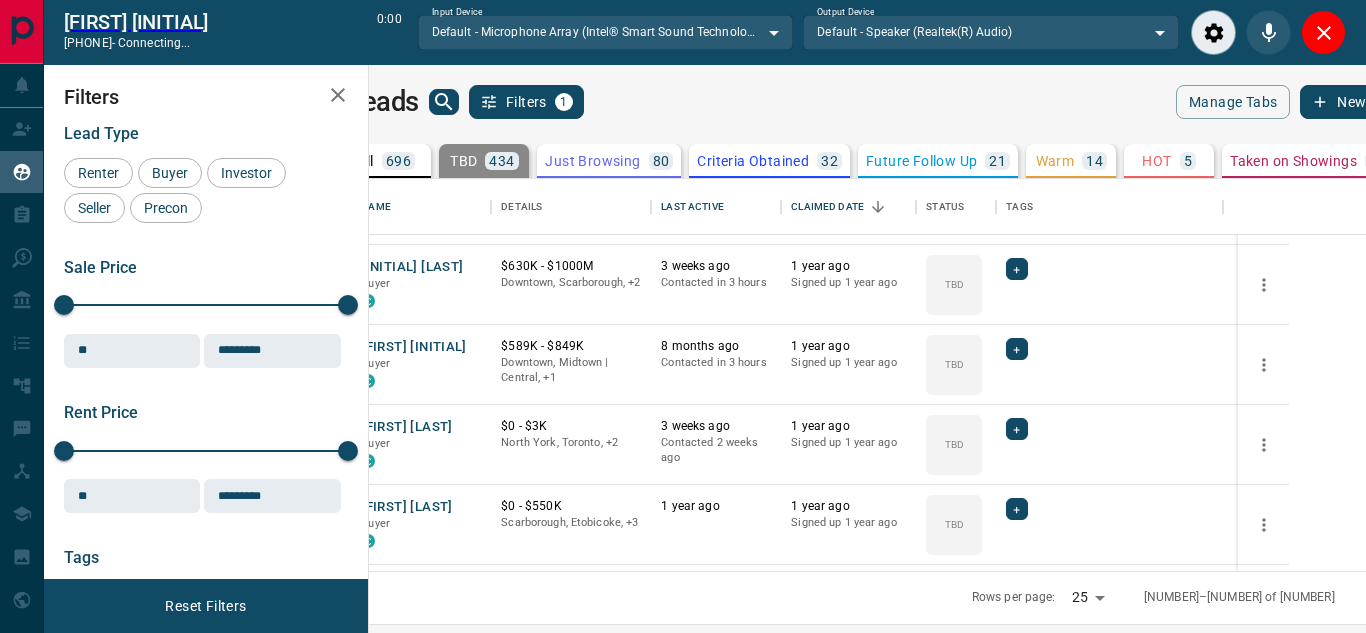 scroll, scrollTop: 757, scrollLeft: 0, axis: vertical 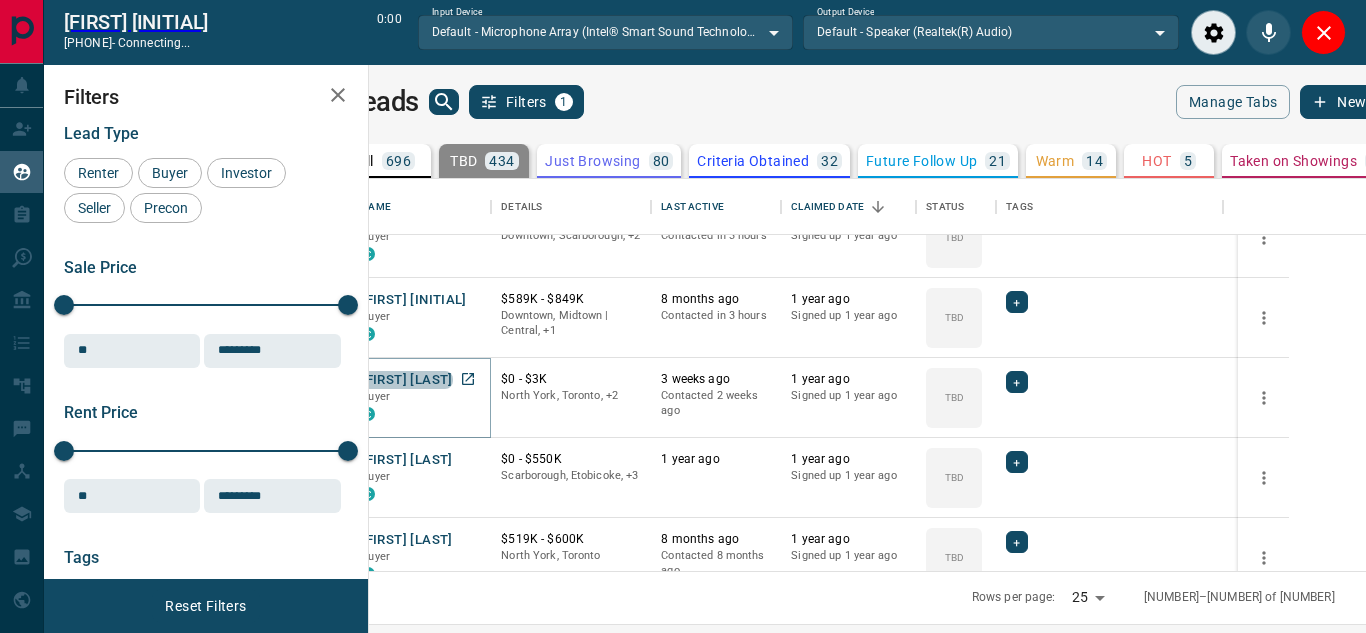 click on "[FIRST] [LAST]" at bounding box center [406, 380] 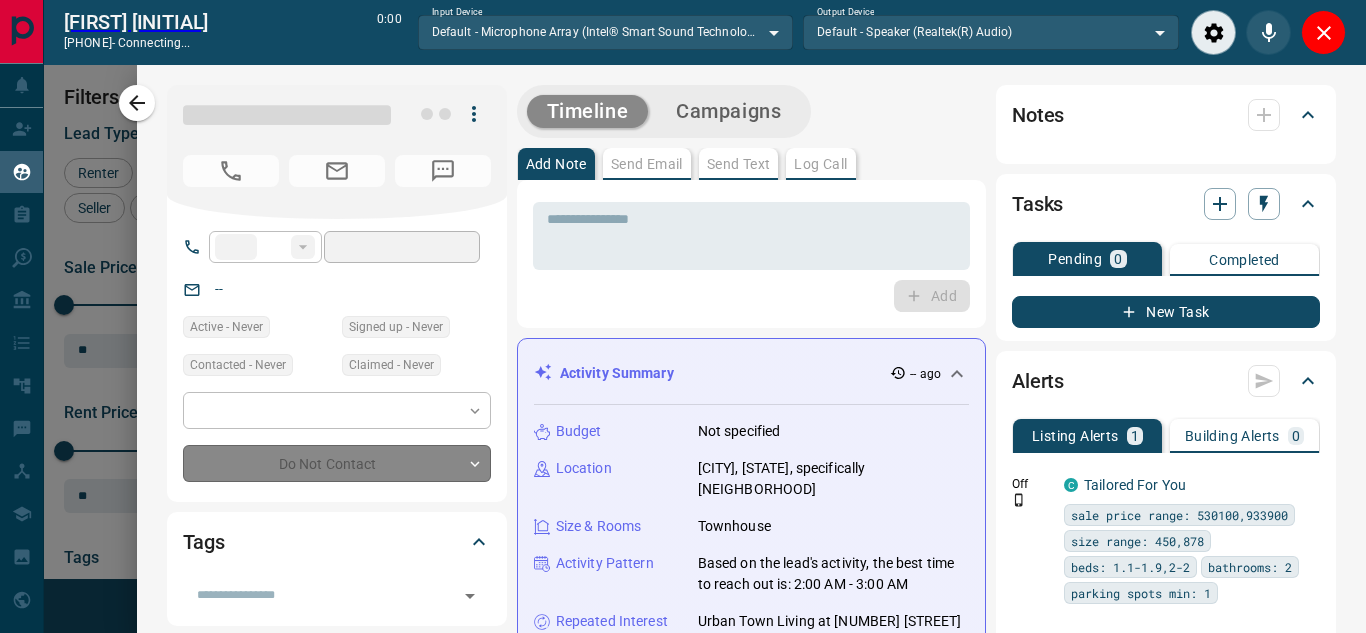type on "**" 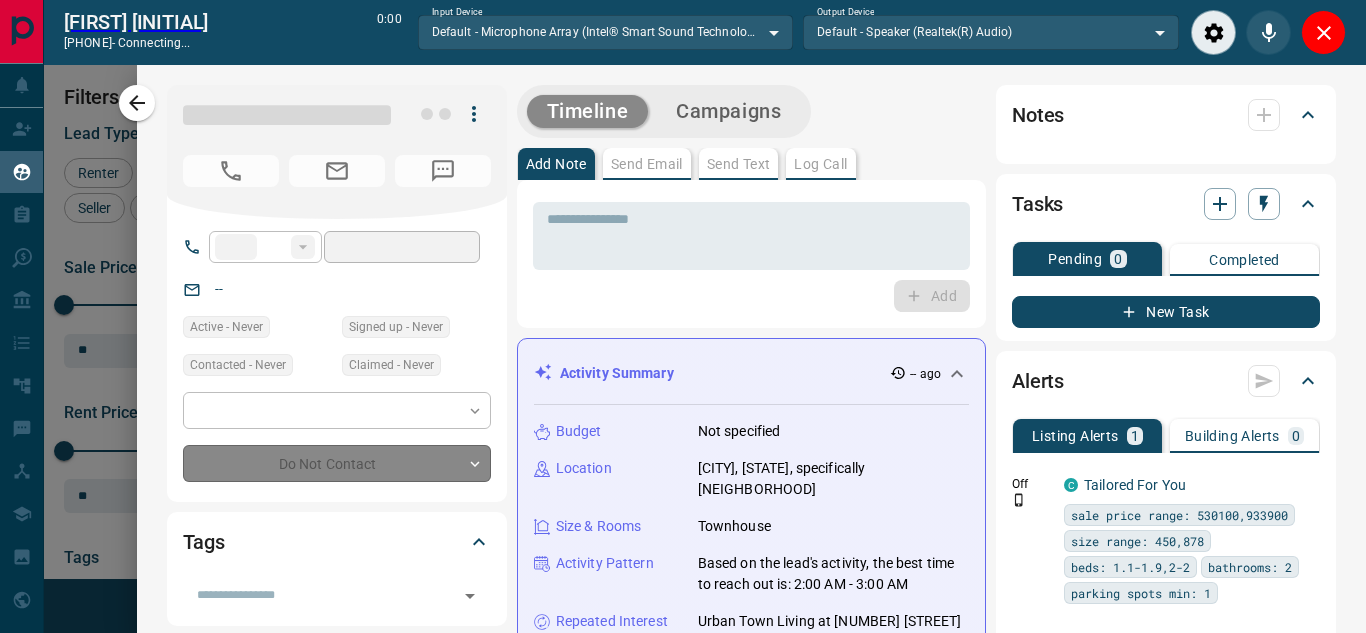 type on "**********" 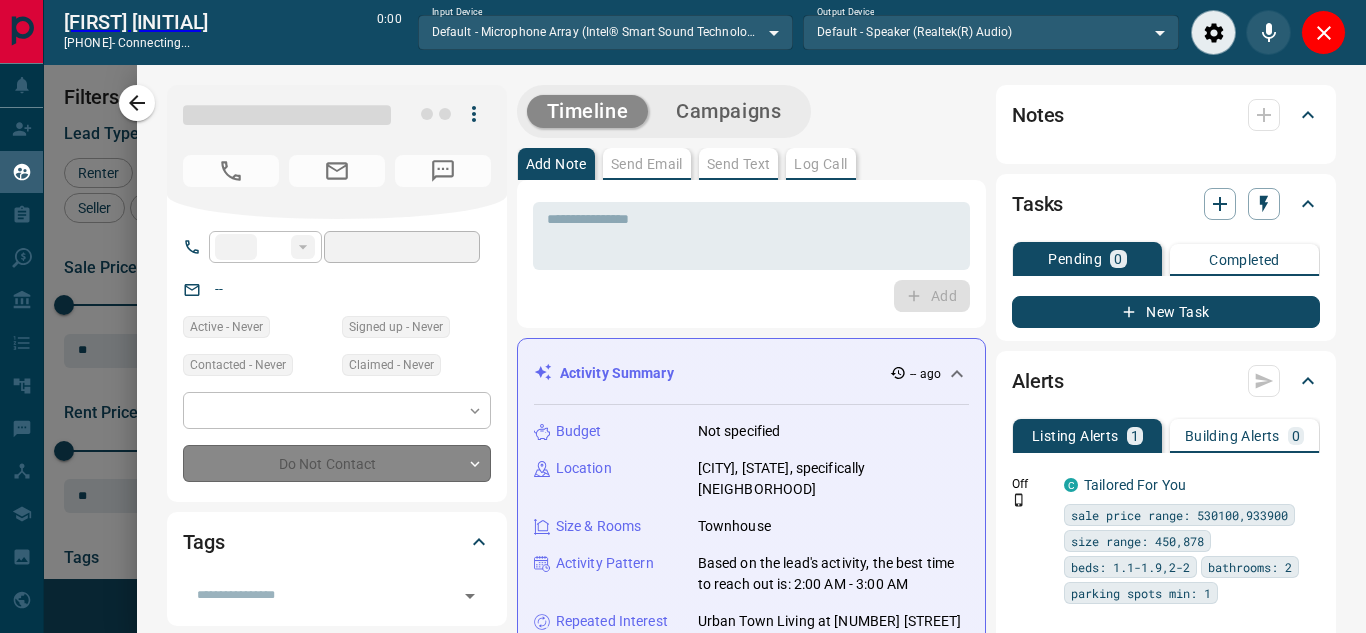 type on "**********" 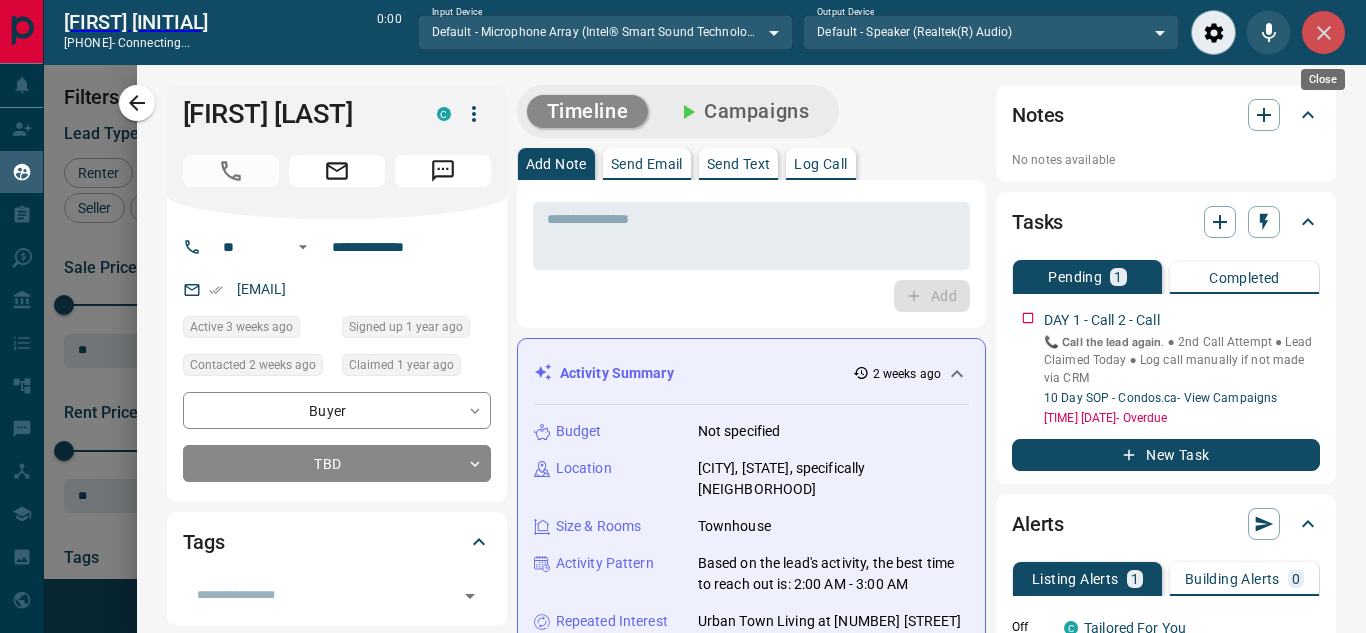 click 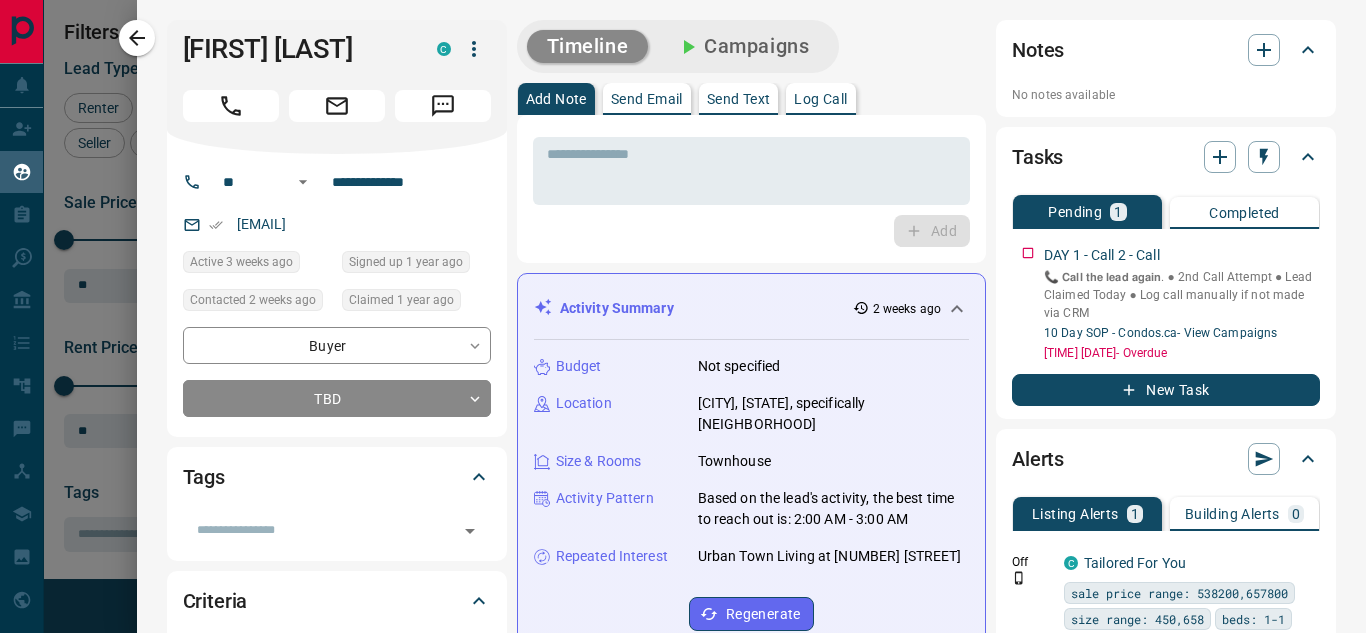 scroll, scrollTop: 16, scrollLeft: 16, axis: both 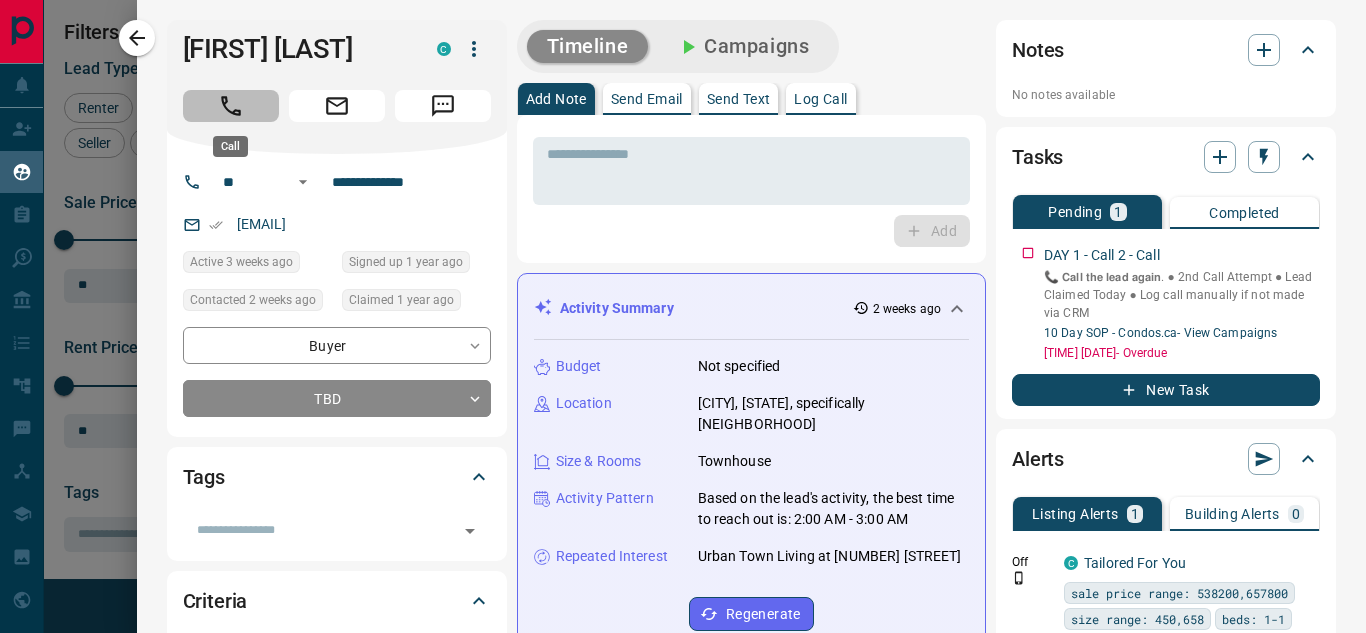 click at bounding box center (231, 106) 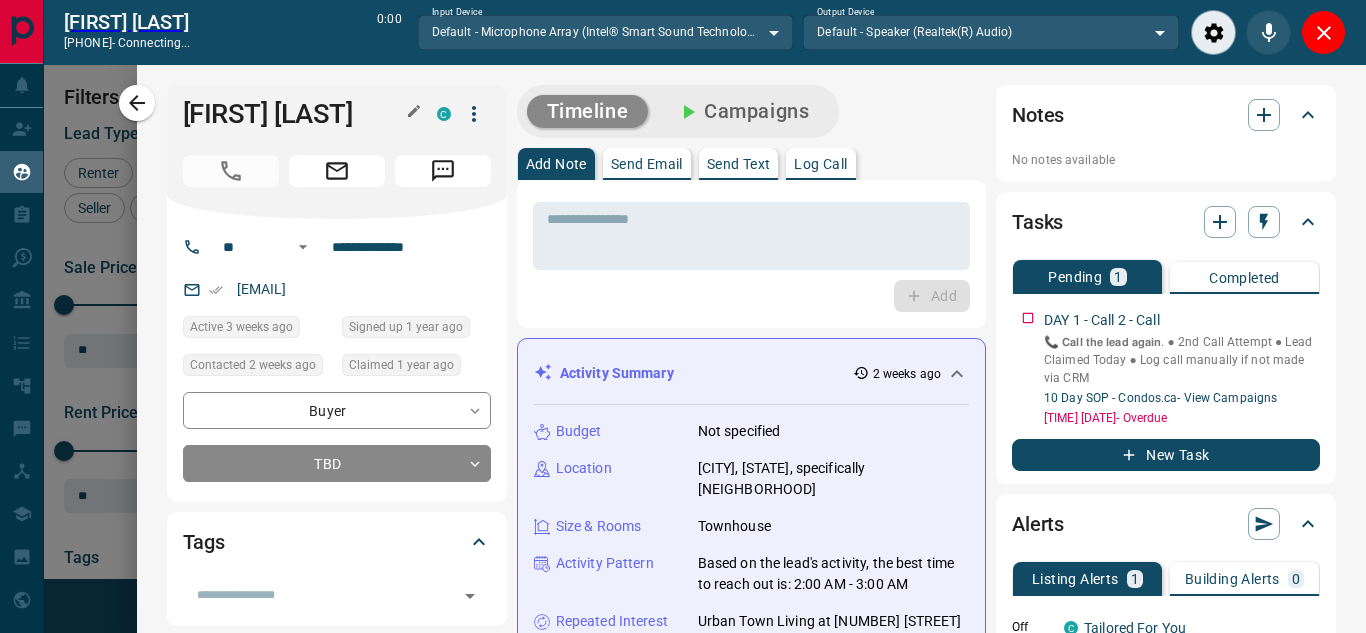 scroll, scrollTop: 377, scrollLeft: 973, axis: both 